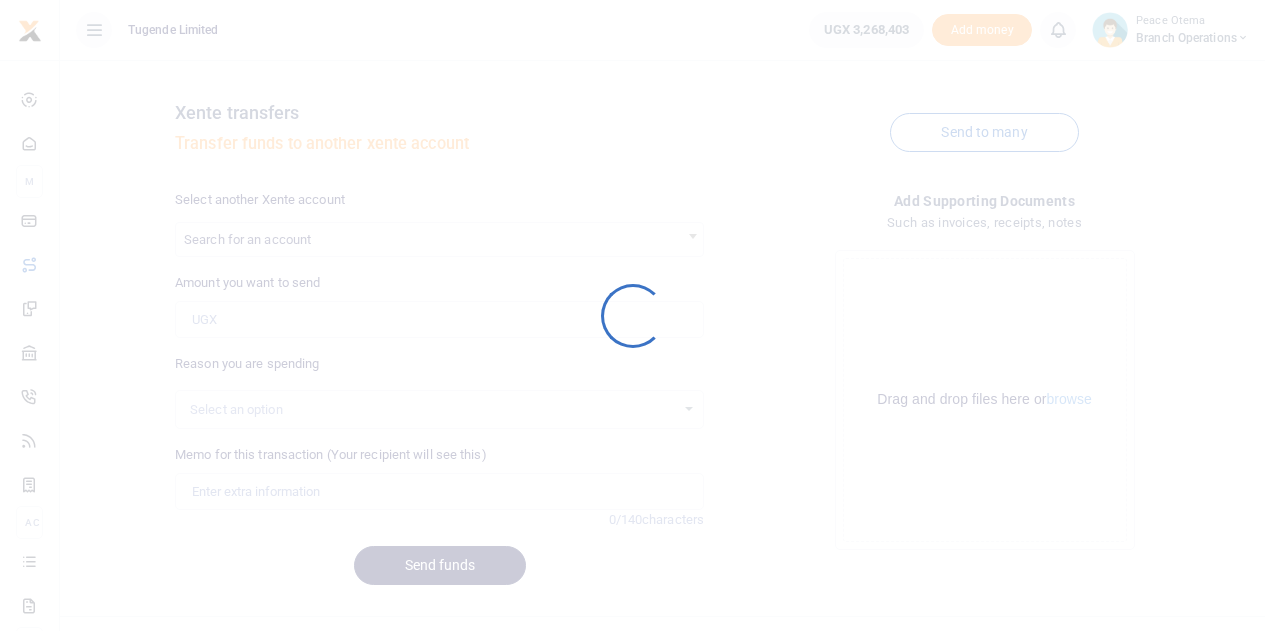 scroll, scrollTop: 0, scrollLeft: 0, axis: both 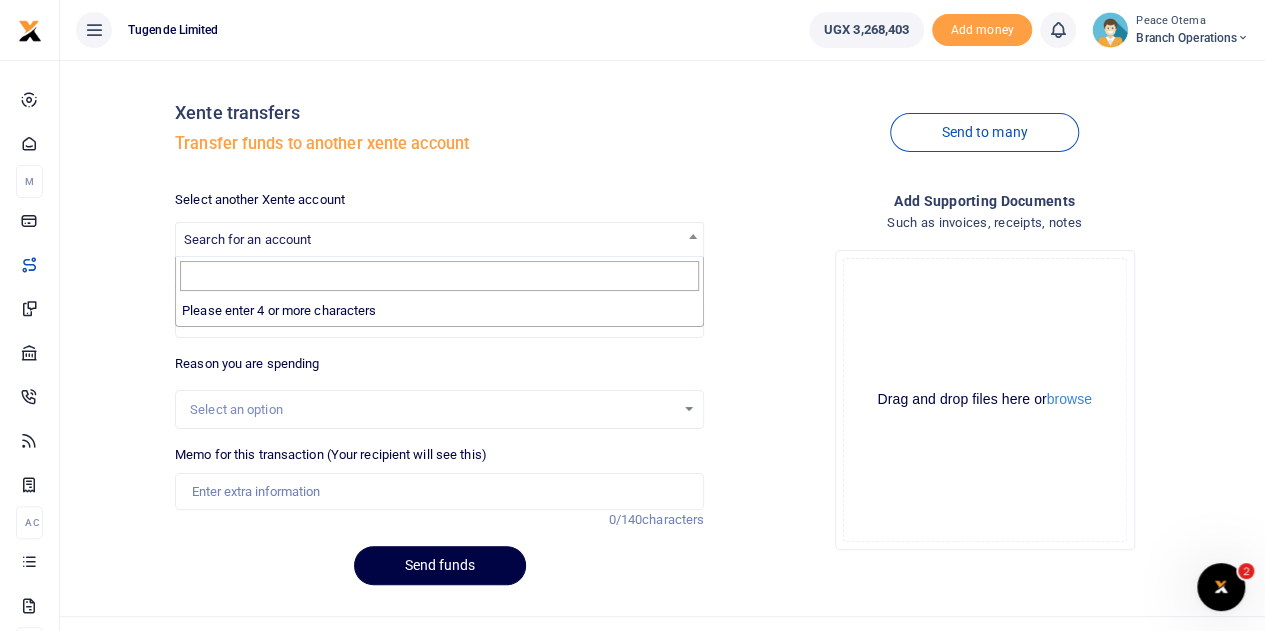 click on "Search for an account" at bounding box center (439, 238) 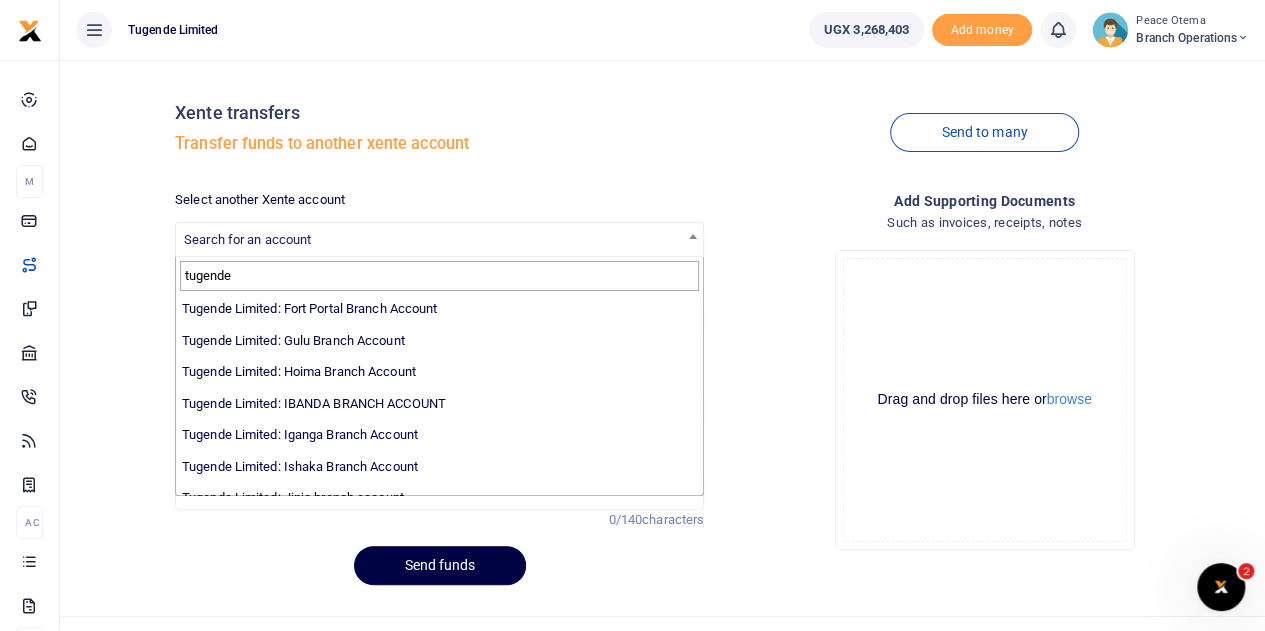 scroll, scrollTop: 119, scrollLeft: 0, axis: vertical 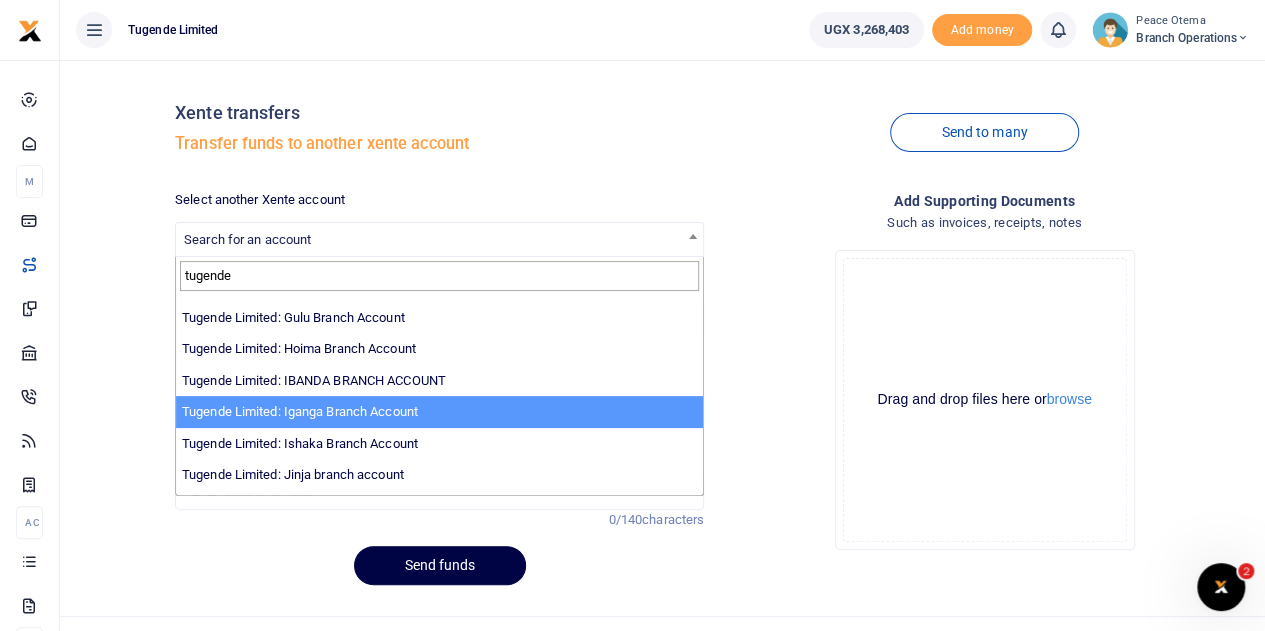 type on "tugende" 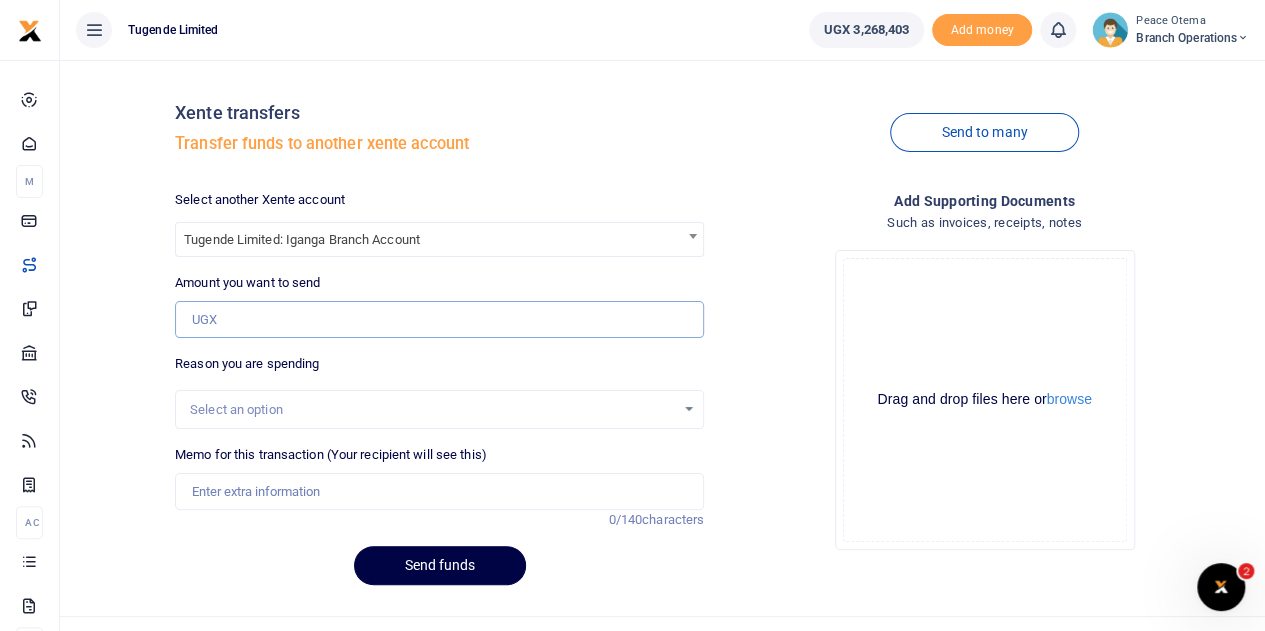 click on "Amount you want to send" at bounding box center (439, 320) 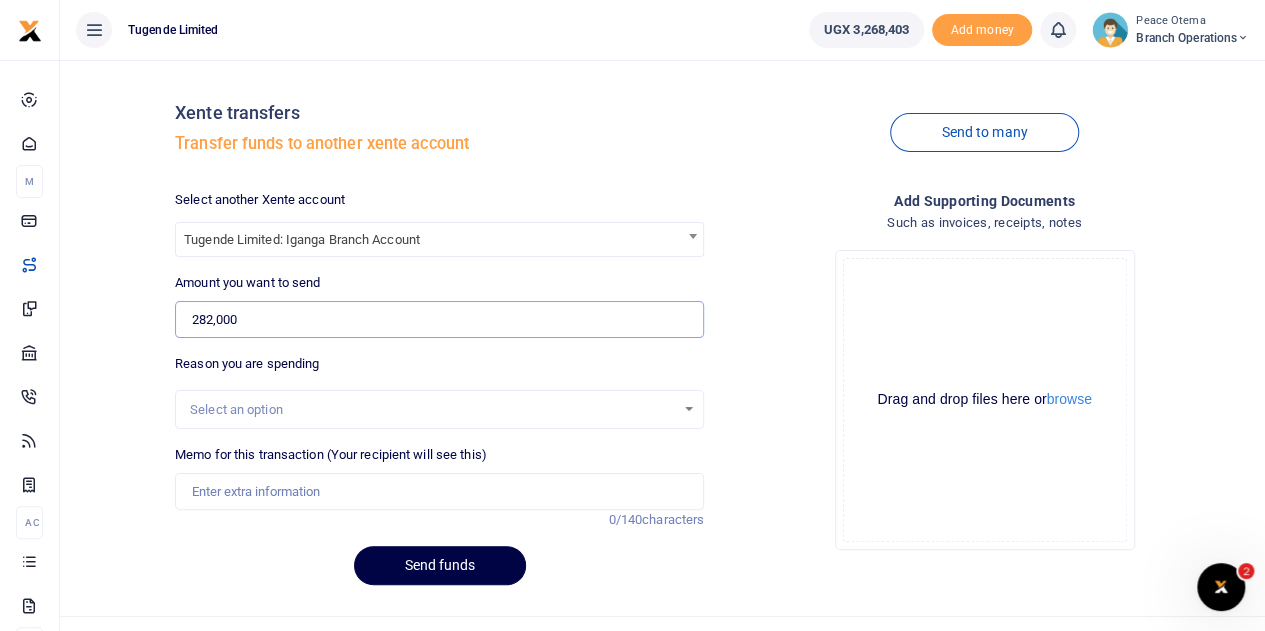 type on "282,000" 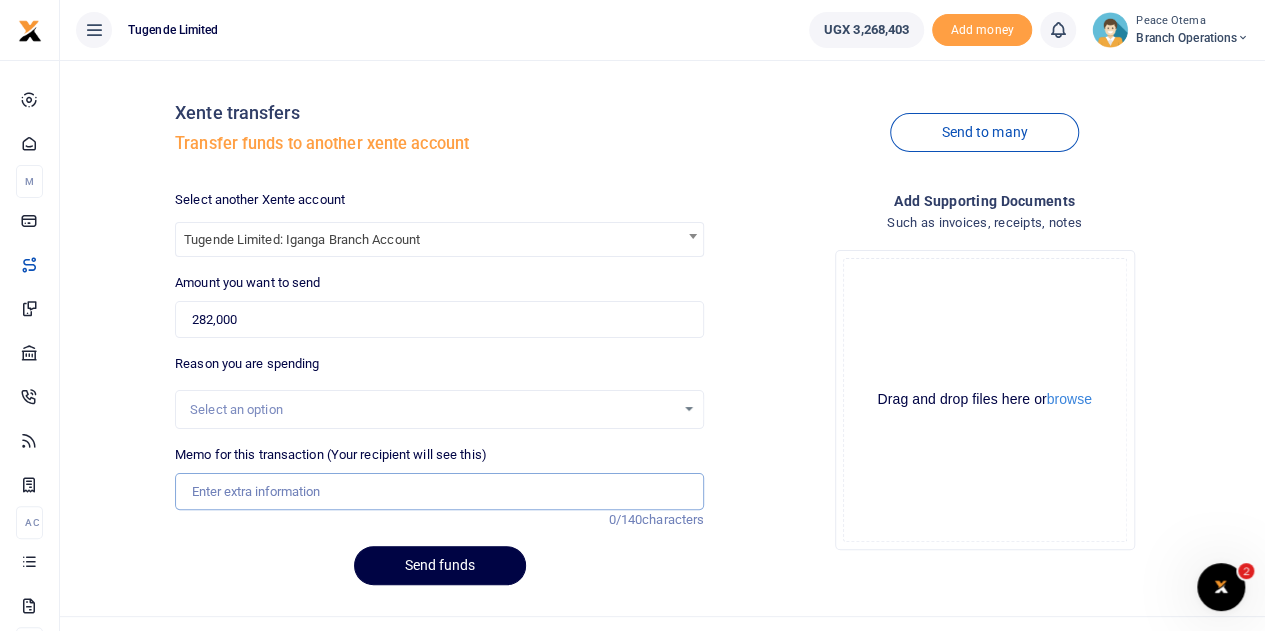 click on "Memo for this transaction (Your recipient will see this)" at bounding box center [439, 492] 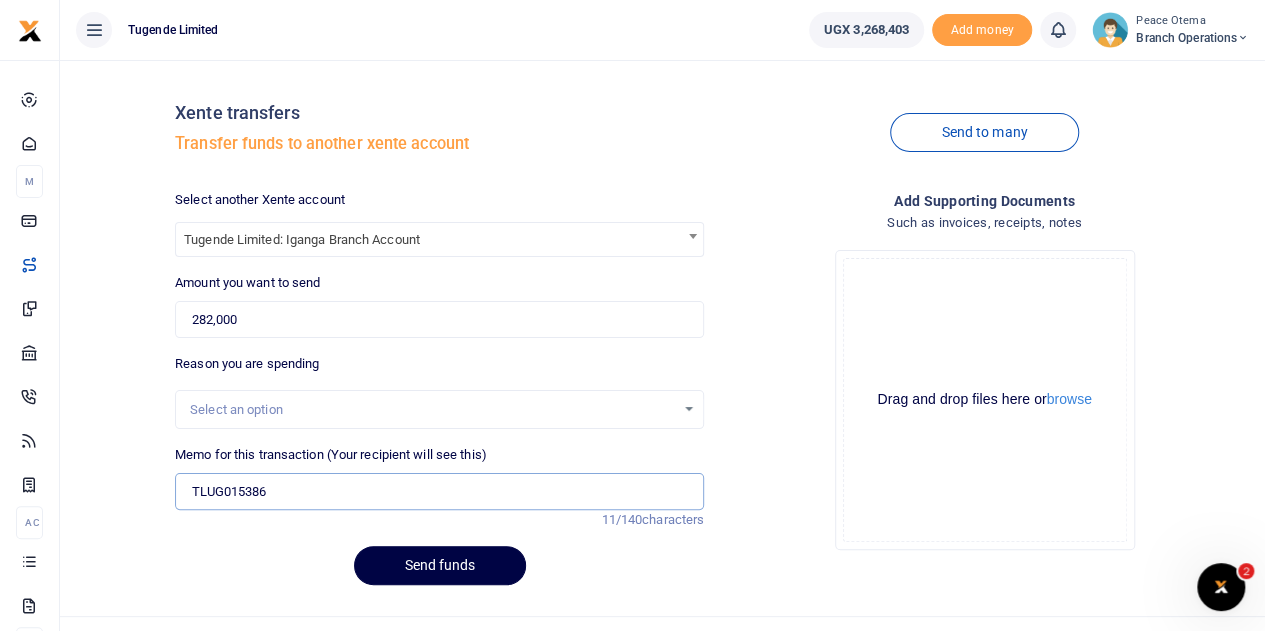 click on "TLUG015386" at bounding box center [439, 492] 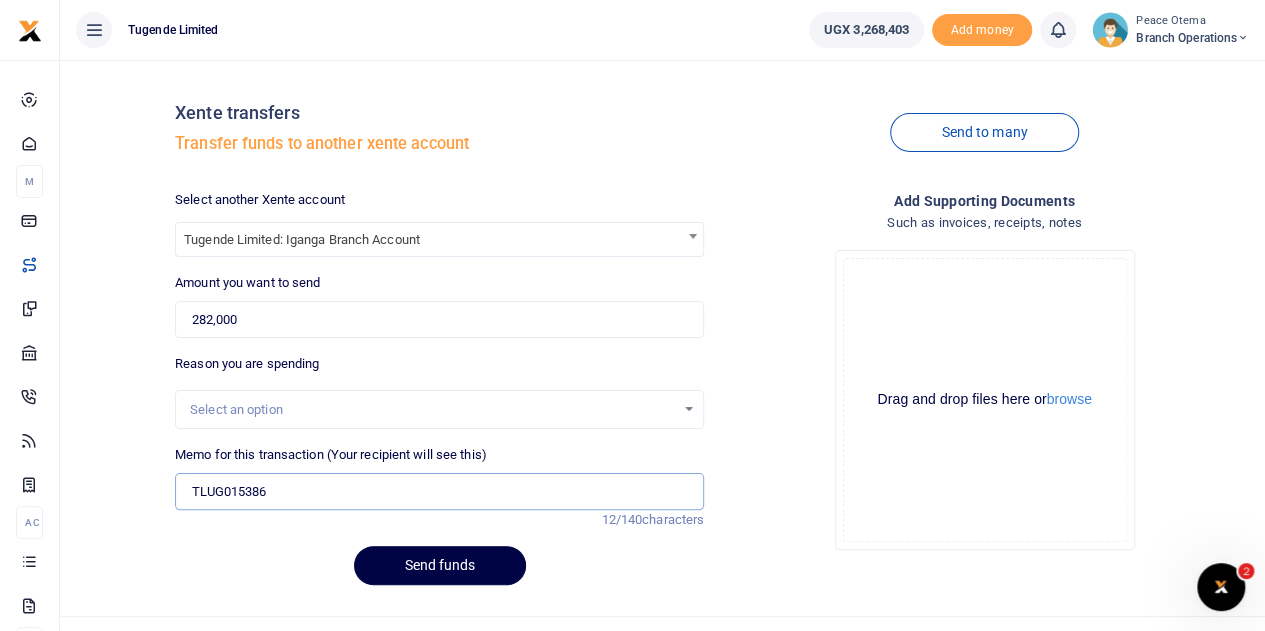 click on "TLUG015386" at bounding box center (439, 492) 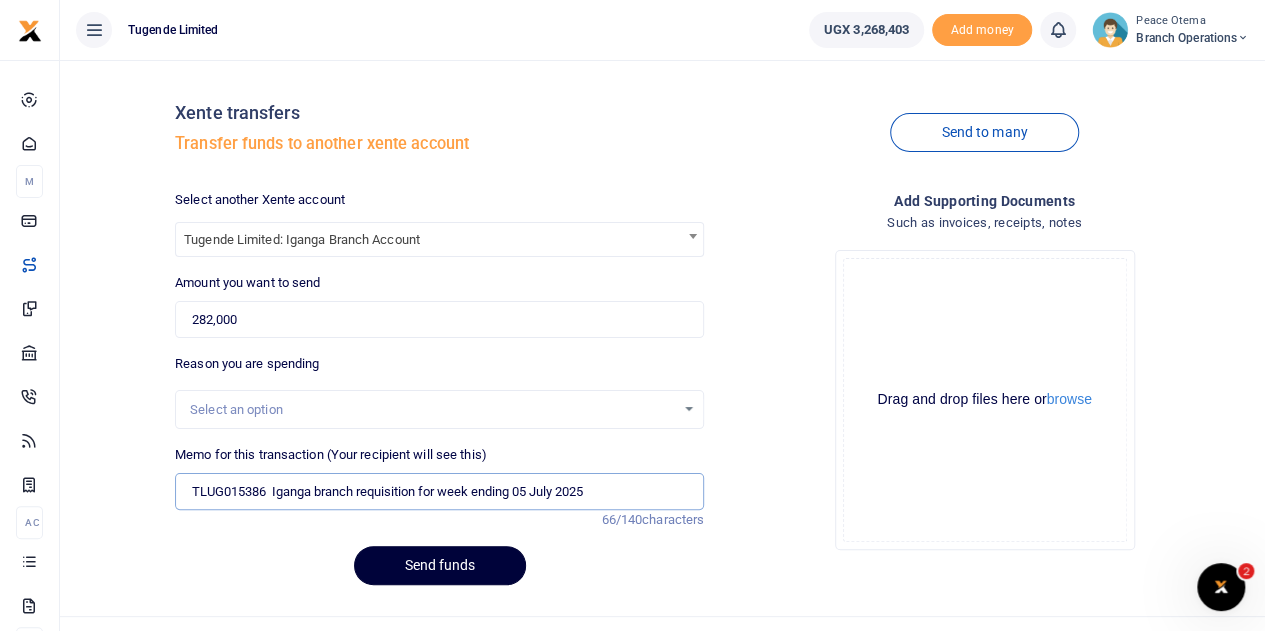 type on "TLUG015386  Iganga branch requisition for week ending 05 July 2025" 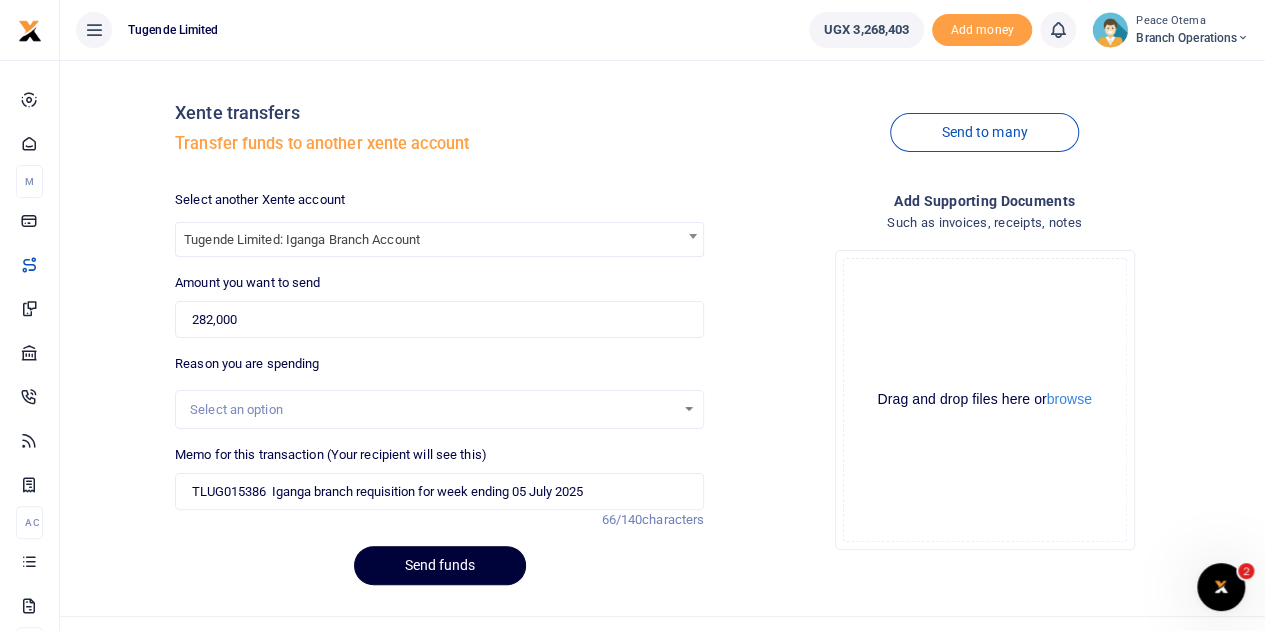 click on "Send funds" at bounding box center [440, 565] 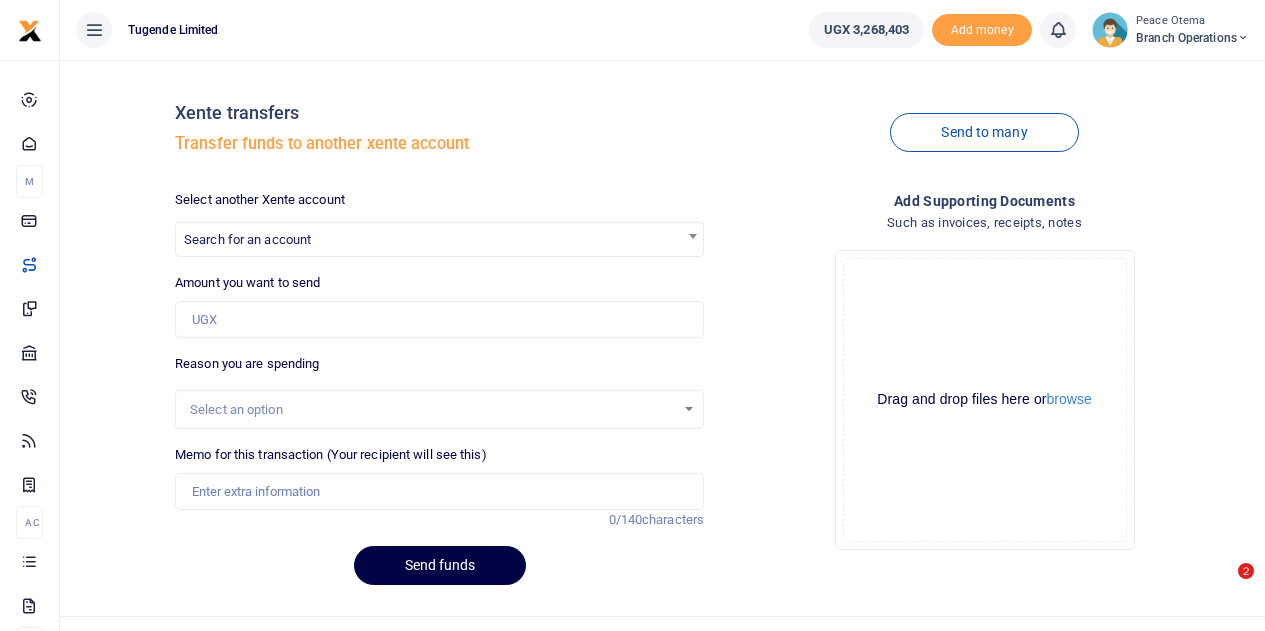 scroll, scrollTop: 0, scrollLeft: 0, axis: both 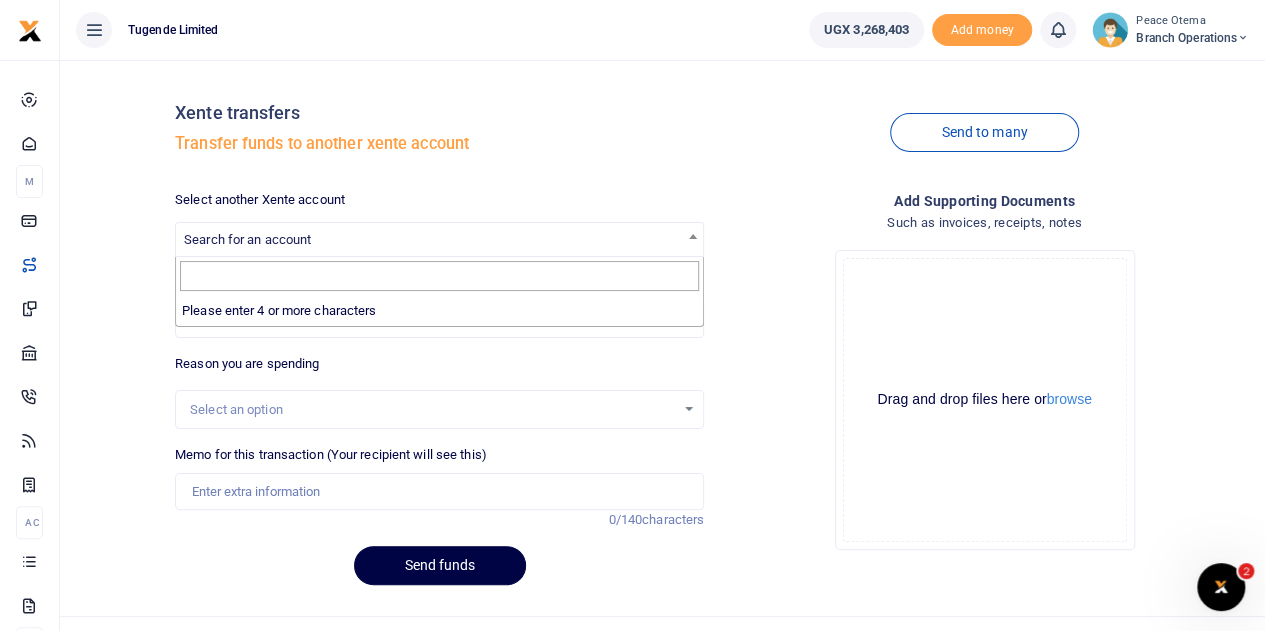 click on "Search for an account" at bounding box center (247, 239) 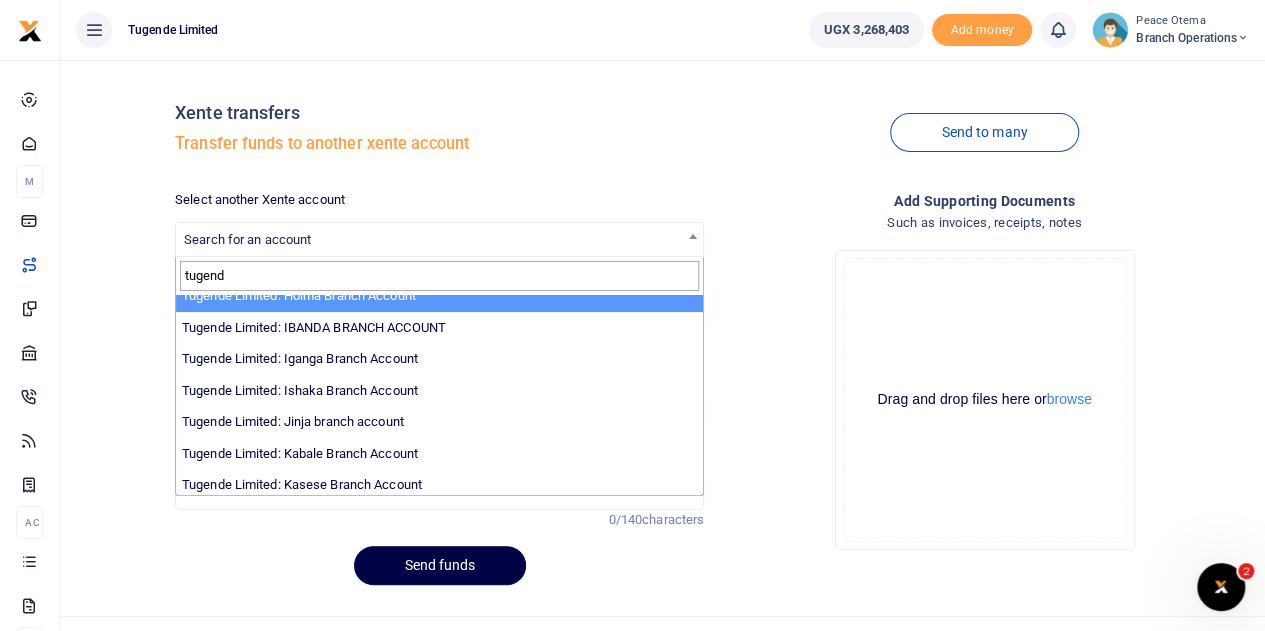 scroll, scrollTop: 174, scrollLeft: 0, axis: vertical 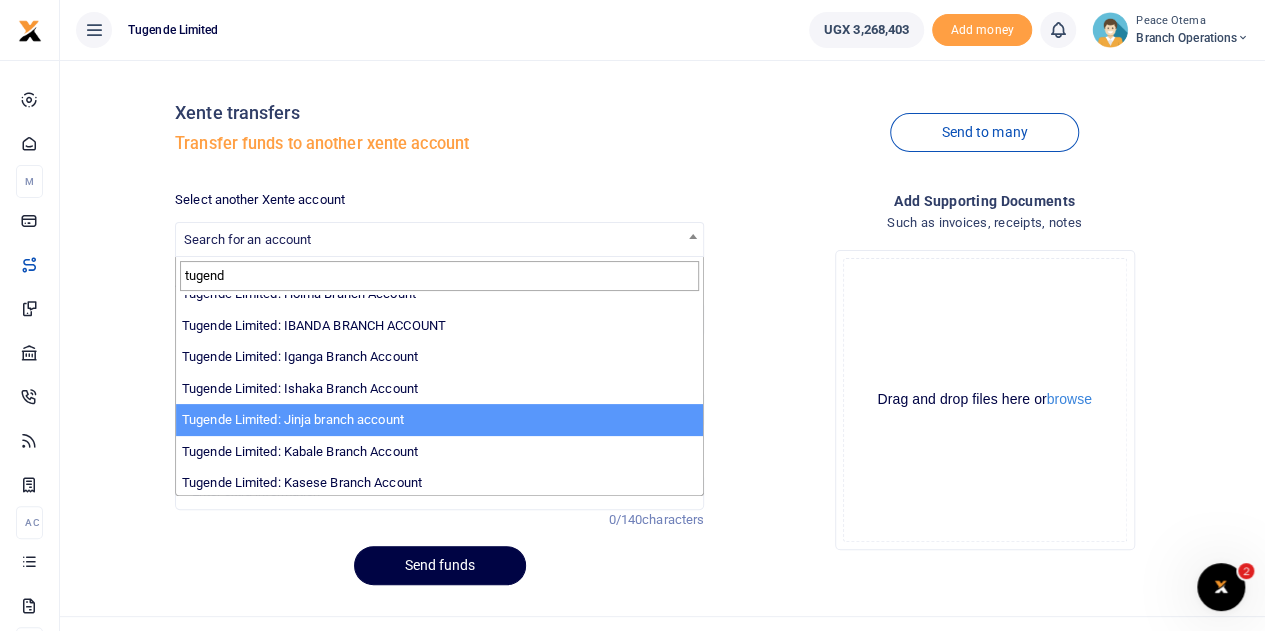 type on "tugend" 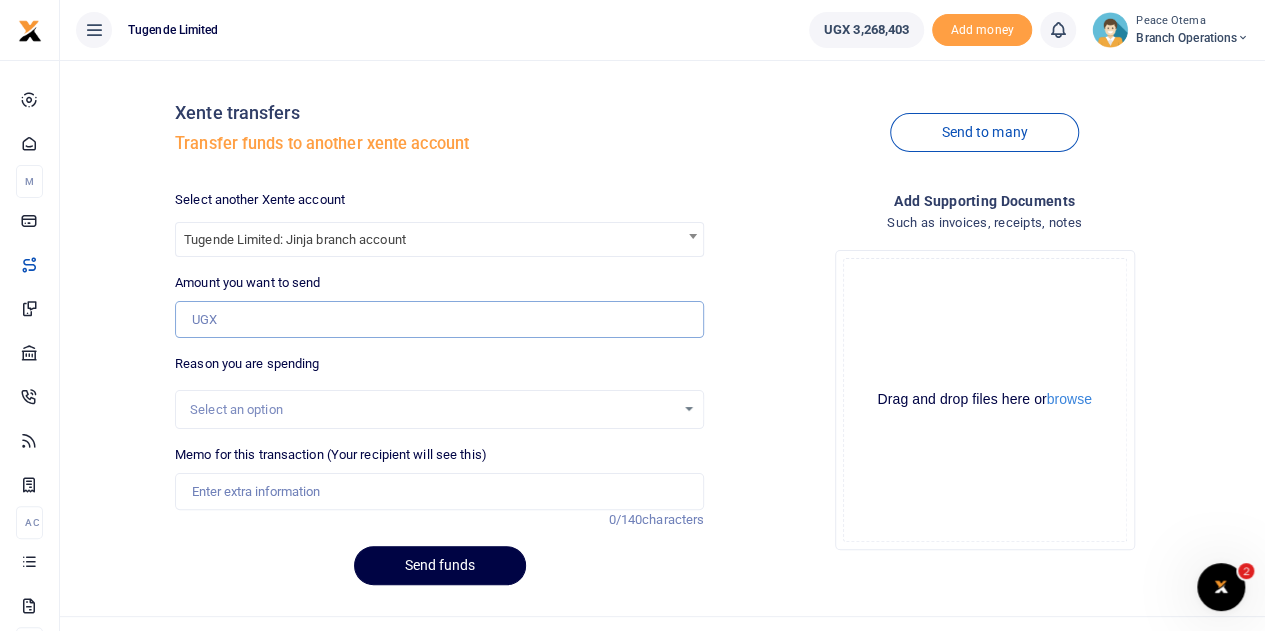 click on "Amount you want to send" at bounding box center (439, 320) 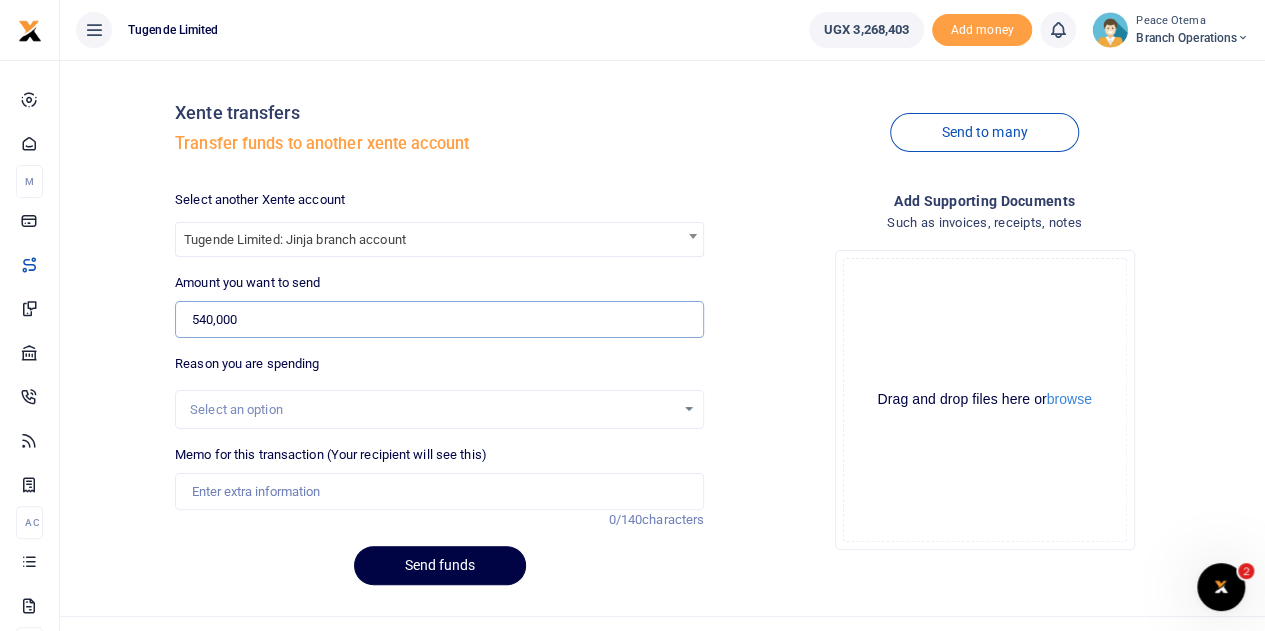 type on "540,000" 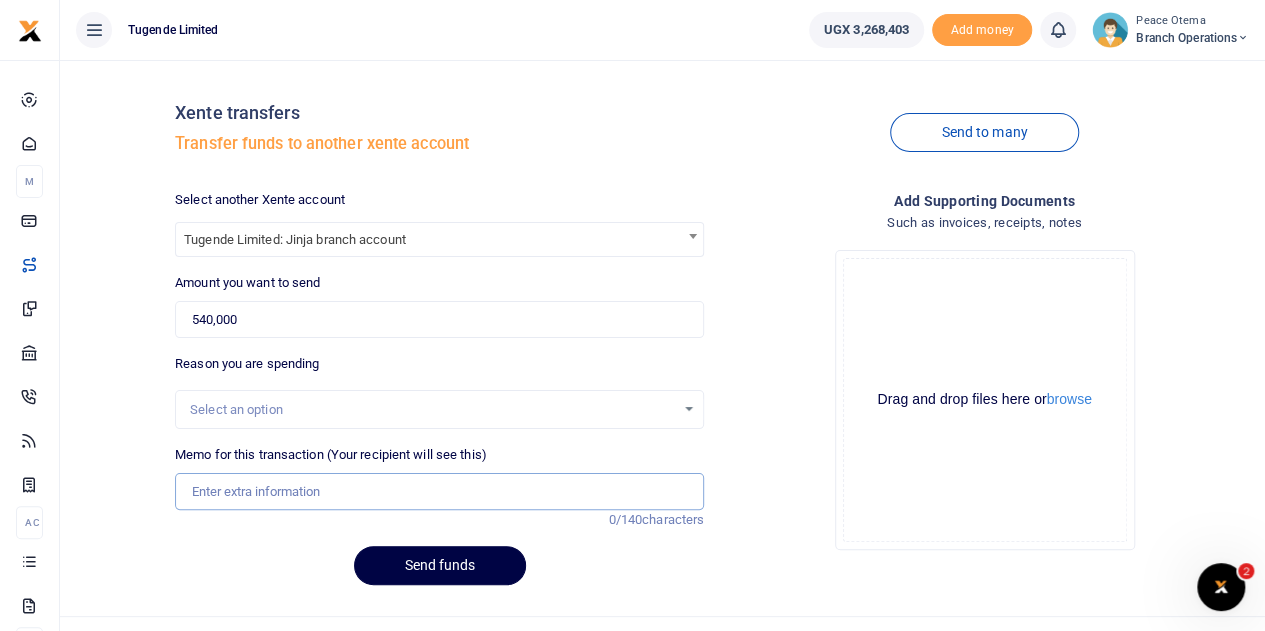 click on "Memo for this transaction (Your recipient will see this)" at bounding box center [439, 492] 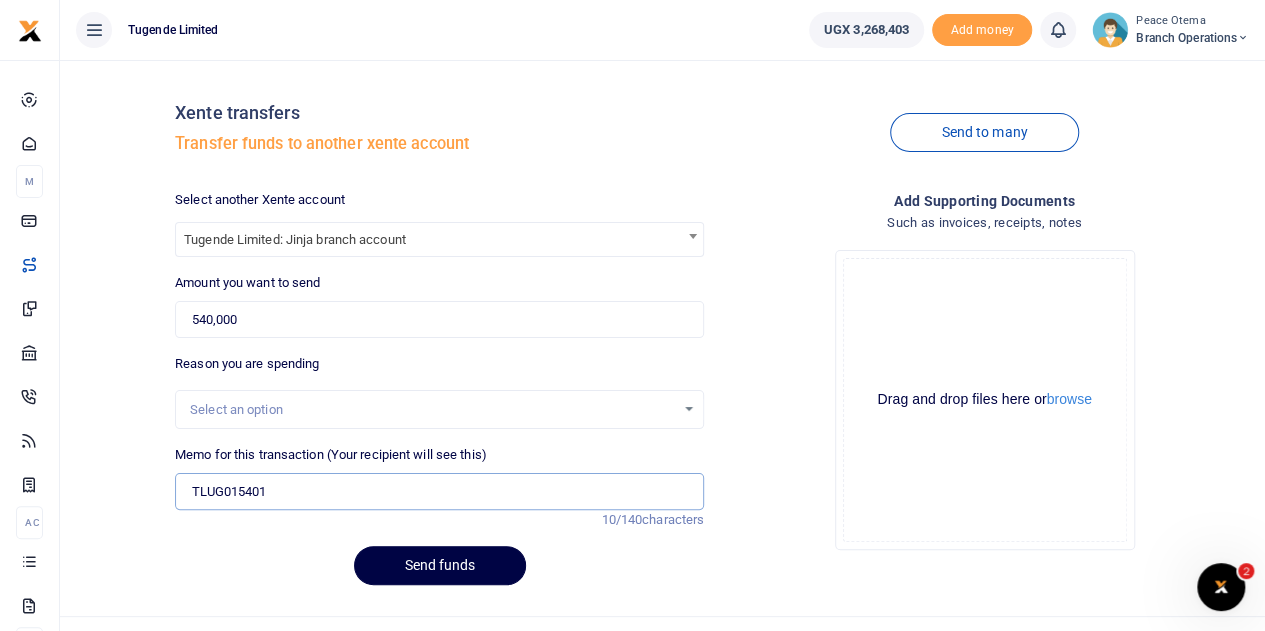 click on "TLUG015401" at bounding box center [439, 492] 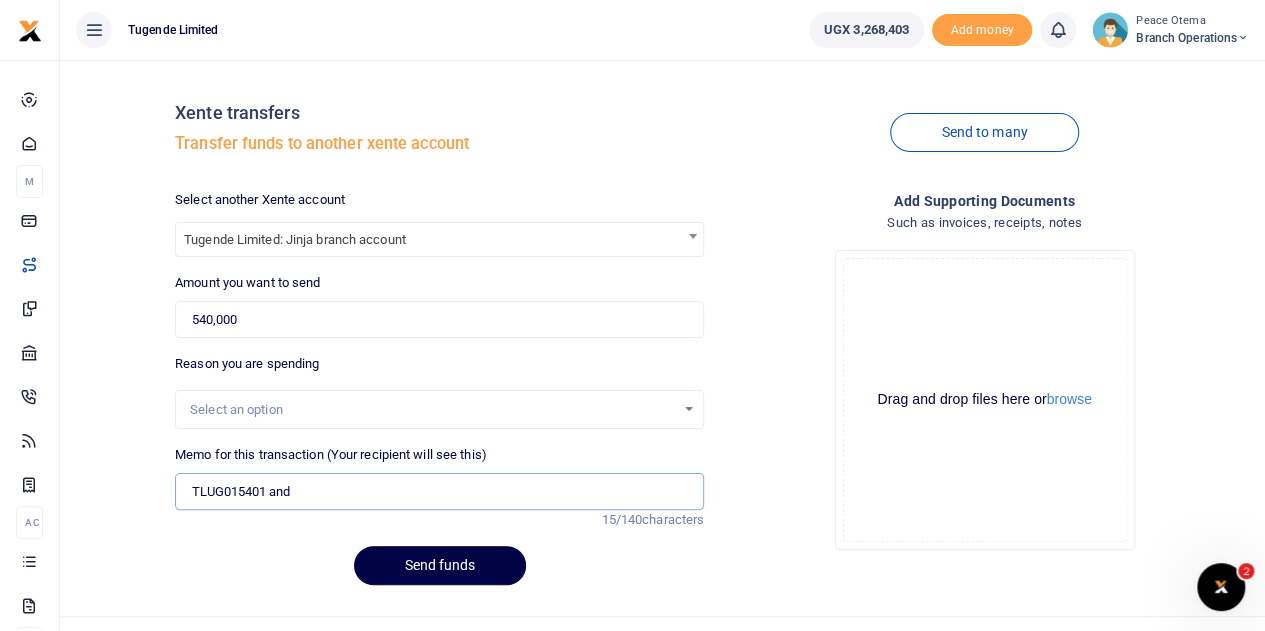click on "TLUG015401 and" at bounding box center [439, 492] 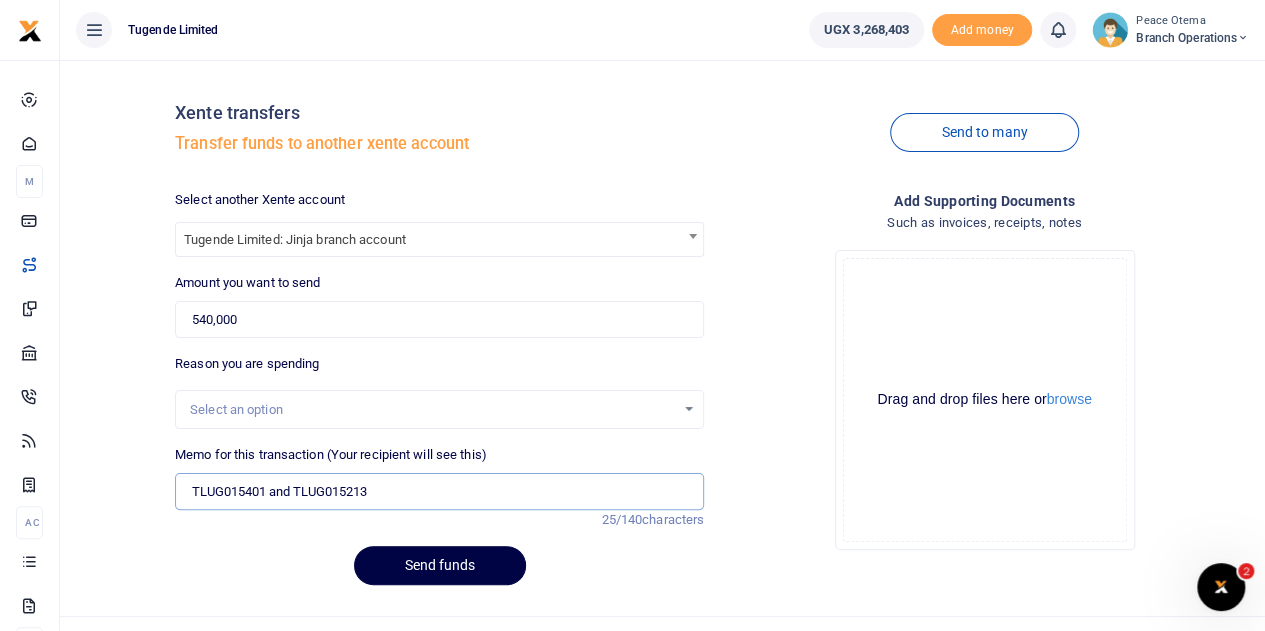 click on "TLUG015401 and TLUG015213" at bounding box center [439, 492] 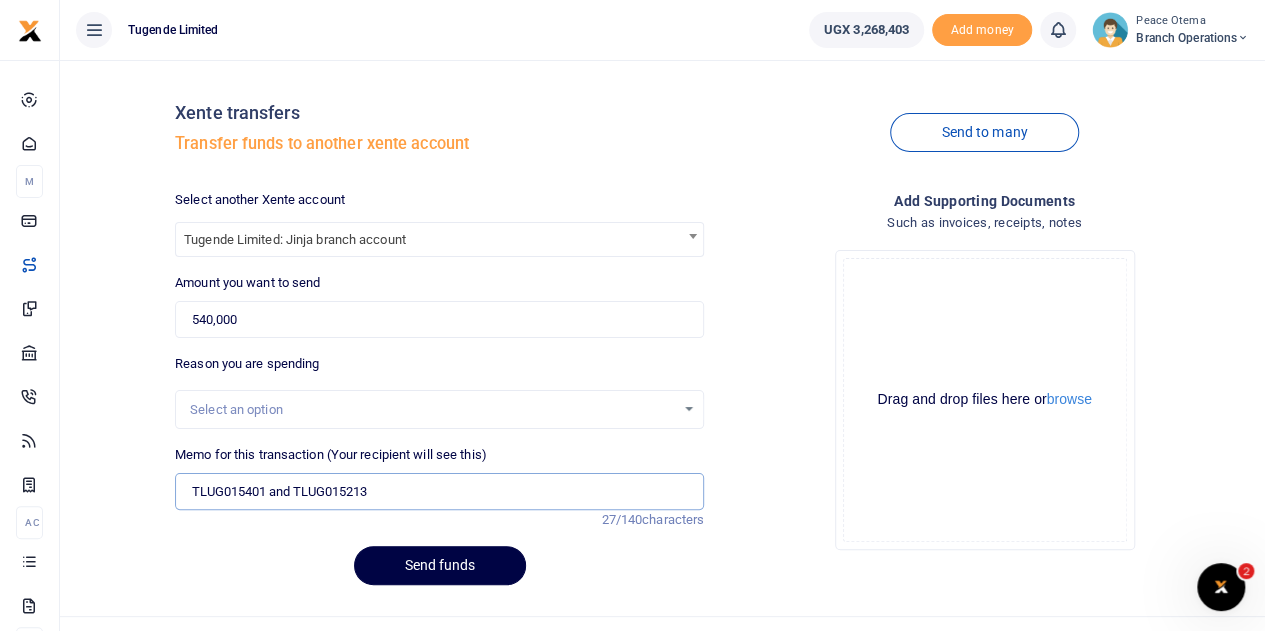 click on "TLUG015401 and TLUG015213" at bounding box center [439, 492] 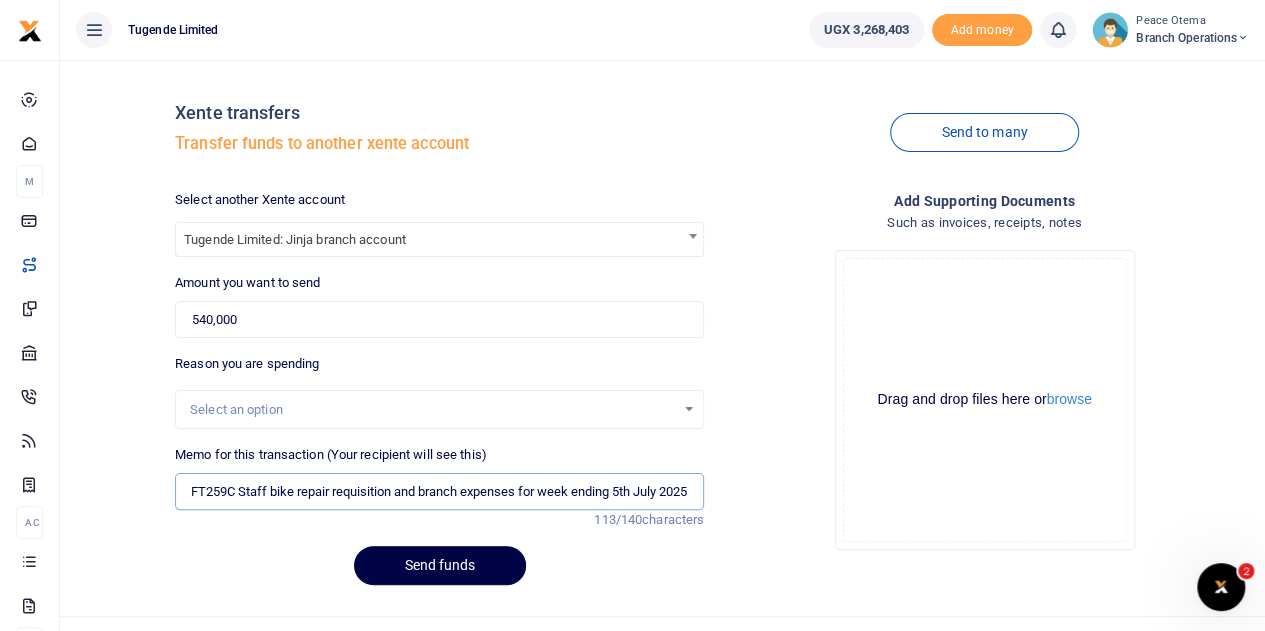 scroll, scrollTop: 0, scrollLeft: 204, axis: horizontal 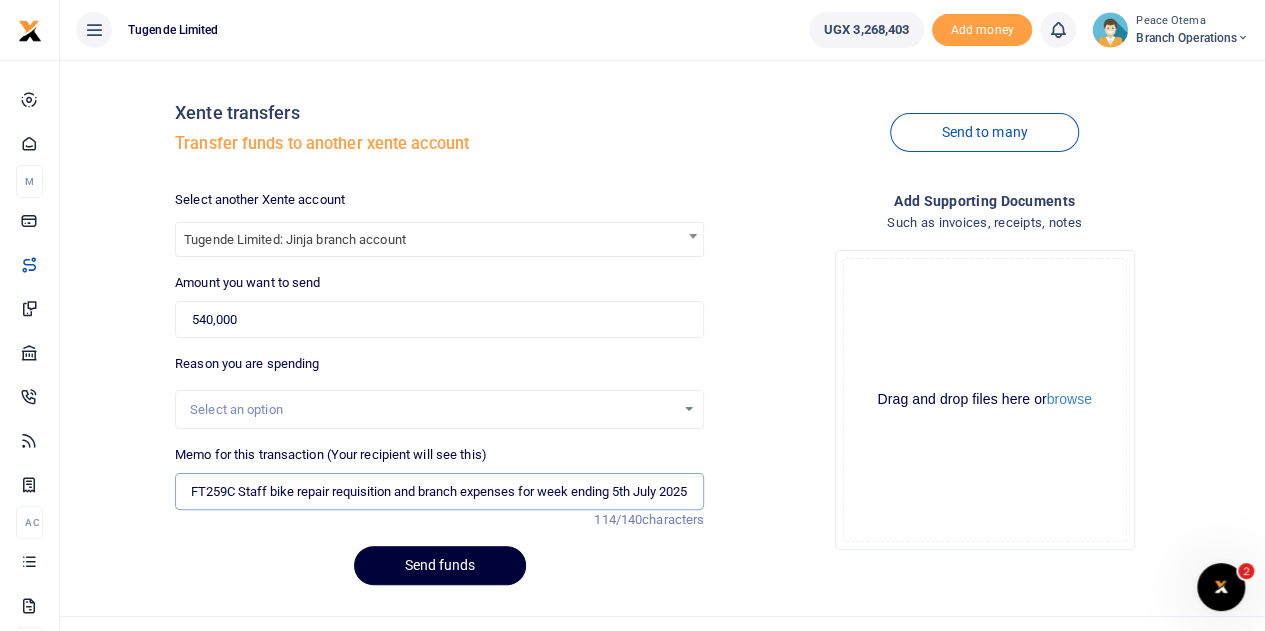type on "TLUG015401 and TLUG015213  UFT259C Staff bike repair requisition and branch expenses for week ending 5th July 2025" 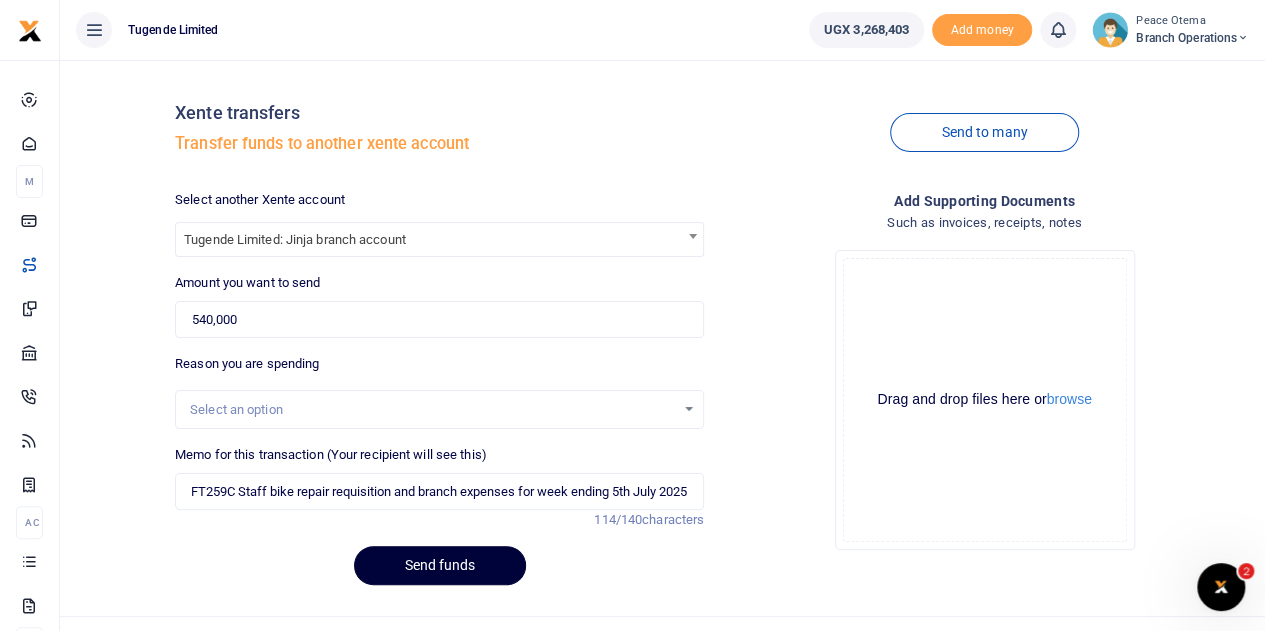 scroll, scrollTop: 0, scrollLeft: 0, axis: both 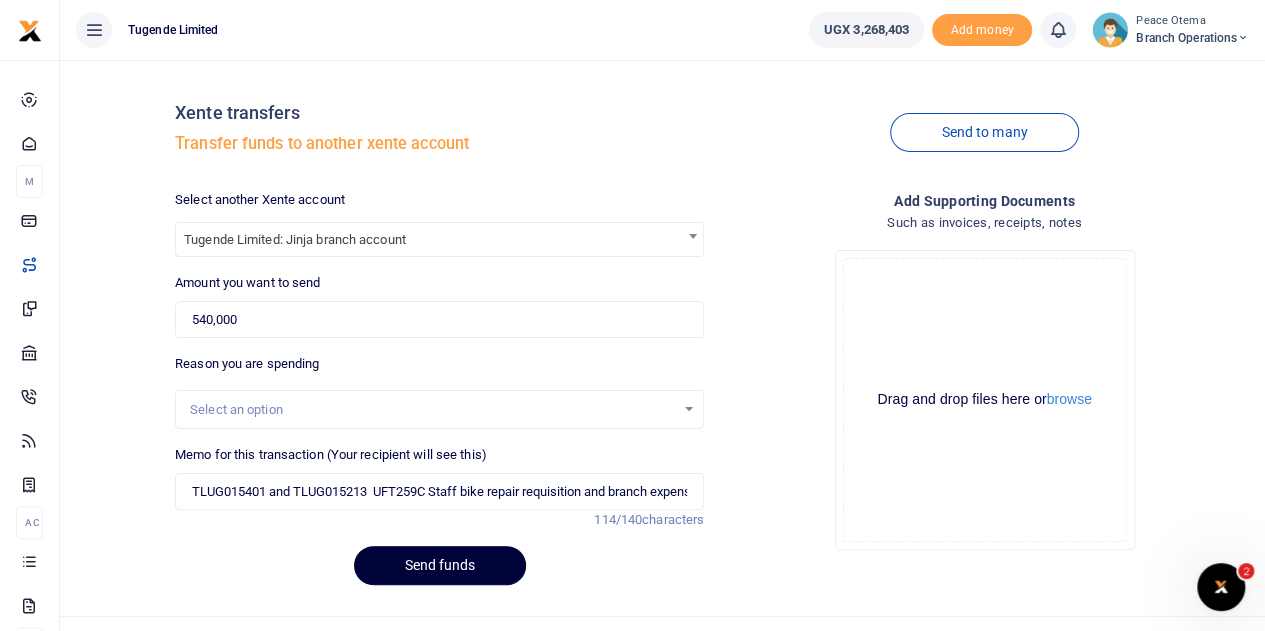 click on "Send funds" at bounding box center (440, 565) 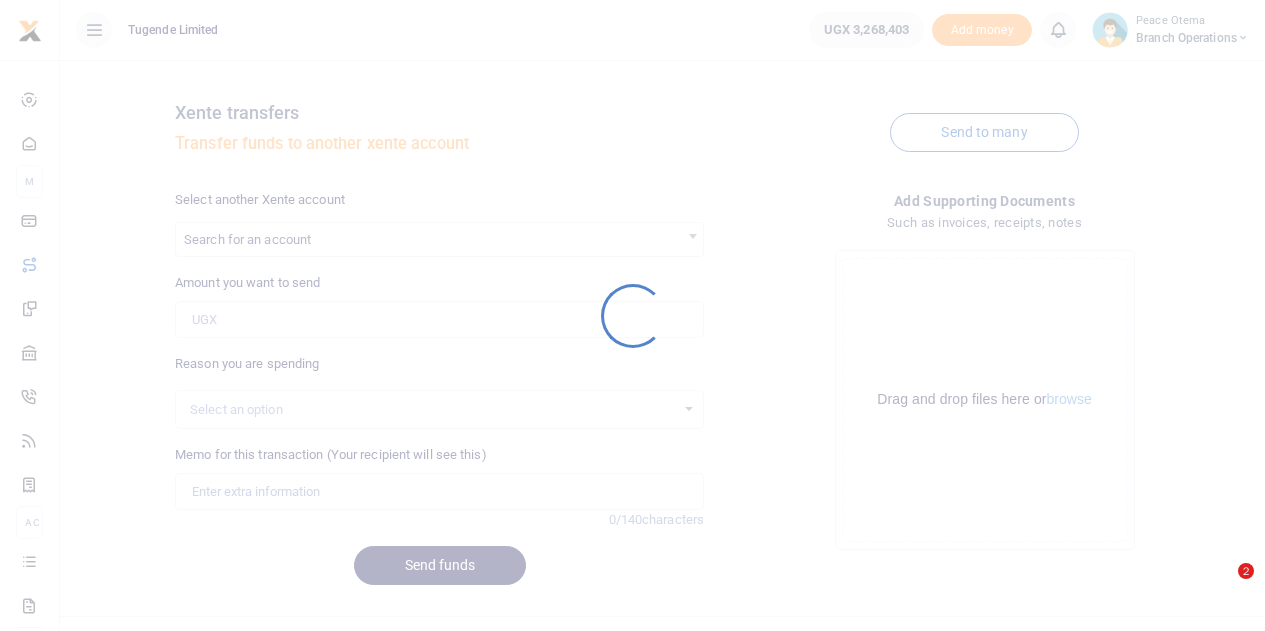 scroll, scrollTop: 0, scrollLeft: 0, axis: both 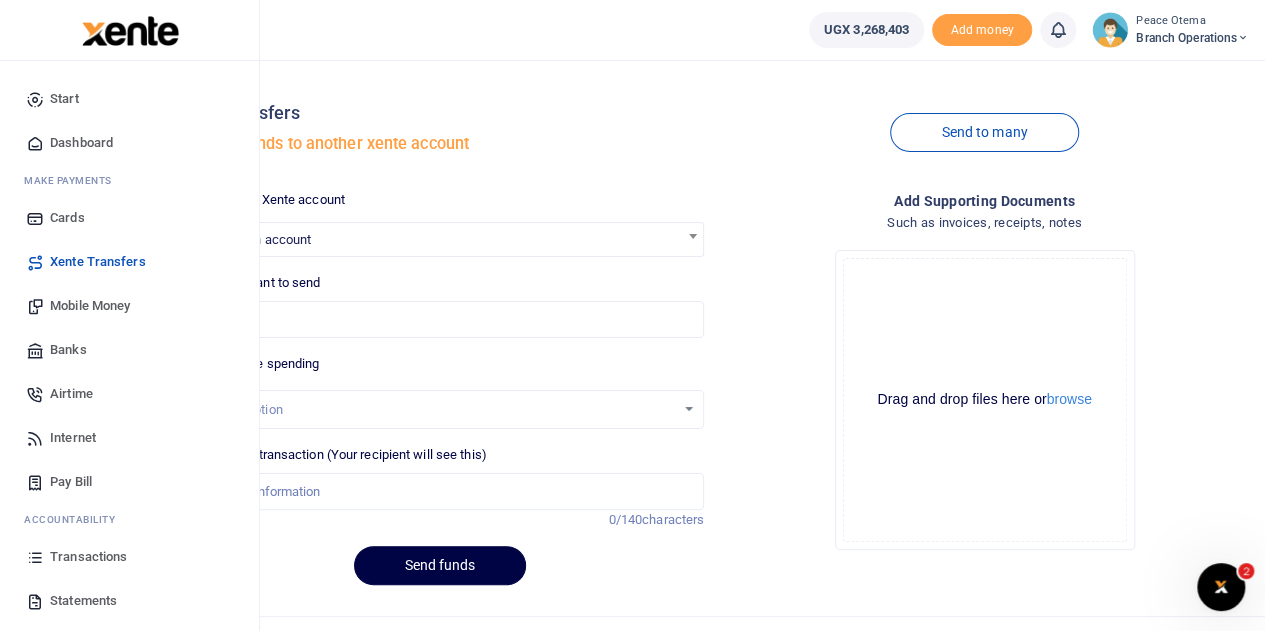 click on "Xente Transfers" at bounding box center (98, 262) 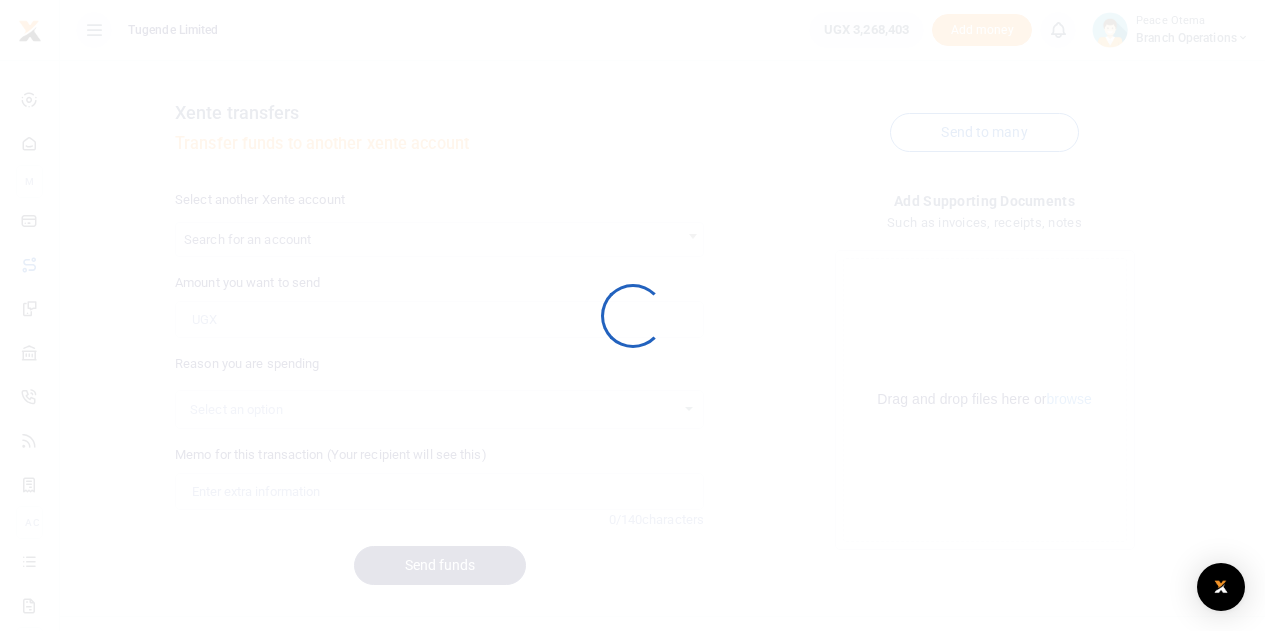 scroll, scrollTop: 0, scrollLeft: 0, axis: both 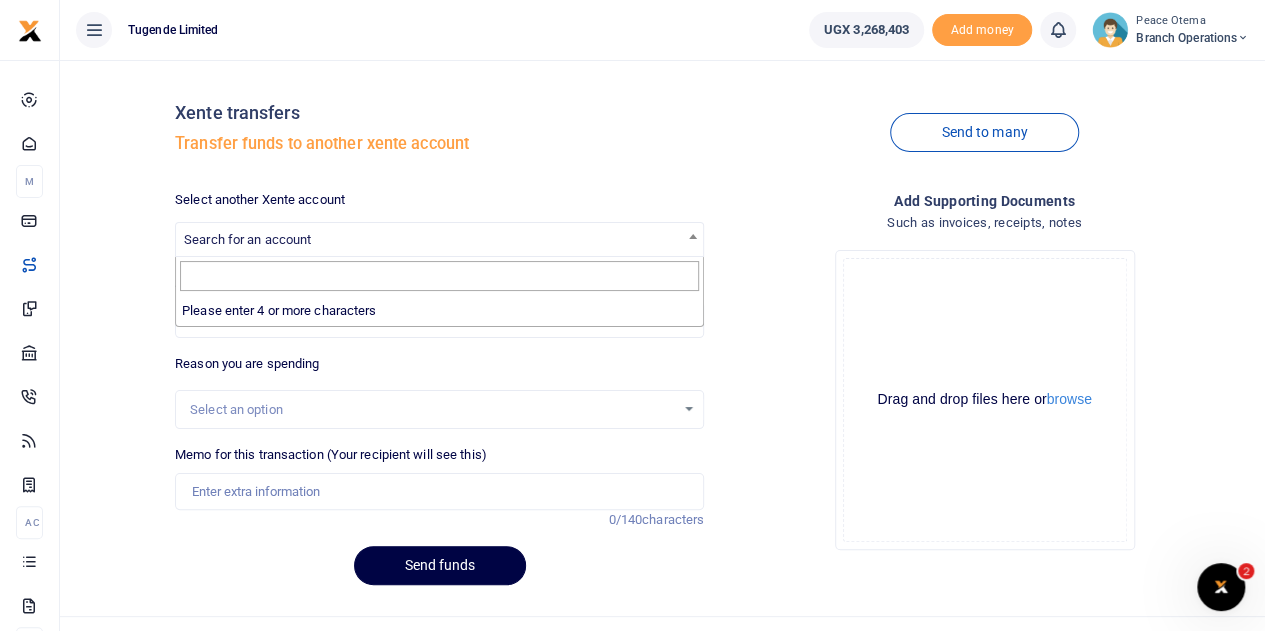 click on "Search for an account" at bounding box center (247, 239) 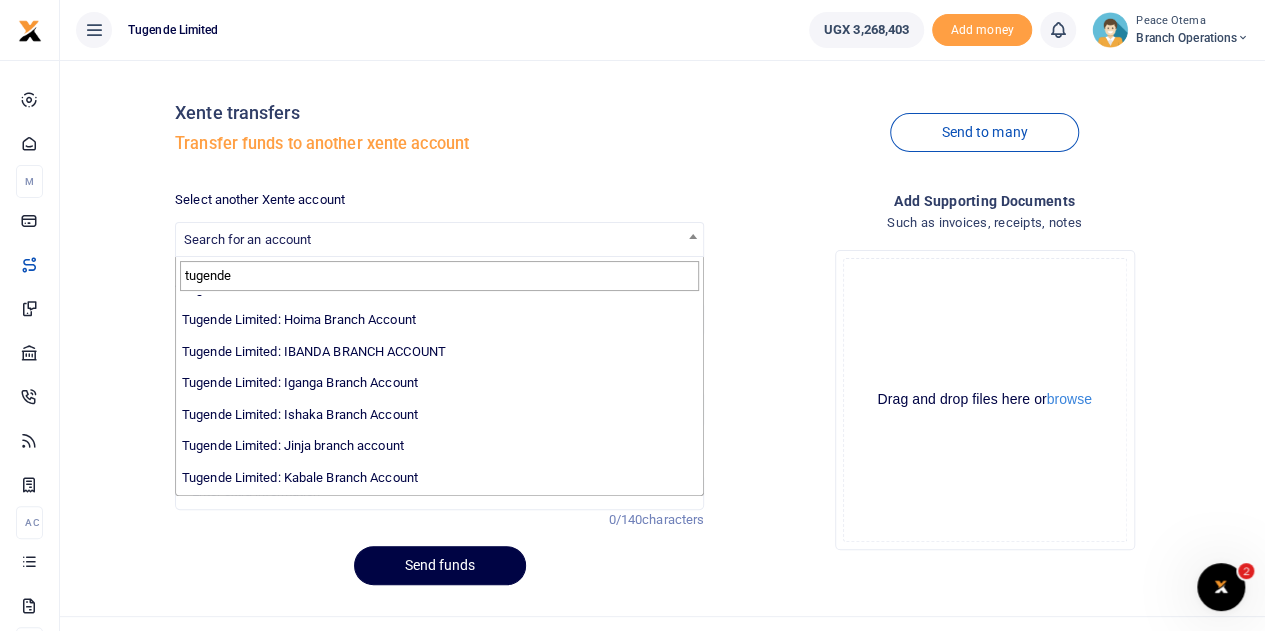 scroll, scrollTop: 150, scrollLeft: 0, axis: vertical 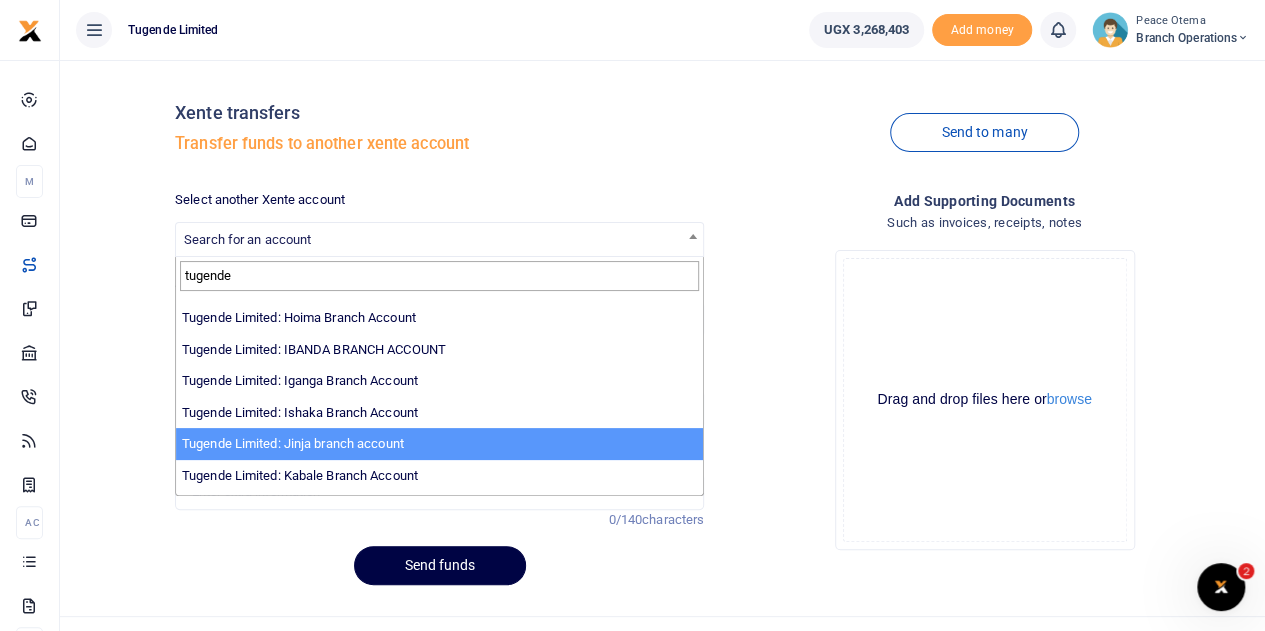 type on "tugende" 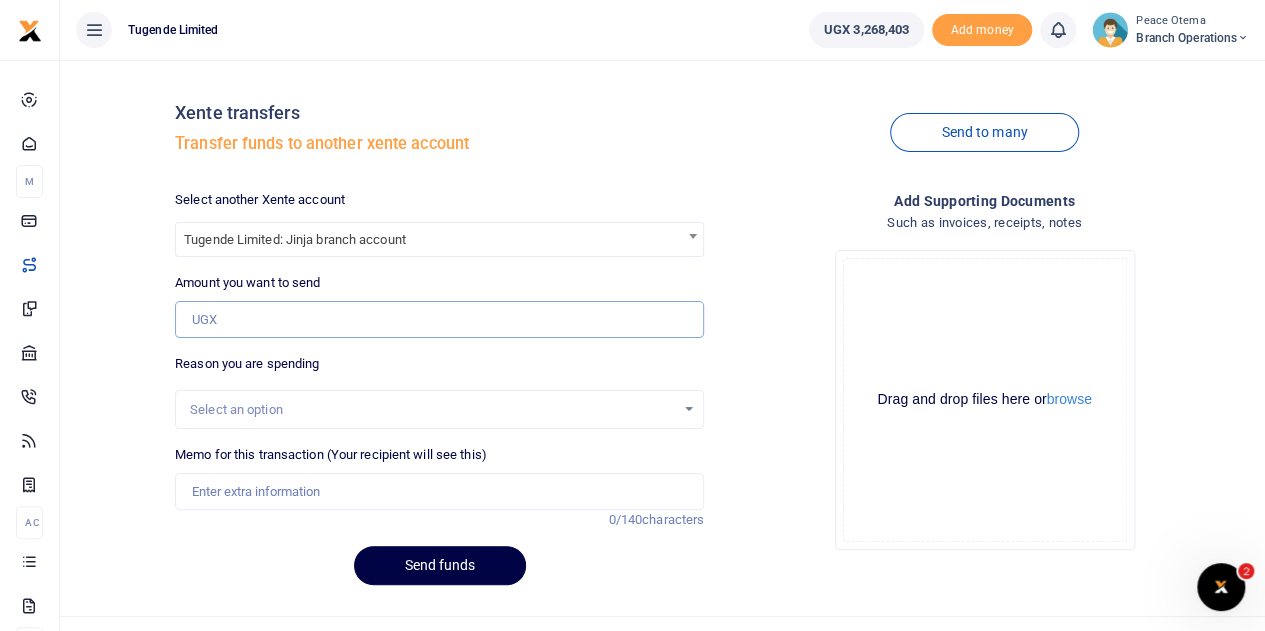 click on "Amount you want to send" at bounding box center (439, 320) 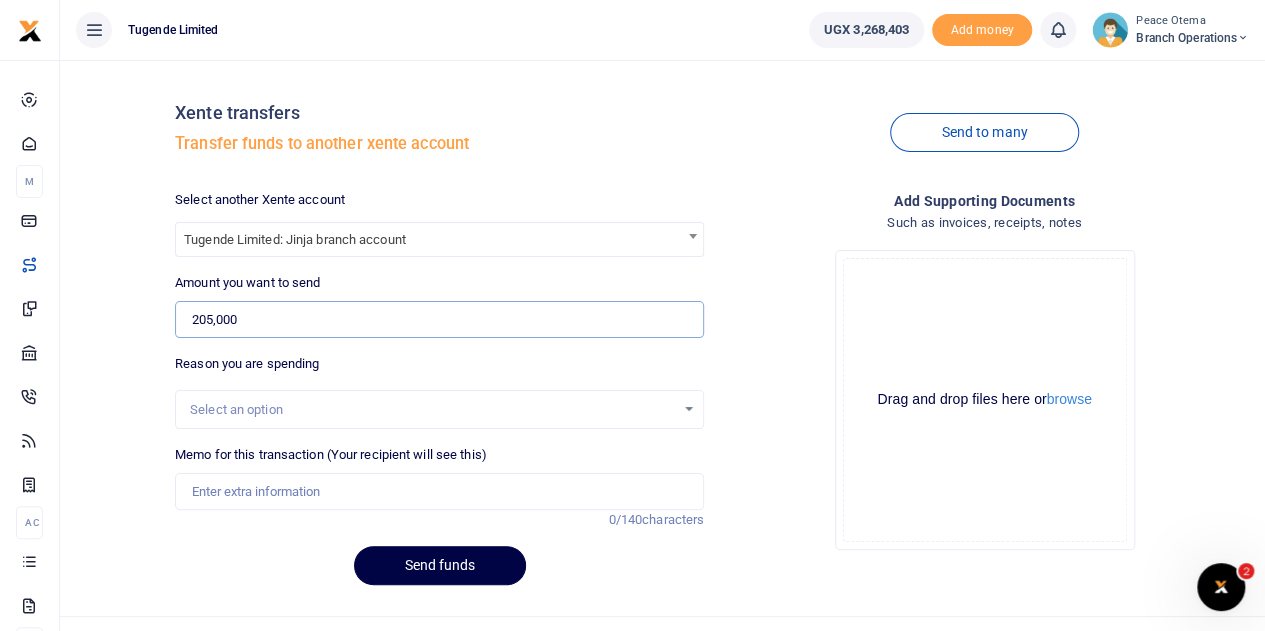 type on "205,000" 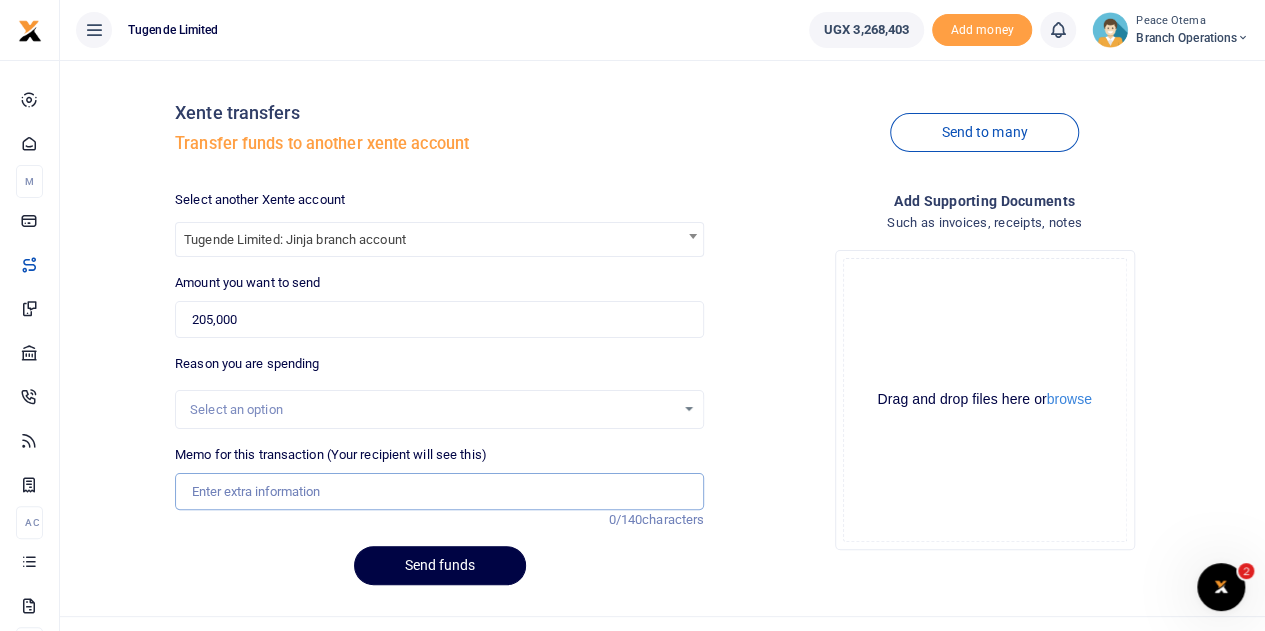 click on "Memo for this transaction (Your recipient will see this)" at bounding box center (439, 492) 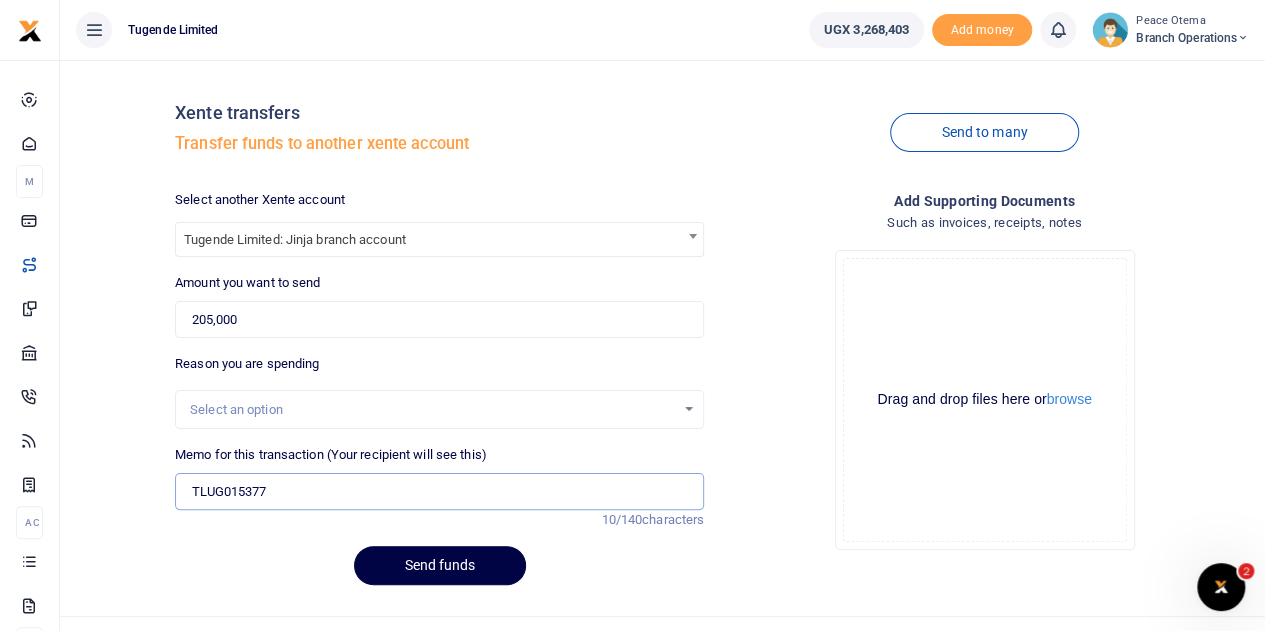click on "TLUG015377" at bounding box center (439, 492) 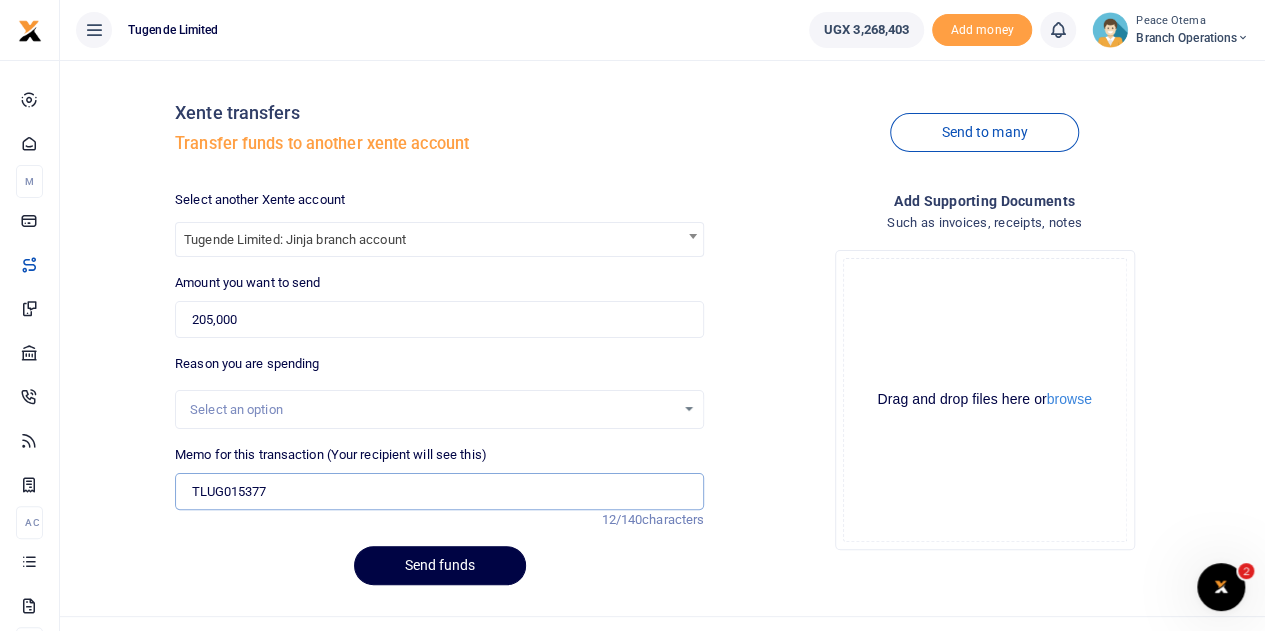 click on "TLUG015377" at bounding box center (439, 492) 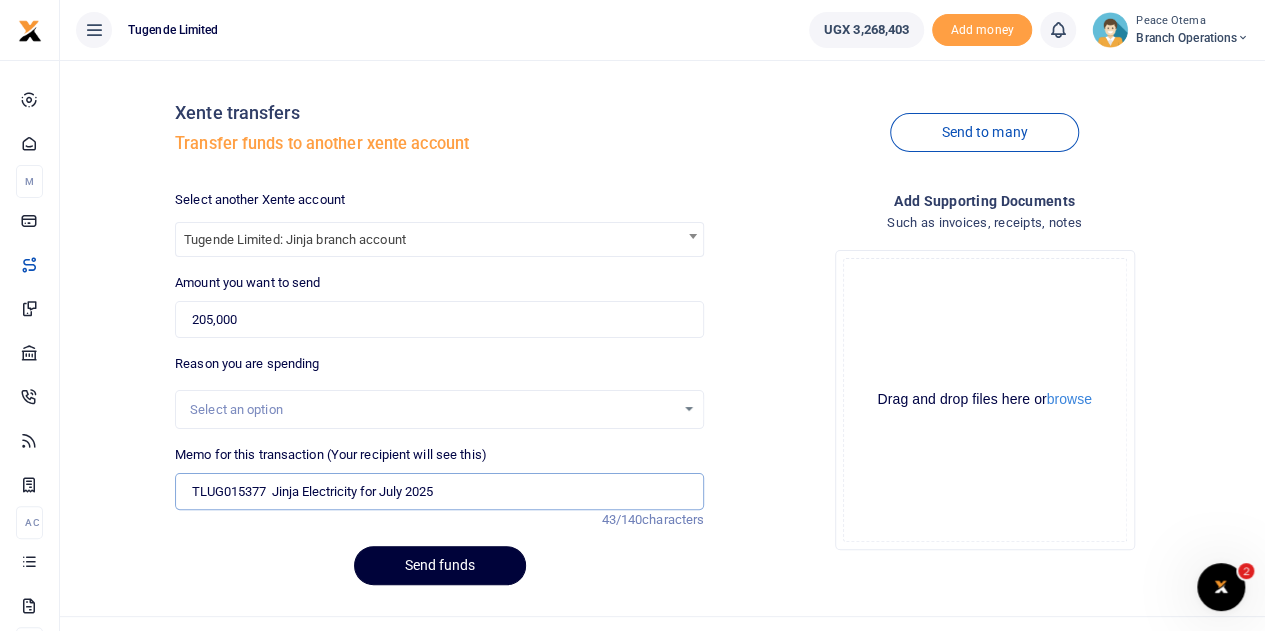 type on "TLUG015377  Jinja Electricity for July 2025" 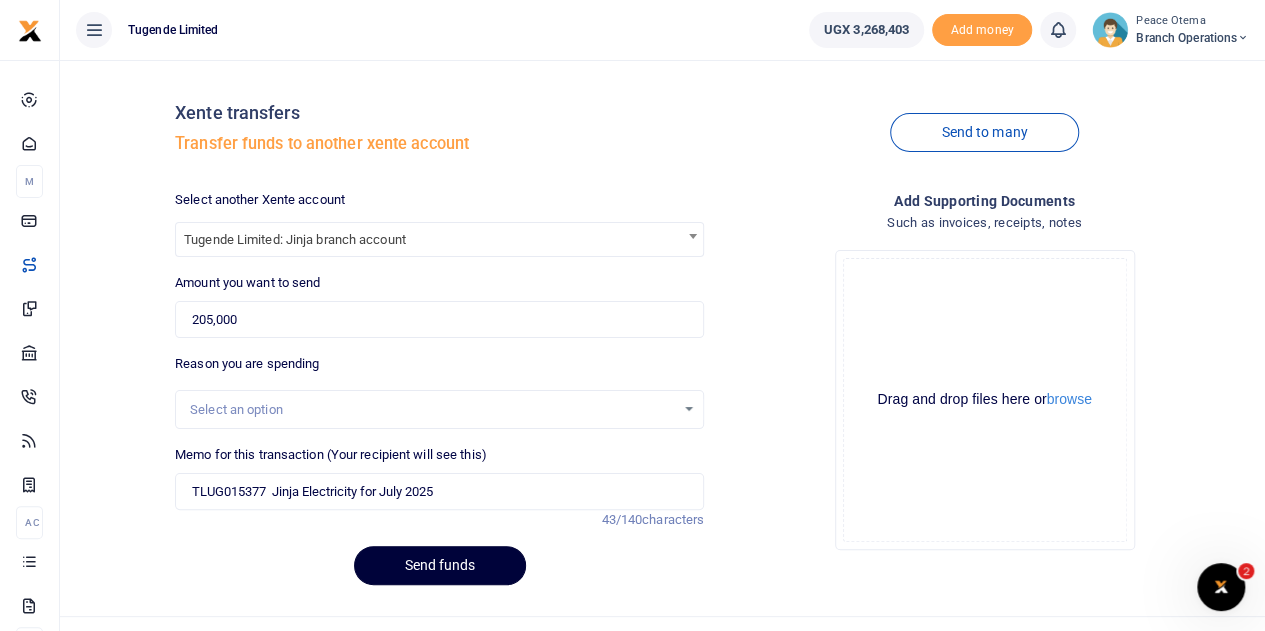 click on "Send funds" at bounding box center (440, 565) 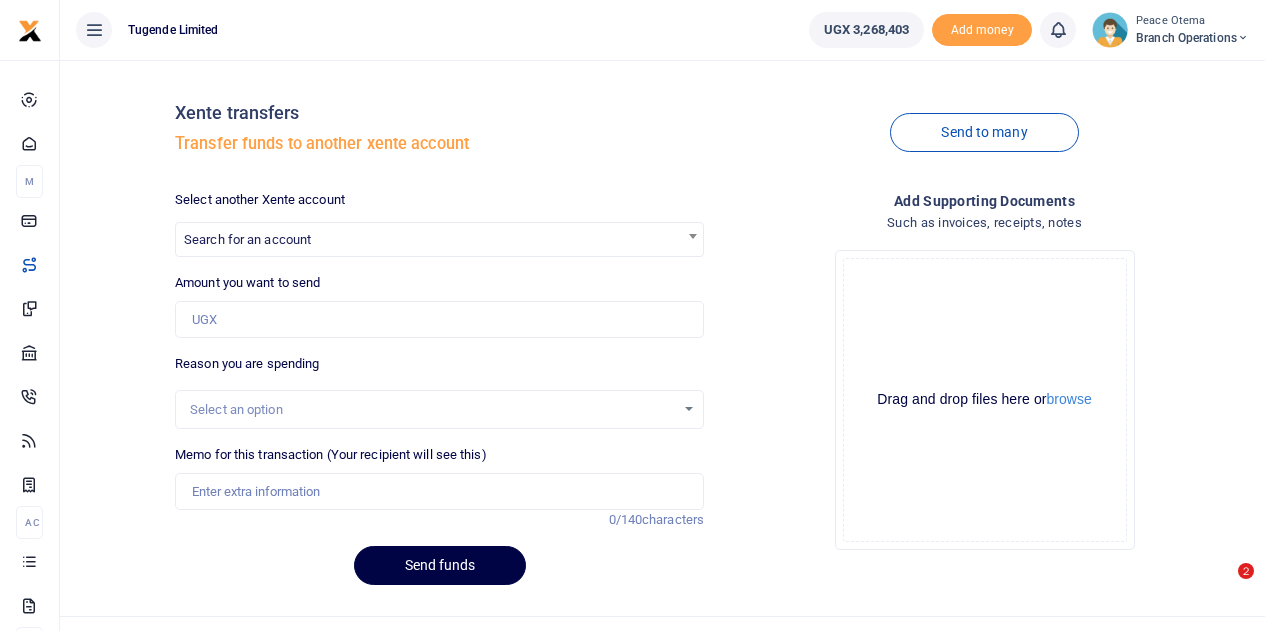 scroll, scrollTop: 0, scrollLeft: 0, axis: both 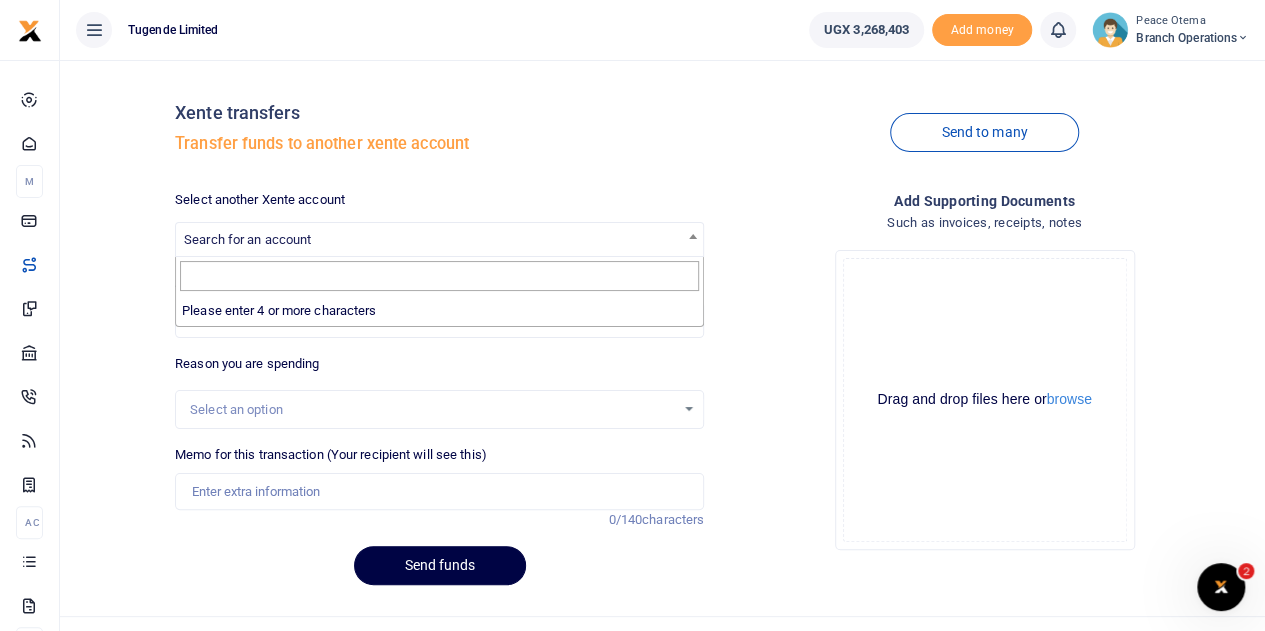 click on "Search for an account" at bounding box center (247, 239) 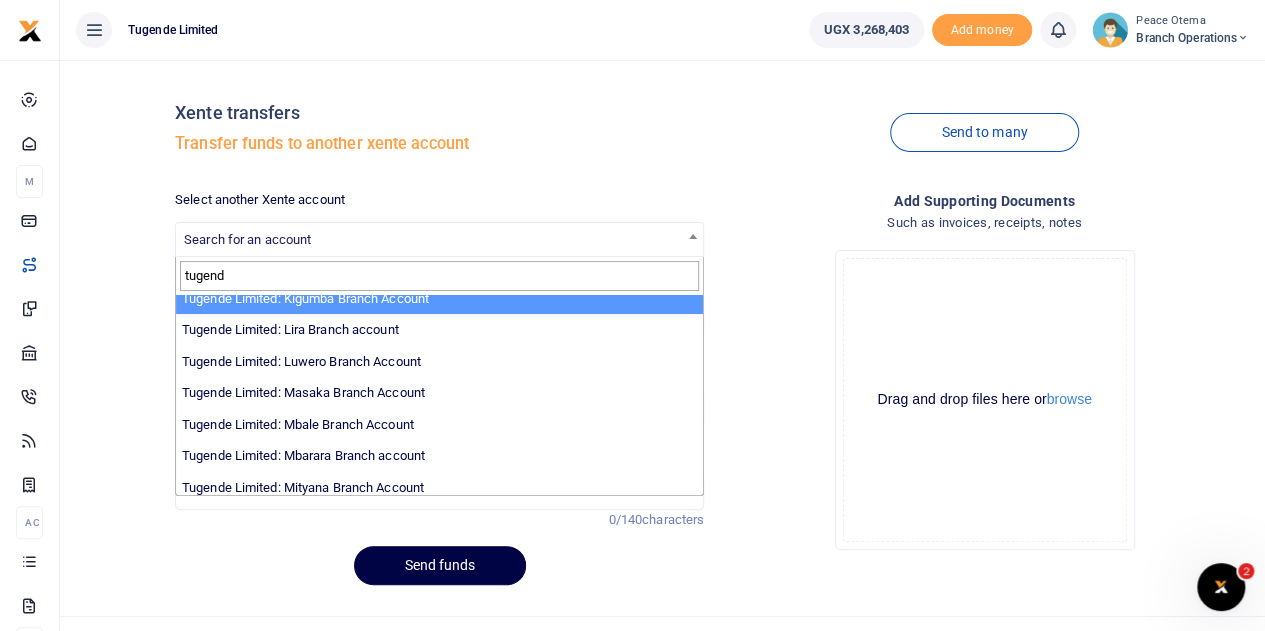 scroll, scrollTop: 395, scrollLeft: 0, axis: vertical 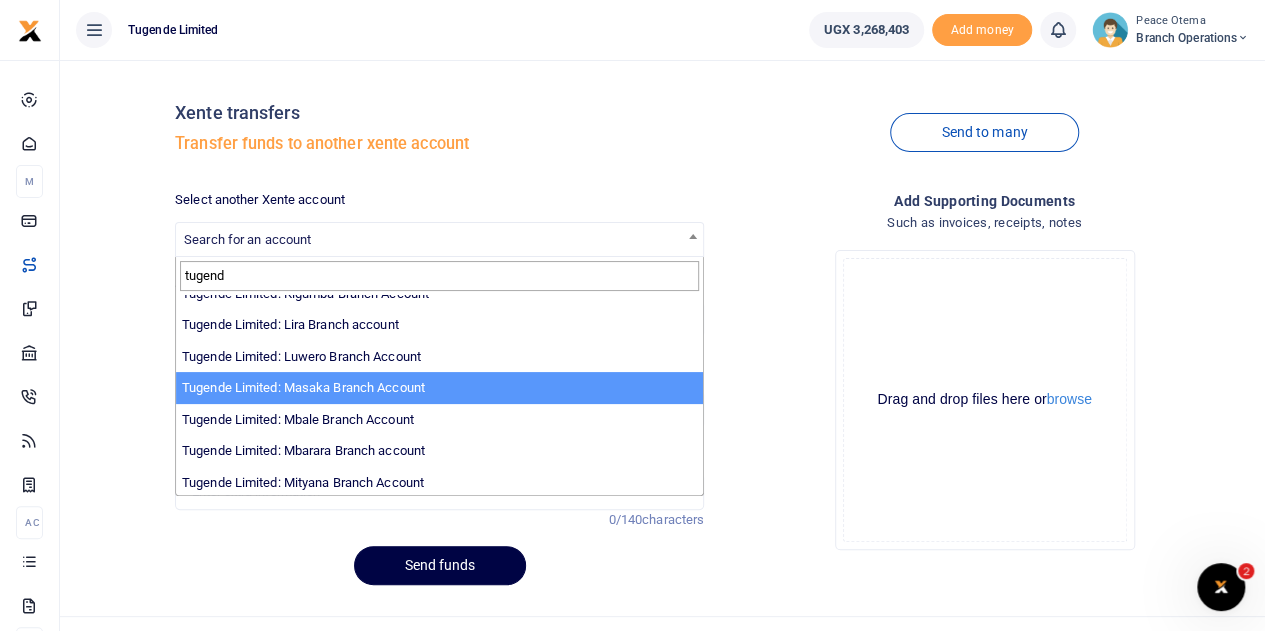 type on "tugend" 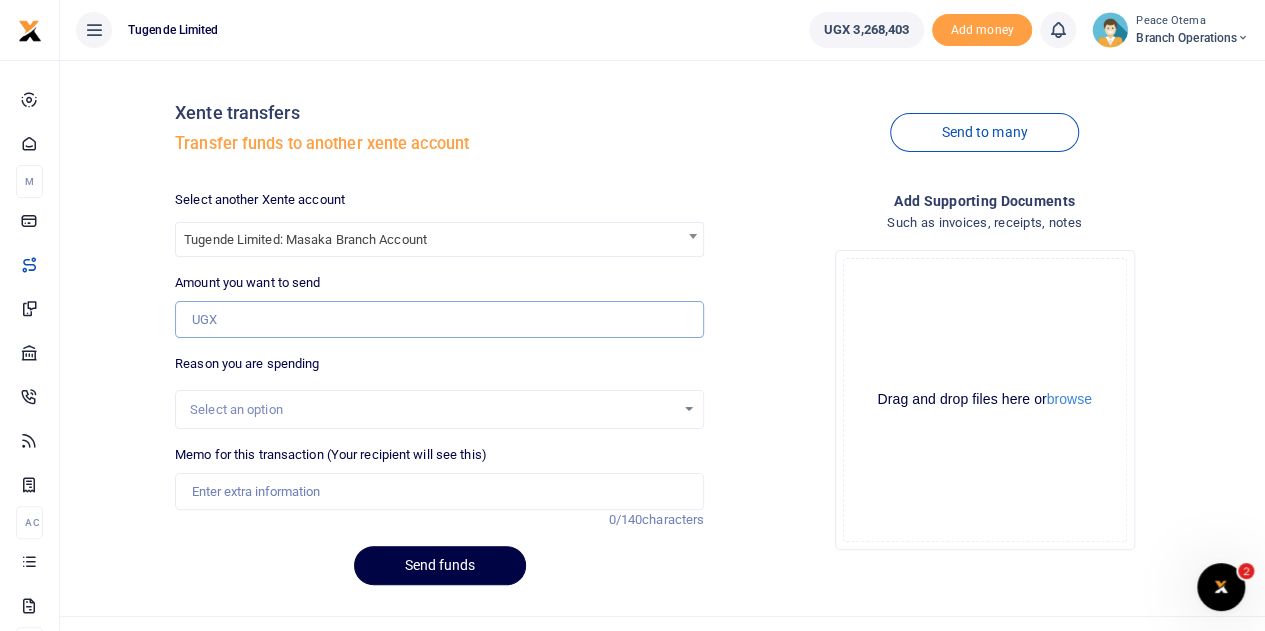 click on "Amount you want to send" at bounding box center [439, 320] 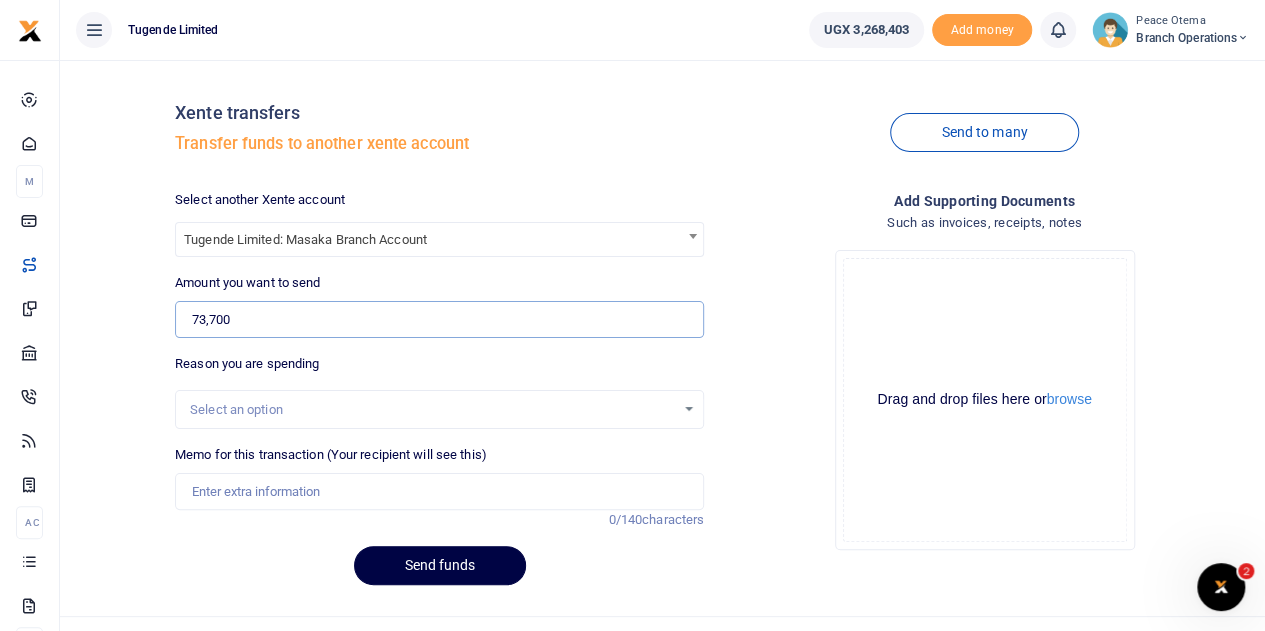 type on "73,700" 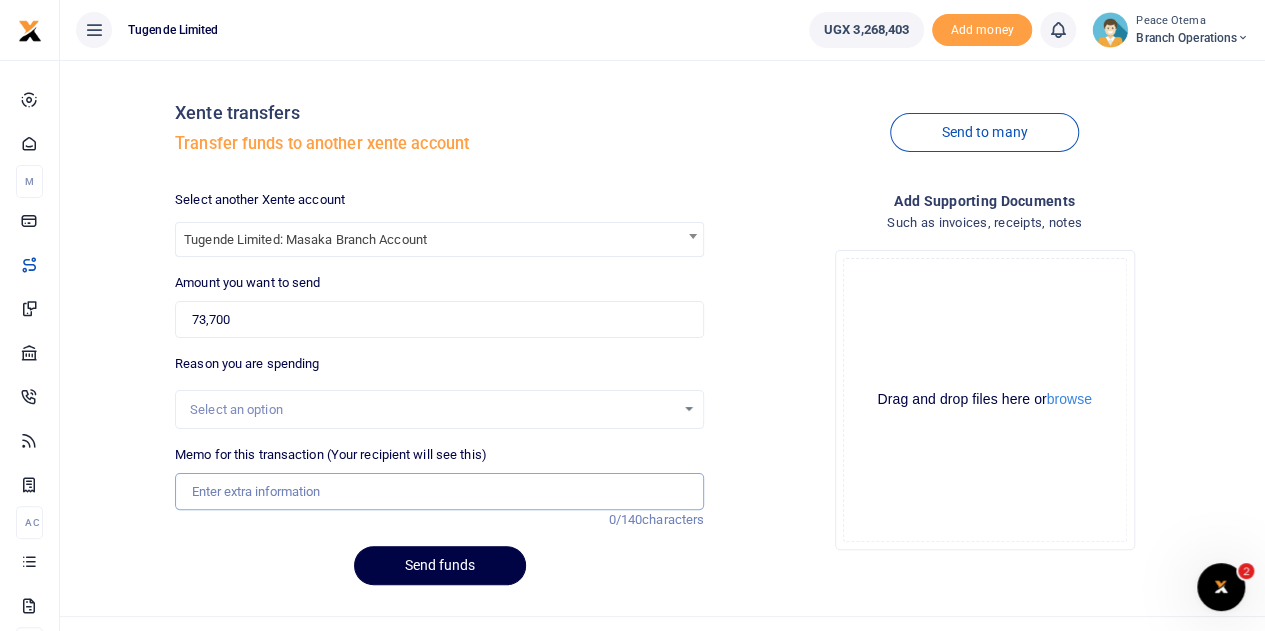 click on "Memo for this transaction (Your recipient will see this)" at bounding box center [439, 492] 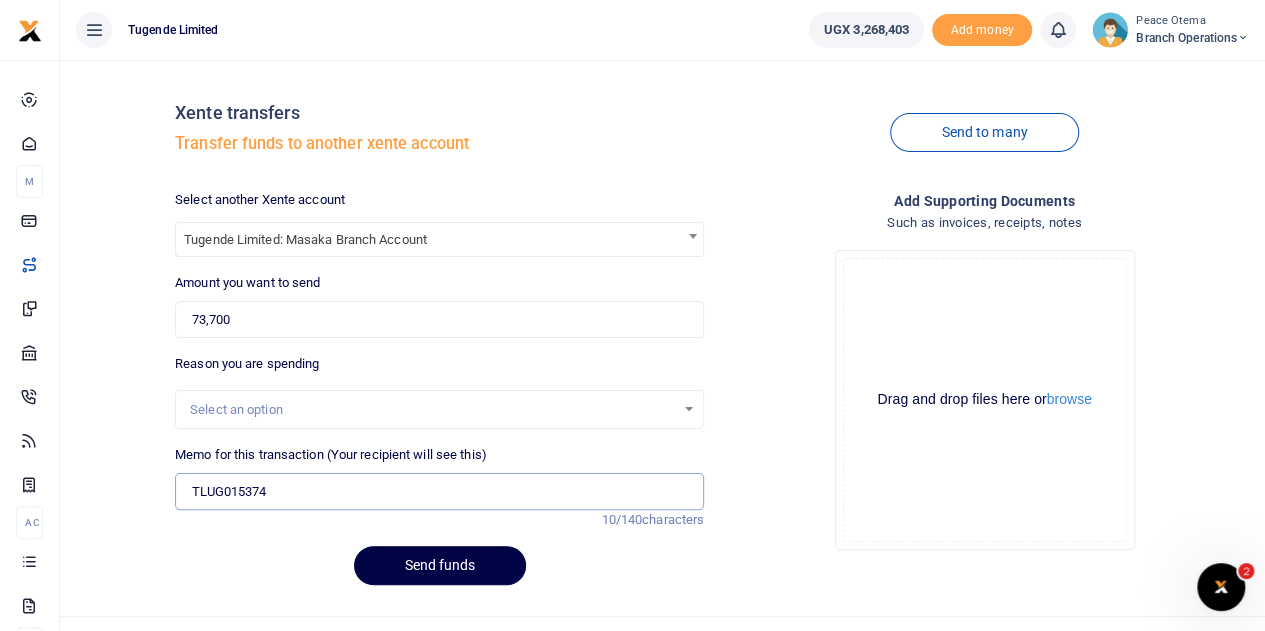 click on "TLUG015374" at bounding box center (439, 492) 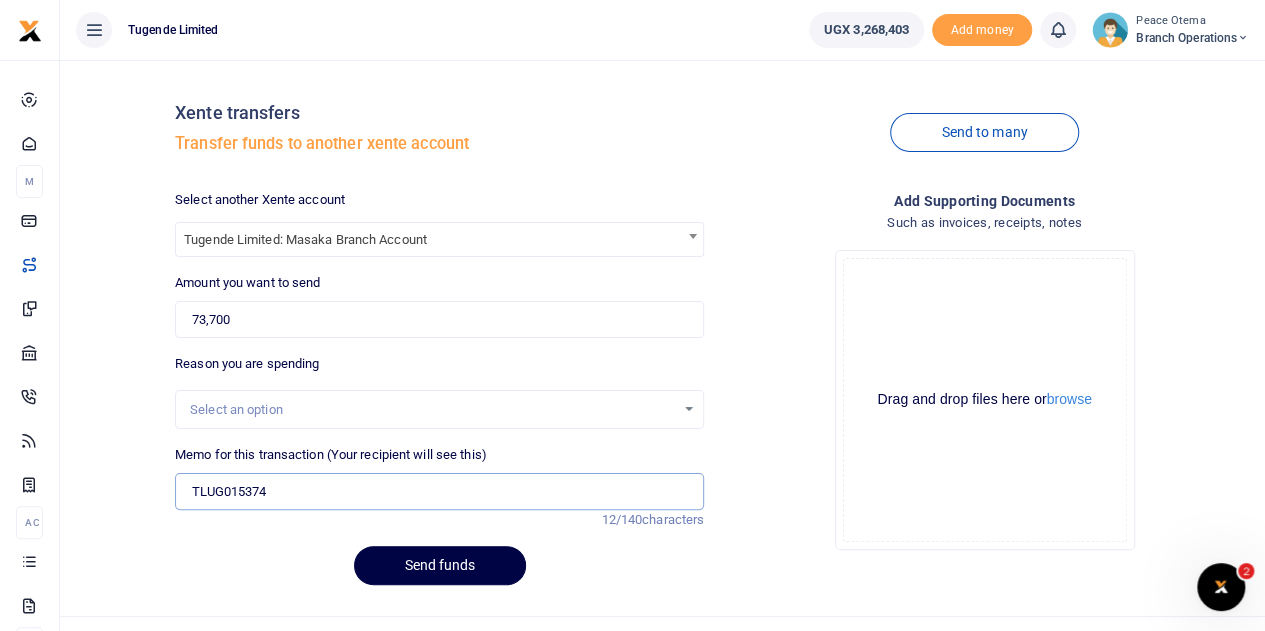 click on "TLUG015374" at bounding box center [439, 492] 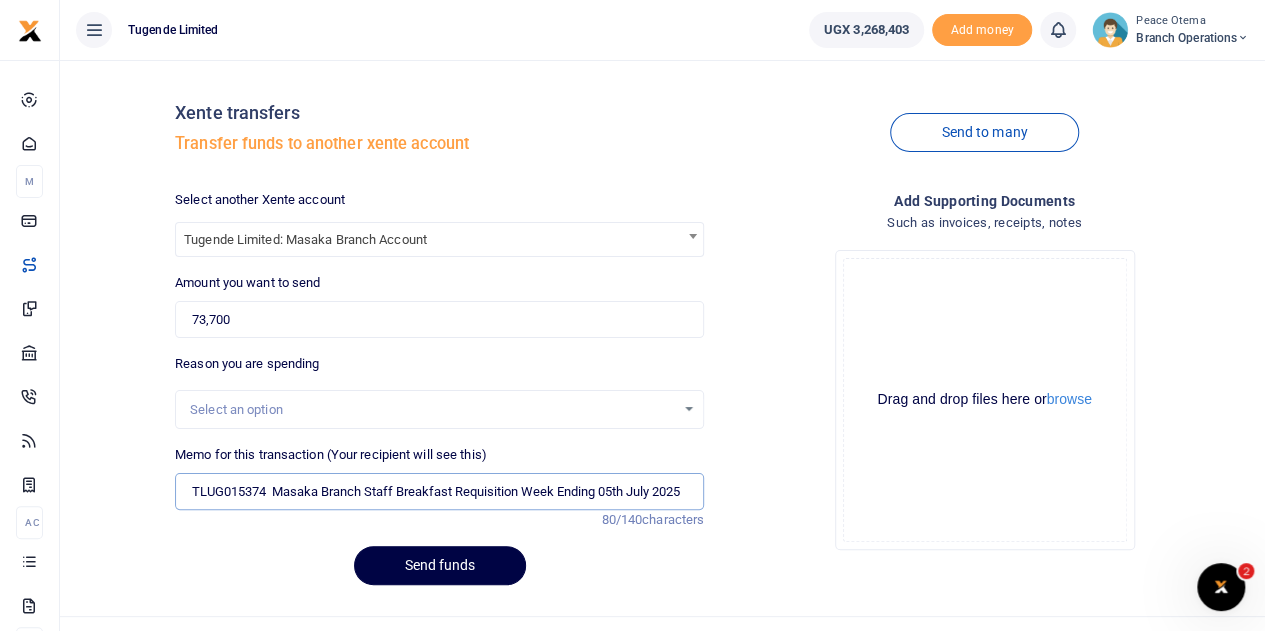 click on "TLUG015374  Masaka Branch Staff Breakfast Requisition Week Ending 05th July 2025" at bounding box center (439, 492) 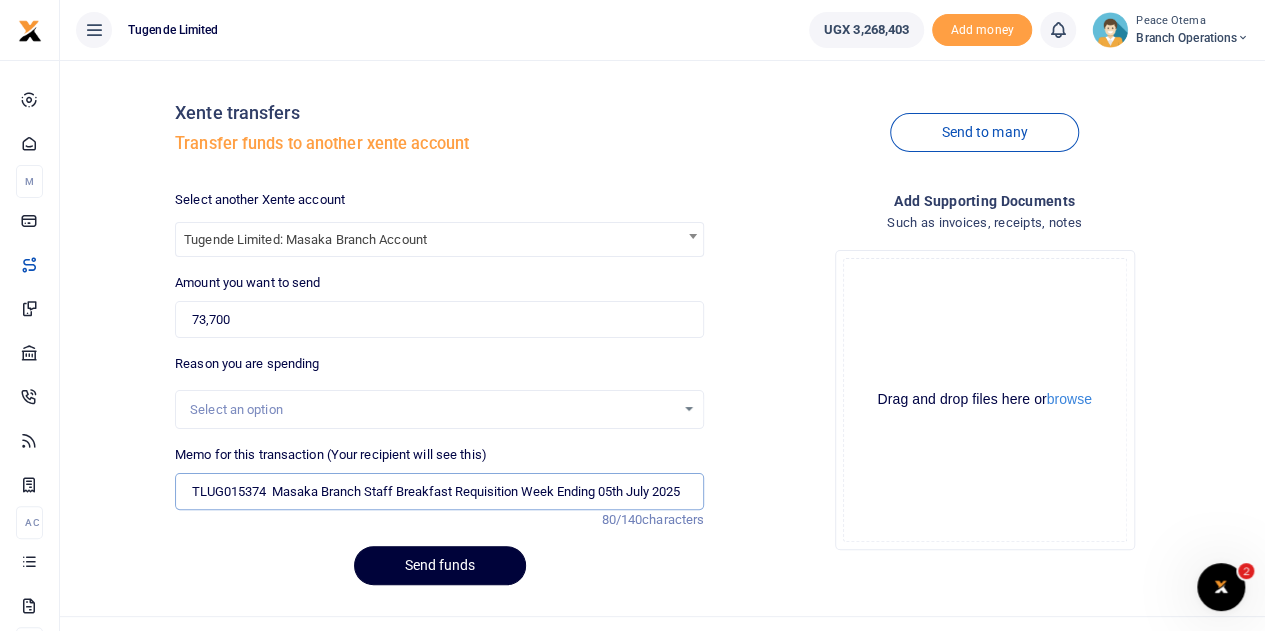 type on "TLUG015374  Masaka Branch Staff Breakfast Requisition Week Ending 05th July 2025" 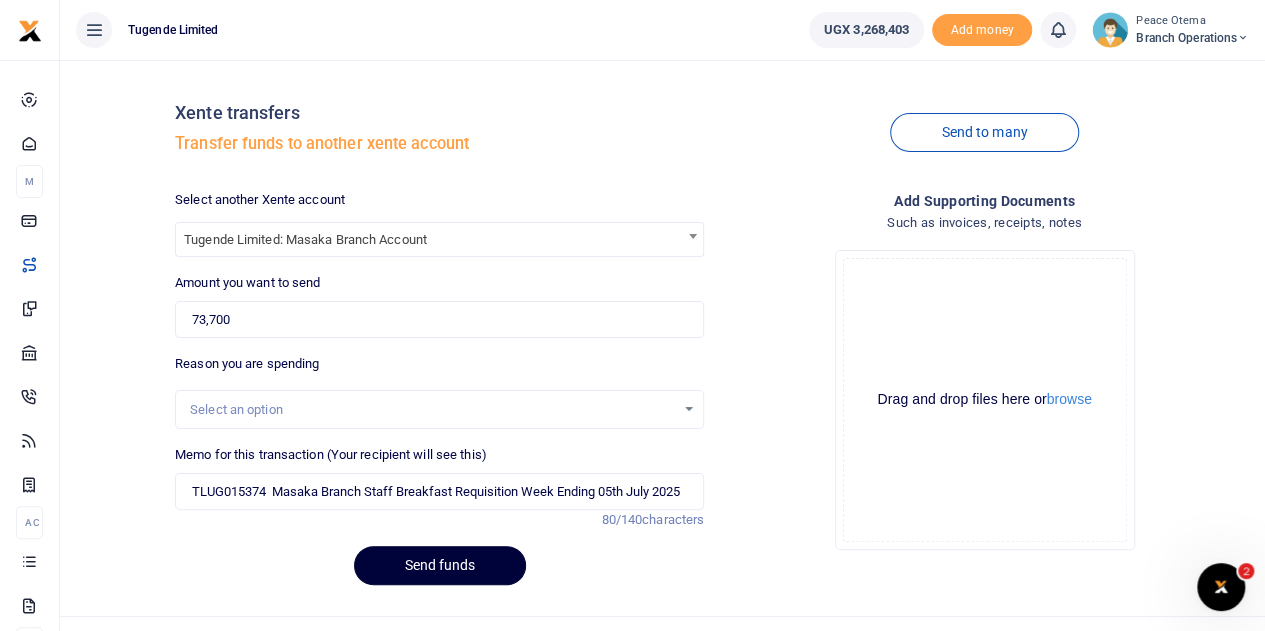 click on "Send funds" at bounding box center [440, 565] 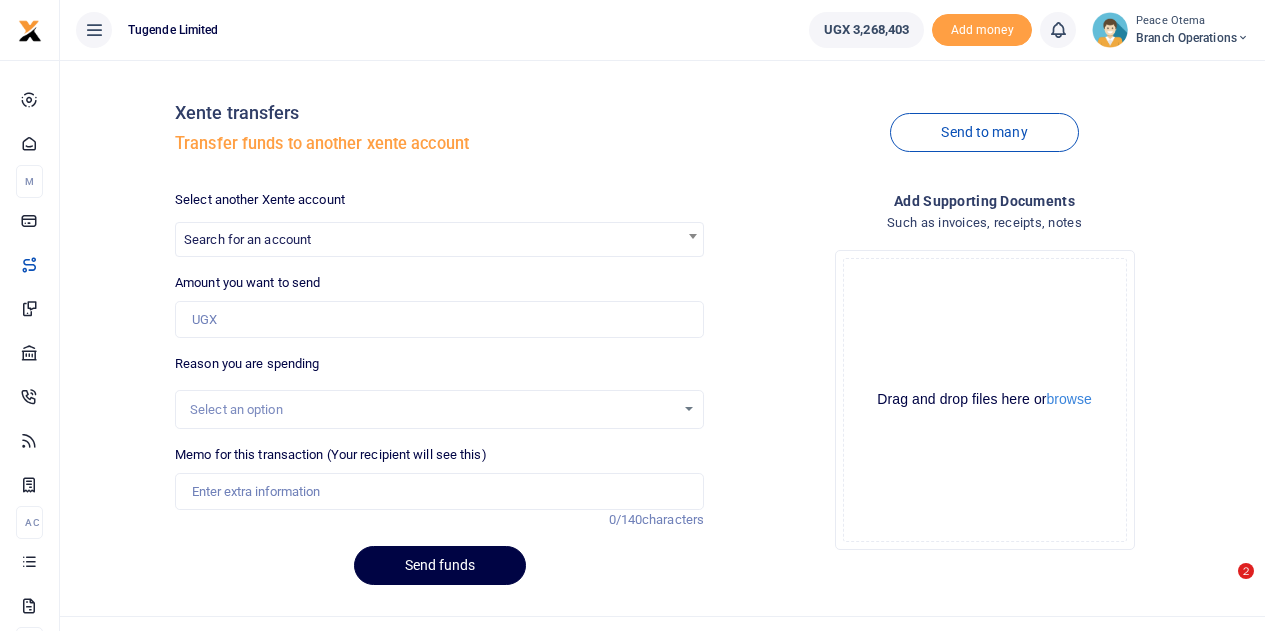 scroll, scrollTop: 0, scrollLeft: 0, axis: both 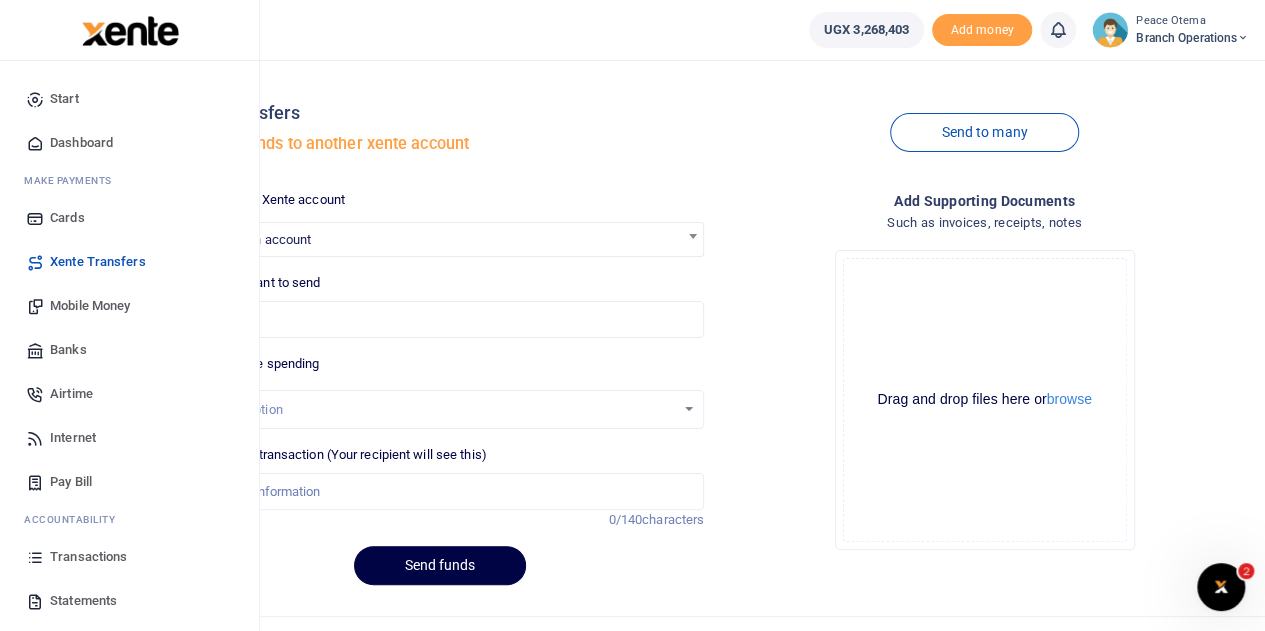 click on "Transactions" at bounding box center (88, 557) 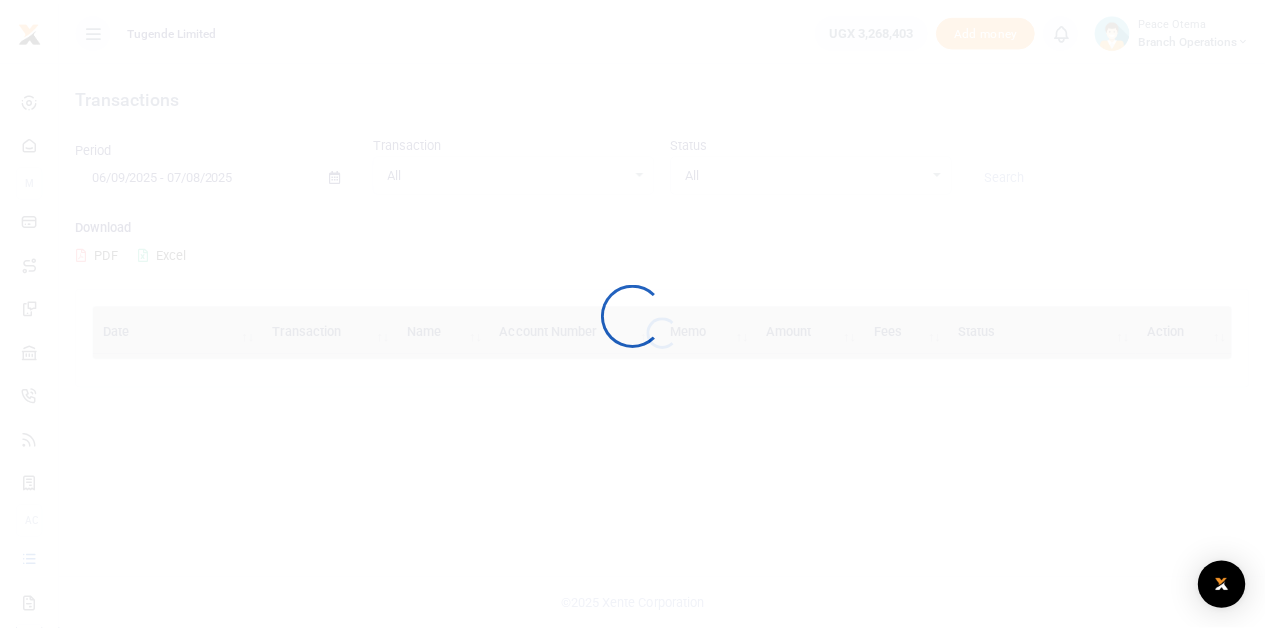 scroll, scrollTop: 0, scrollLeft: 0, axis: both 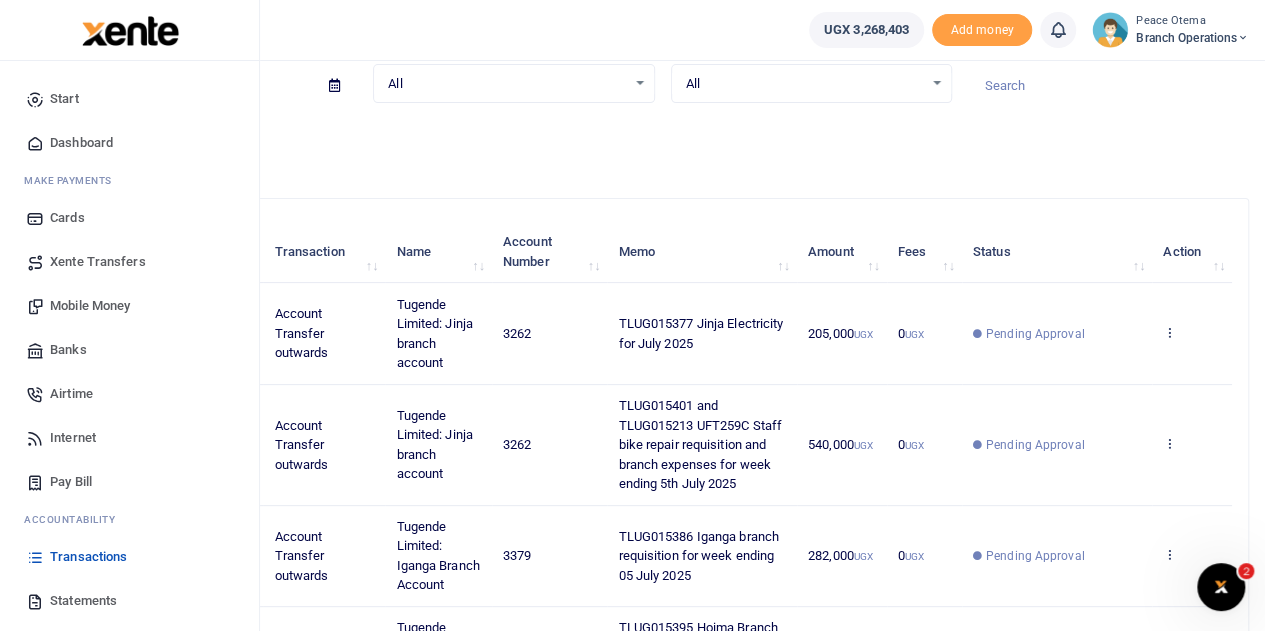 click on "Xente Transfers" at bounding box center [98, 262] 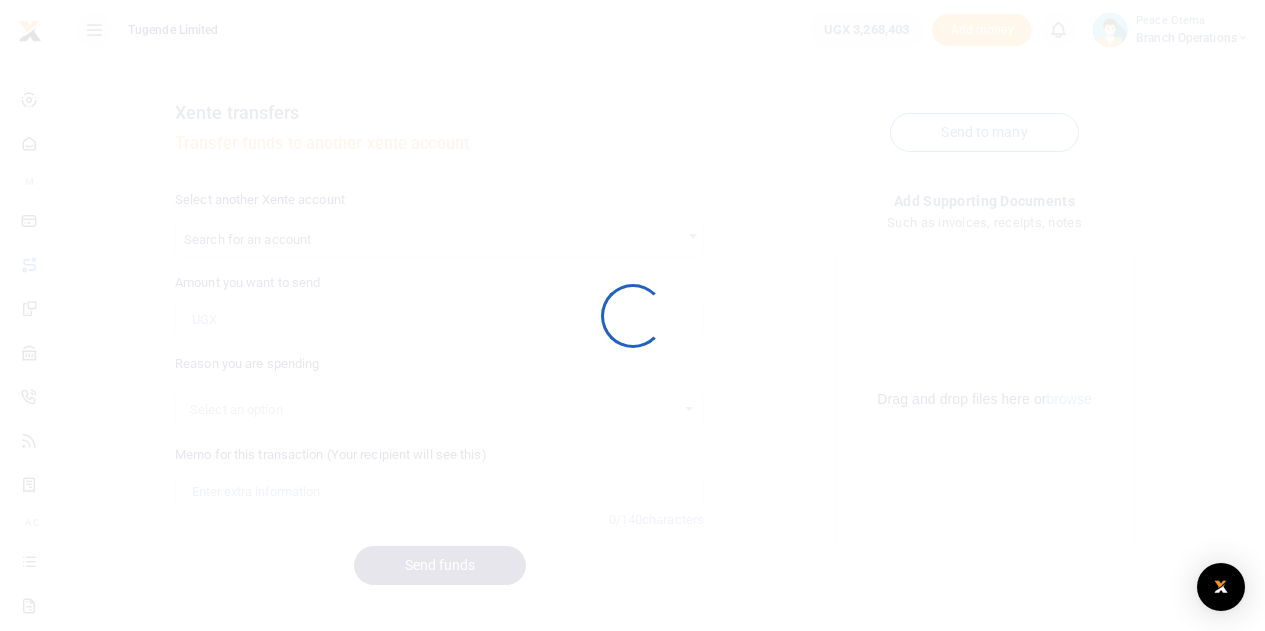 scroll, scrollTop: 0, scrollLeft: 0, axis: both 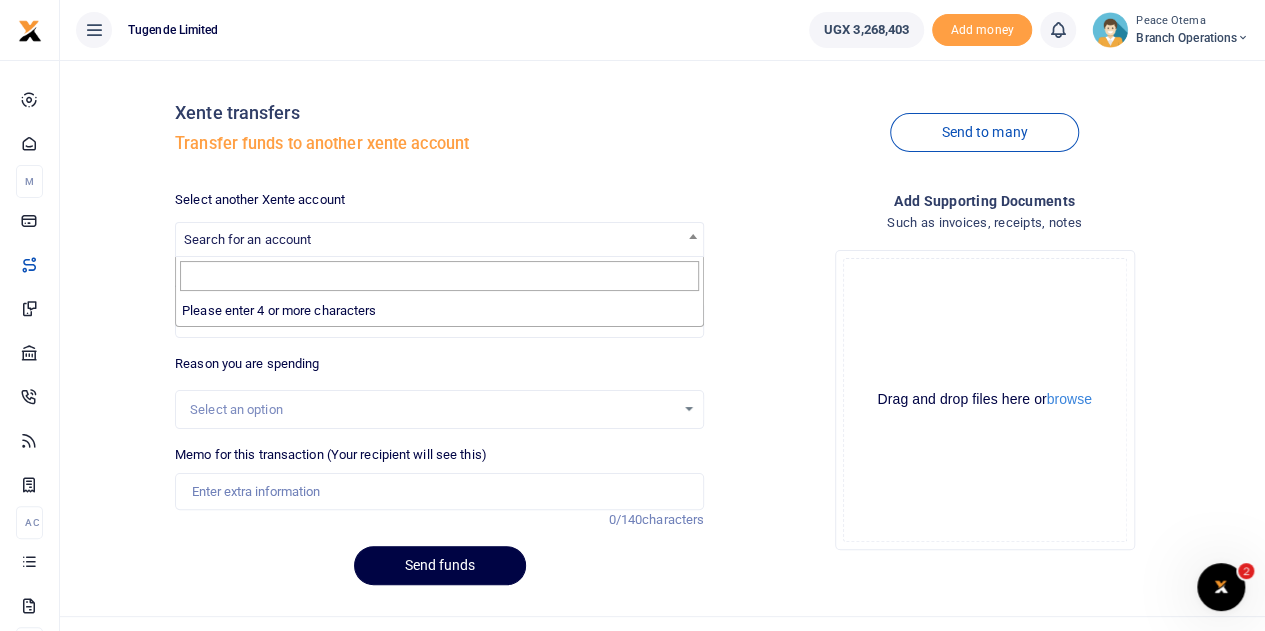 click on "Search for an account" at bounding box center (247, 239) 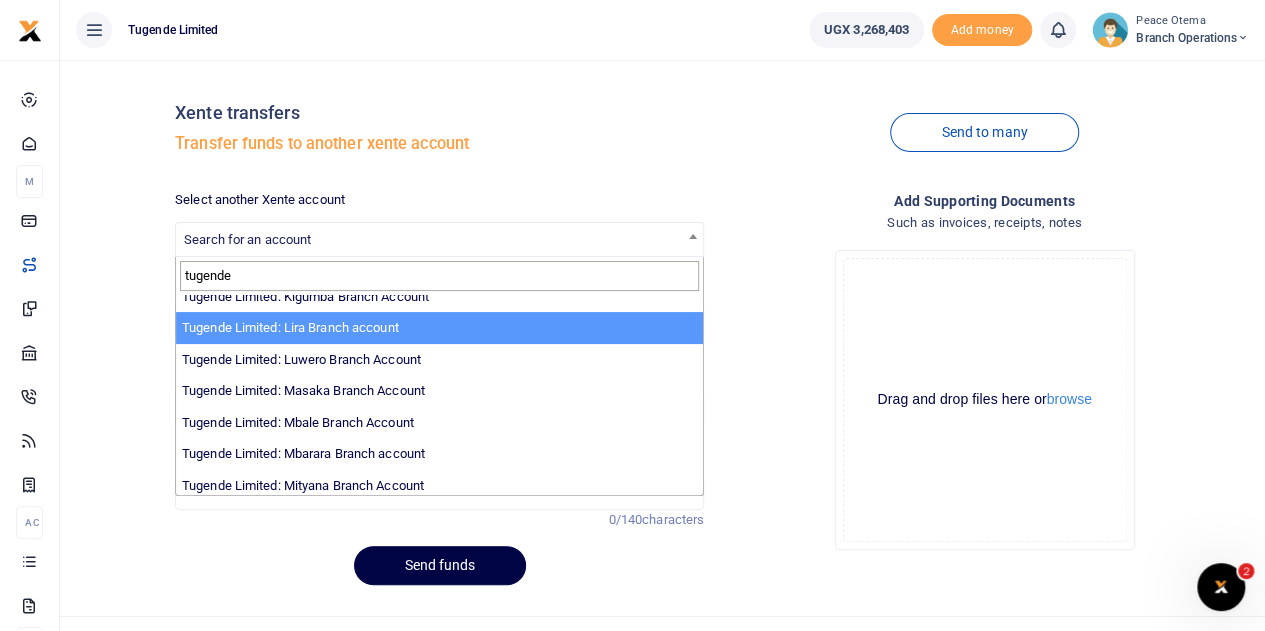 scroll, scrollTop: 398, scrollLeft: 0, axis: vertical 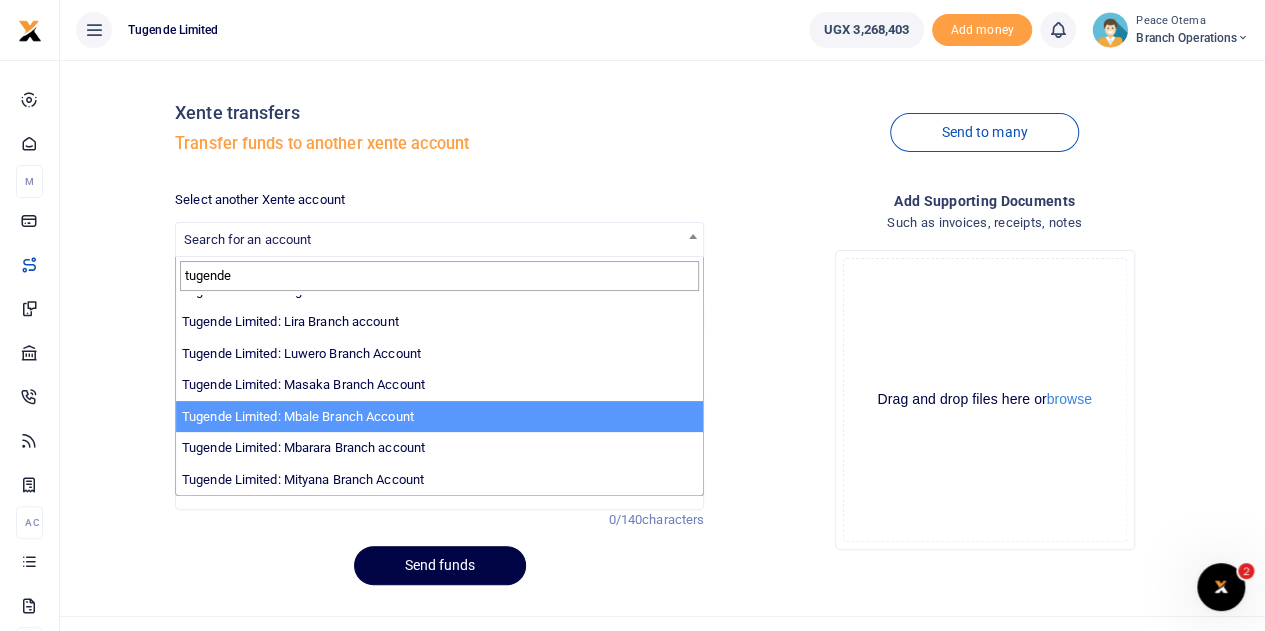 type on "tugende" 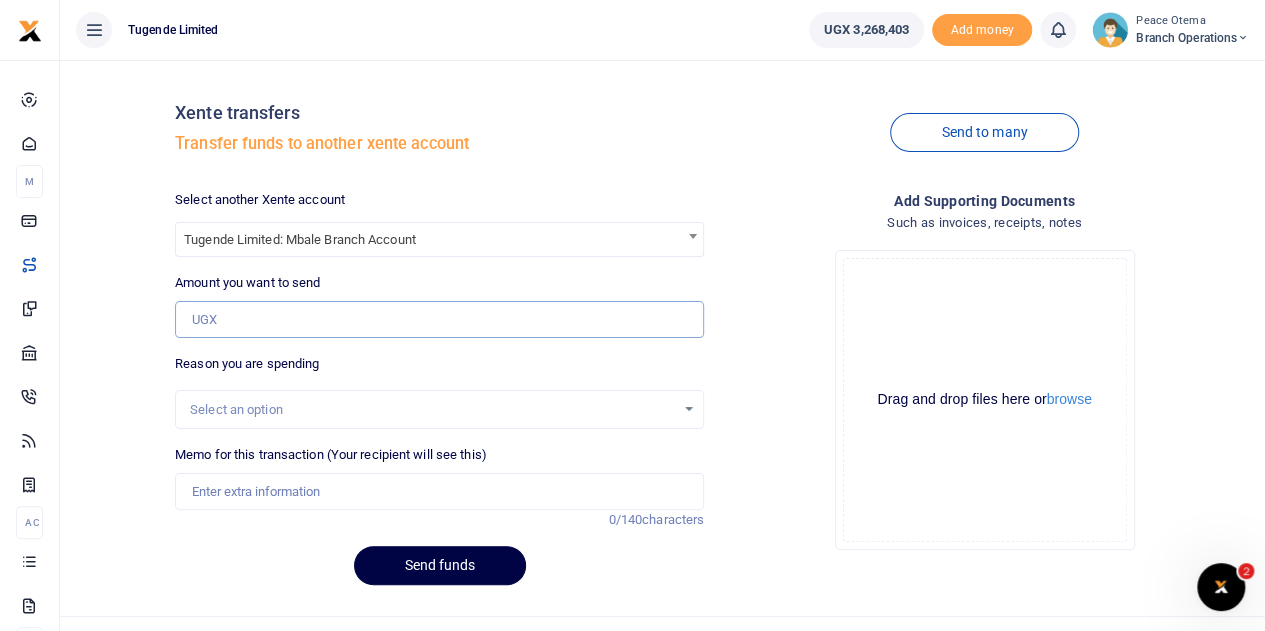 click on "Amount you want to send" at bounding box center [439, 320] 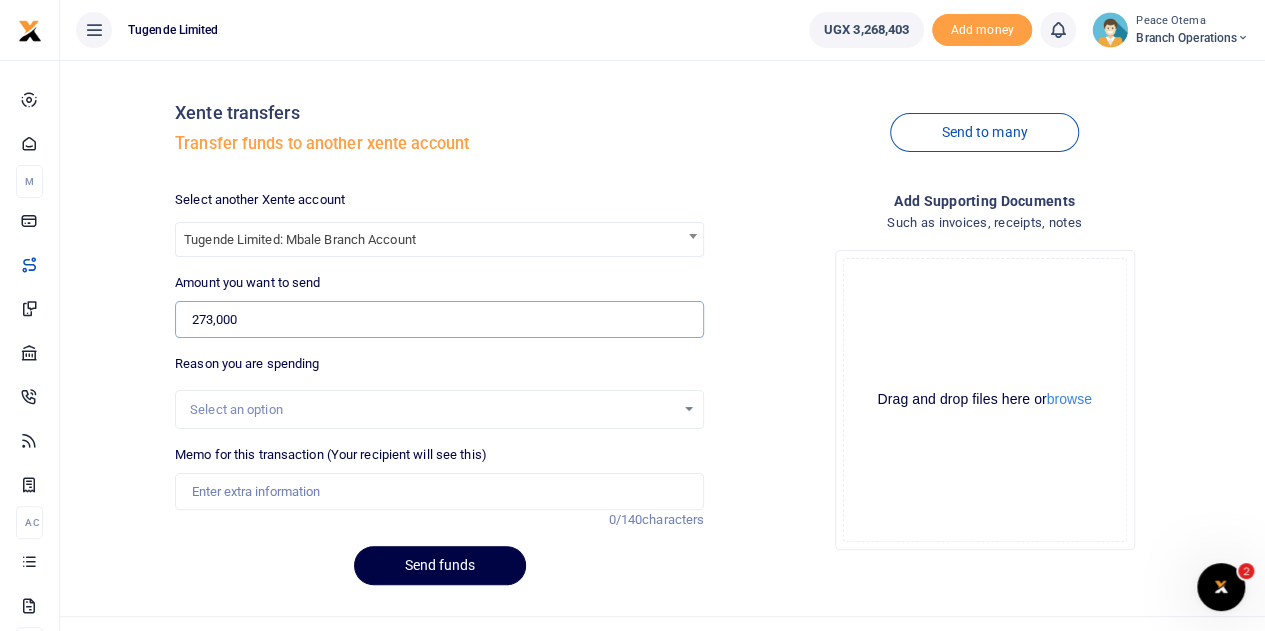 type on "273,000" 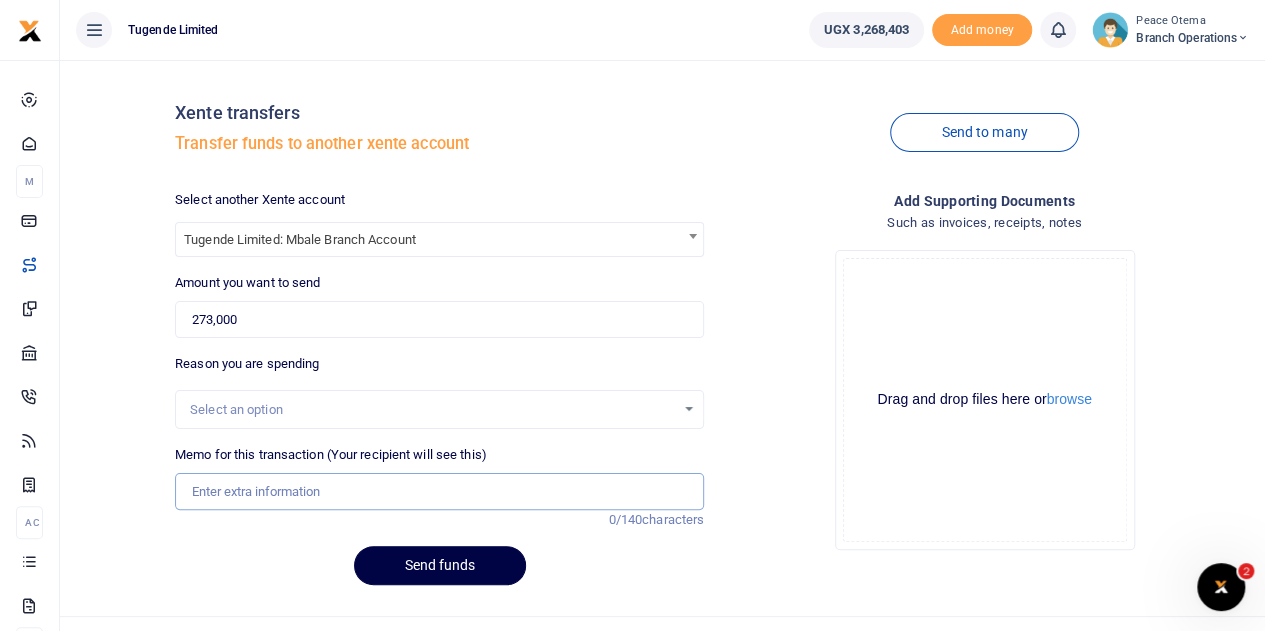 click on "Memo for this transaction (Your recipient will see this)" at bounding box center (439, 492) 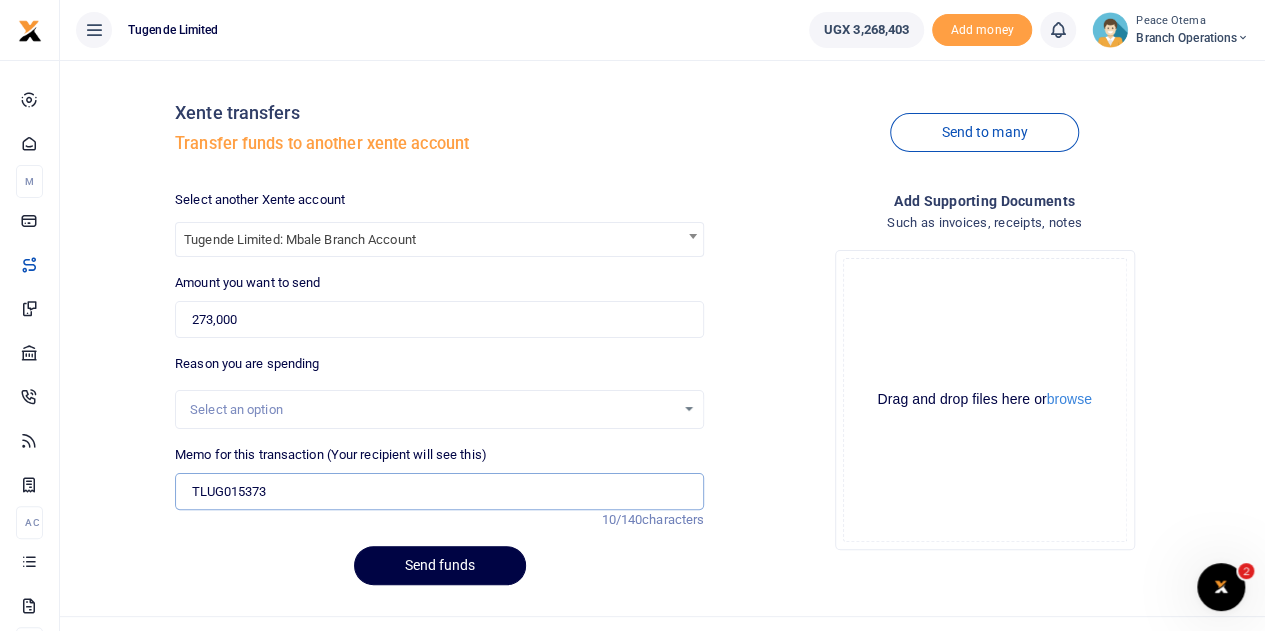 click on "TLUG015373" at bounding box center [439, 492] 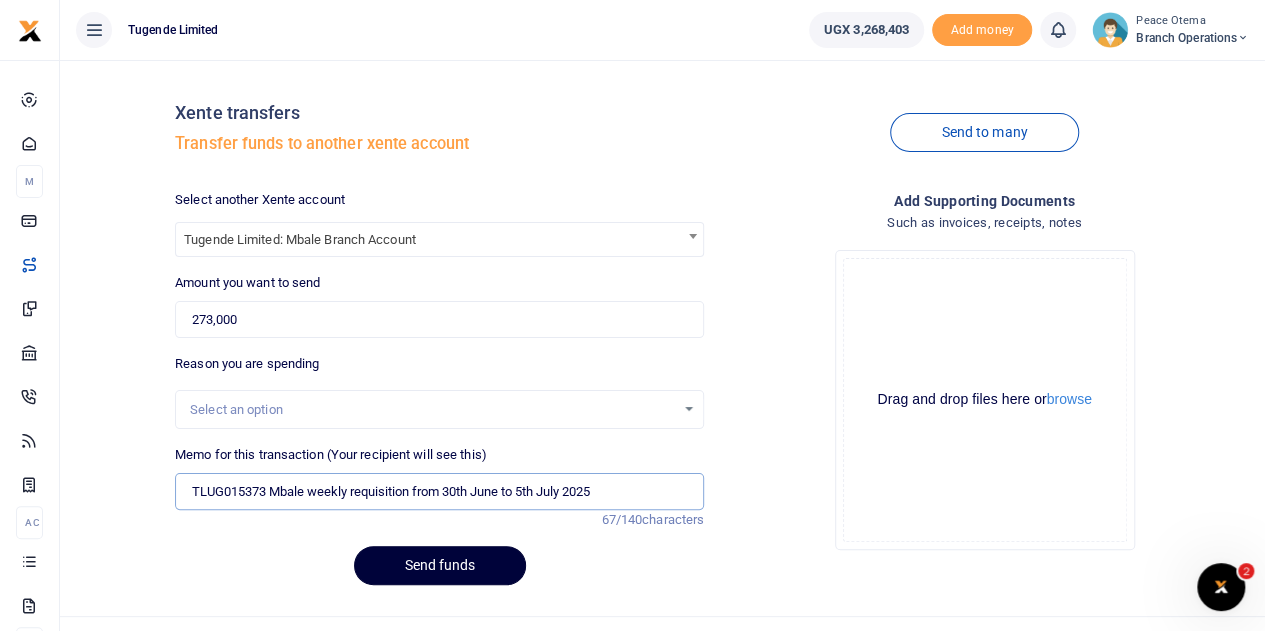 type on "TLUG015373 Mbale weekly requisition from 30th June to 5th July 2025" 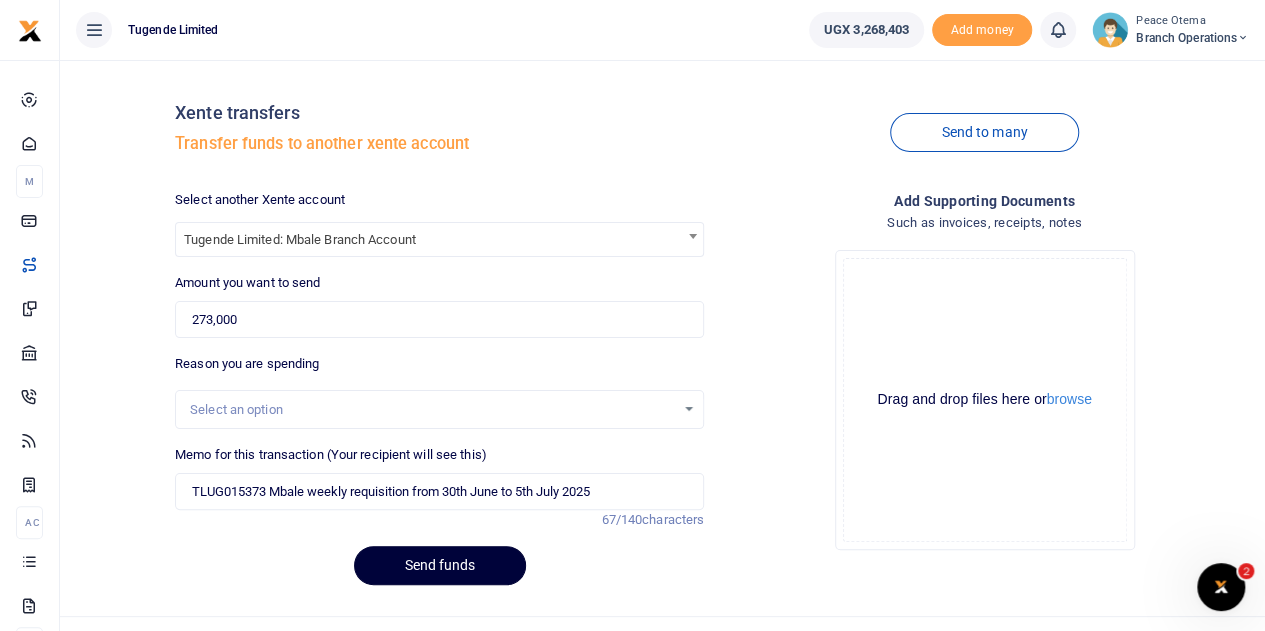 click on "Send funds" at bounding box center [440, 565] 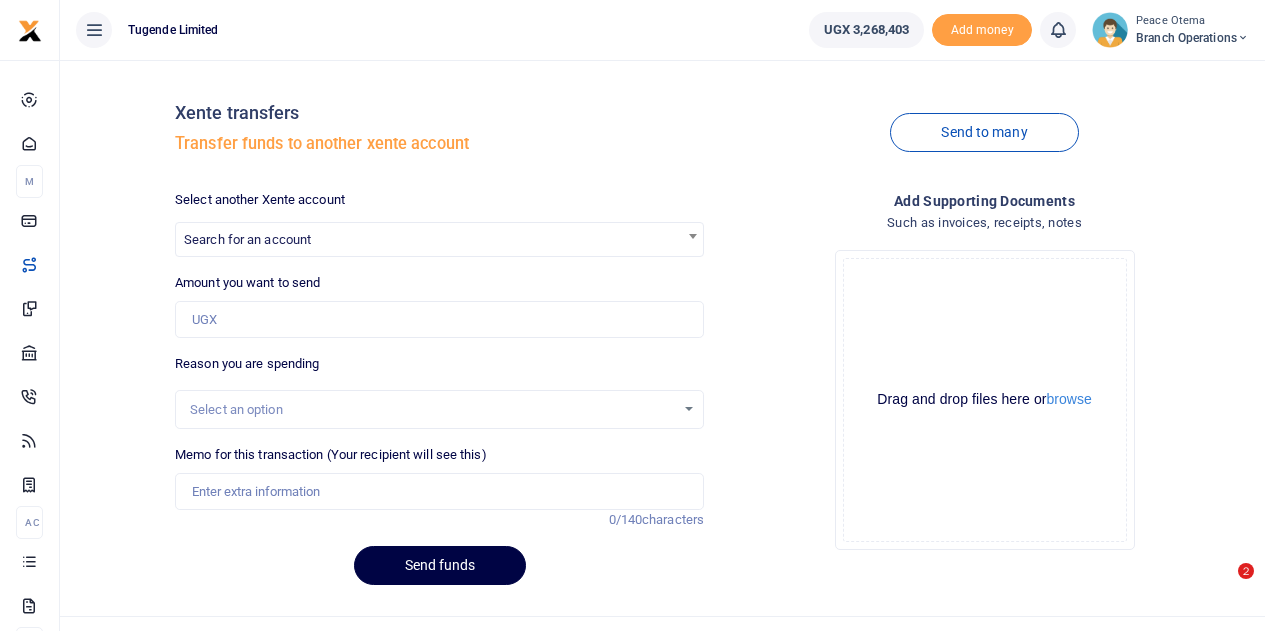 scroll, scrollTop: 0, scrollLeft: 0, axis: both 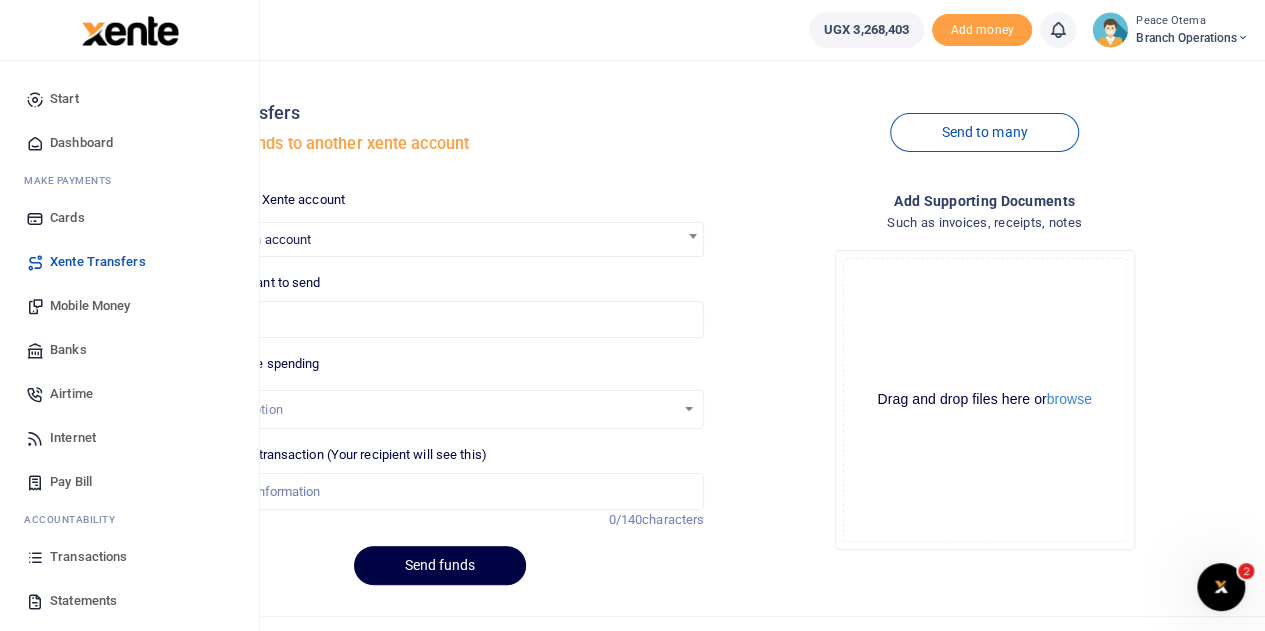 click on "Mobile Money" at bounding box center [90, 306] 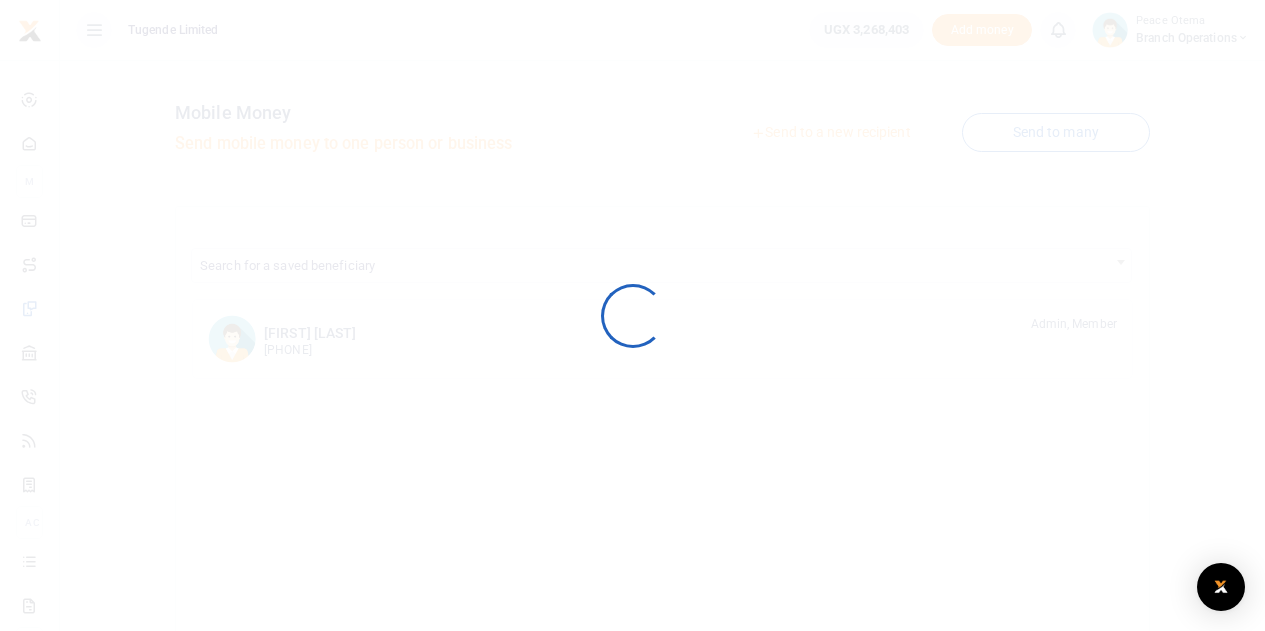 scroll, scrollTop: 0, scrollLeft: 0, axis: both 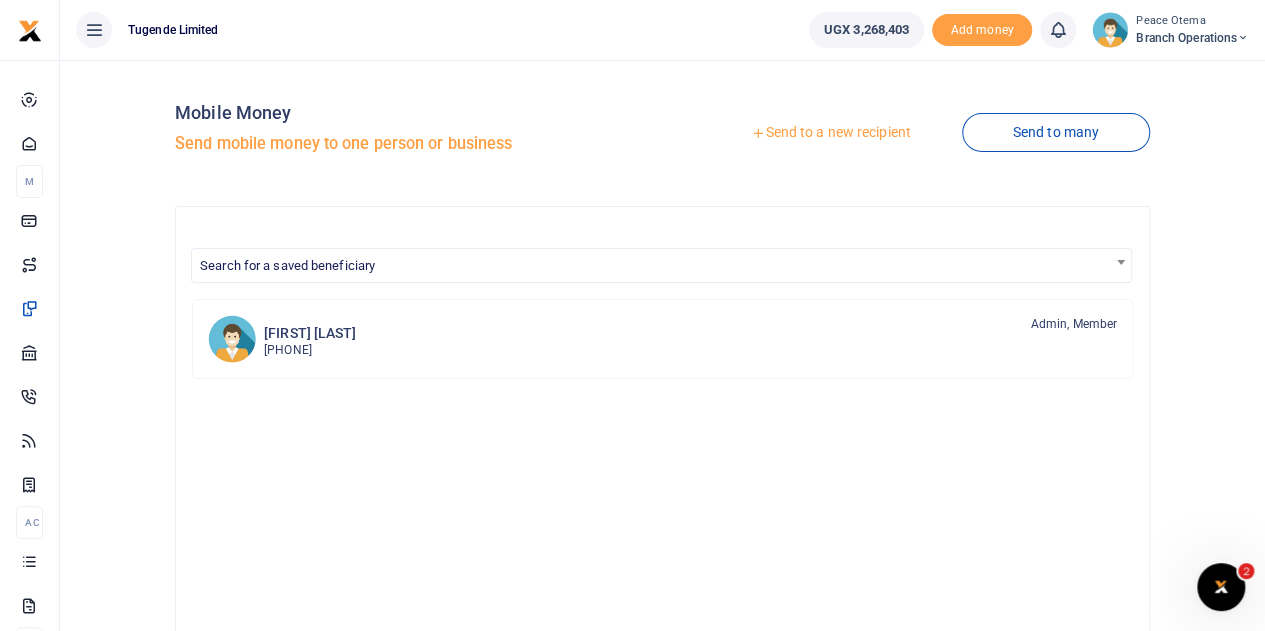click at bounding box center [632, 315] 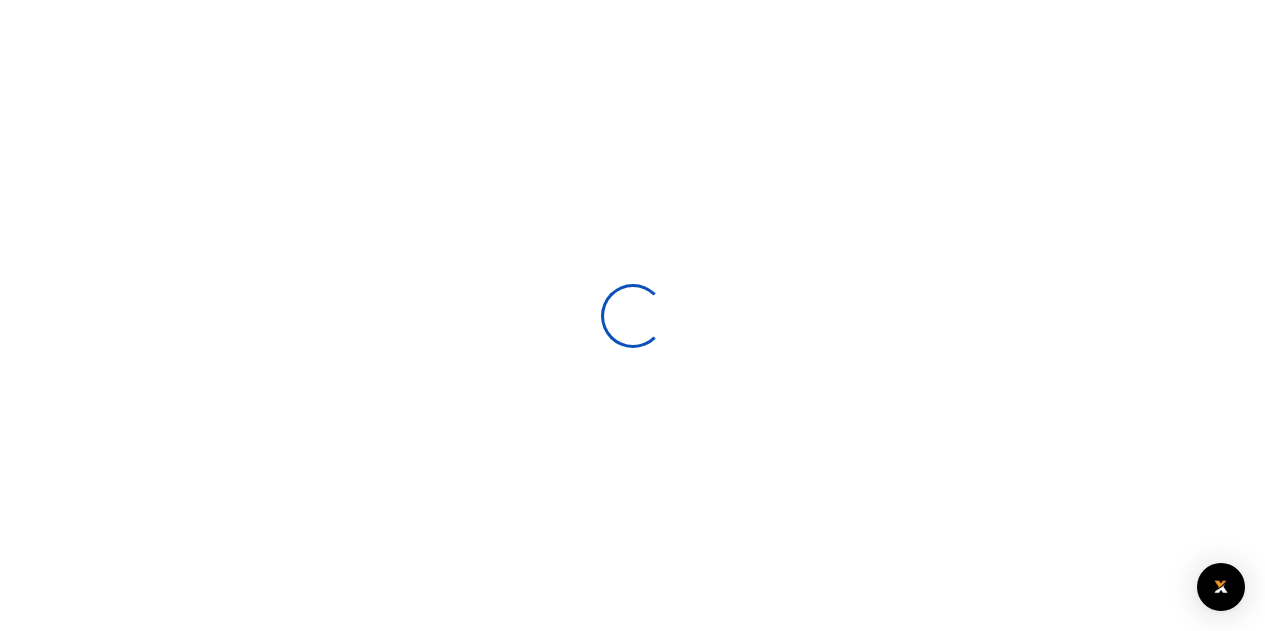 scroll, scrollTop: 0, scrollLeft: 0, axis: both 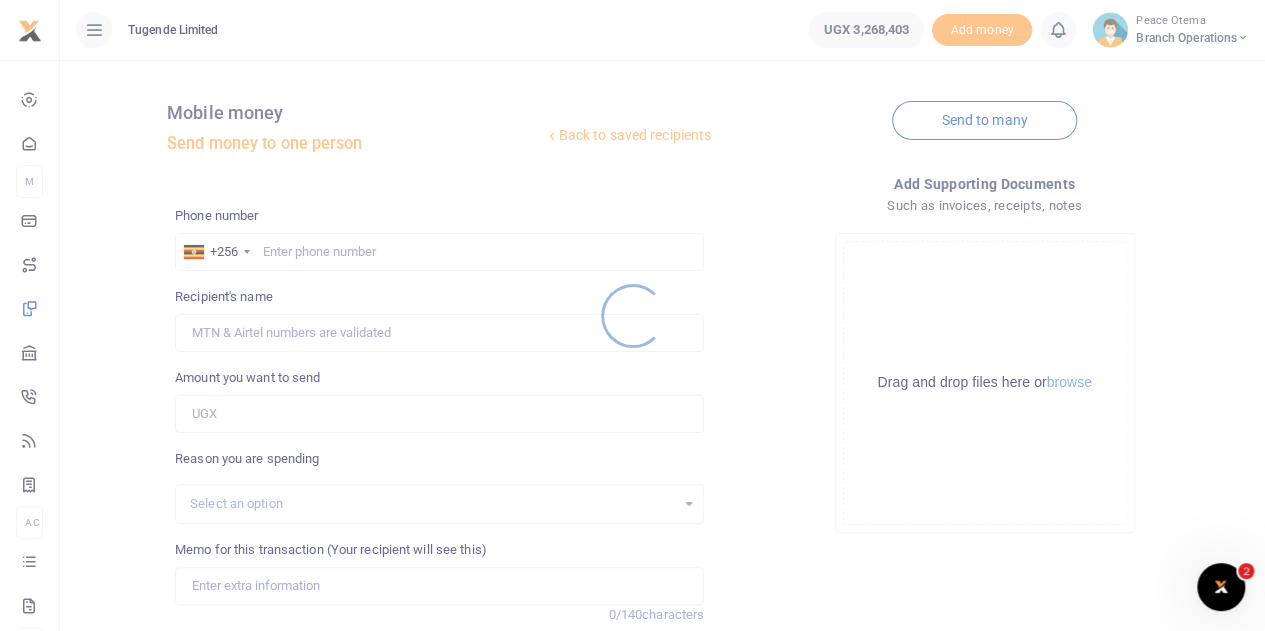click at bounding box center (632, 315) 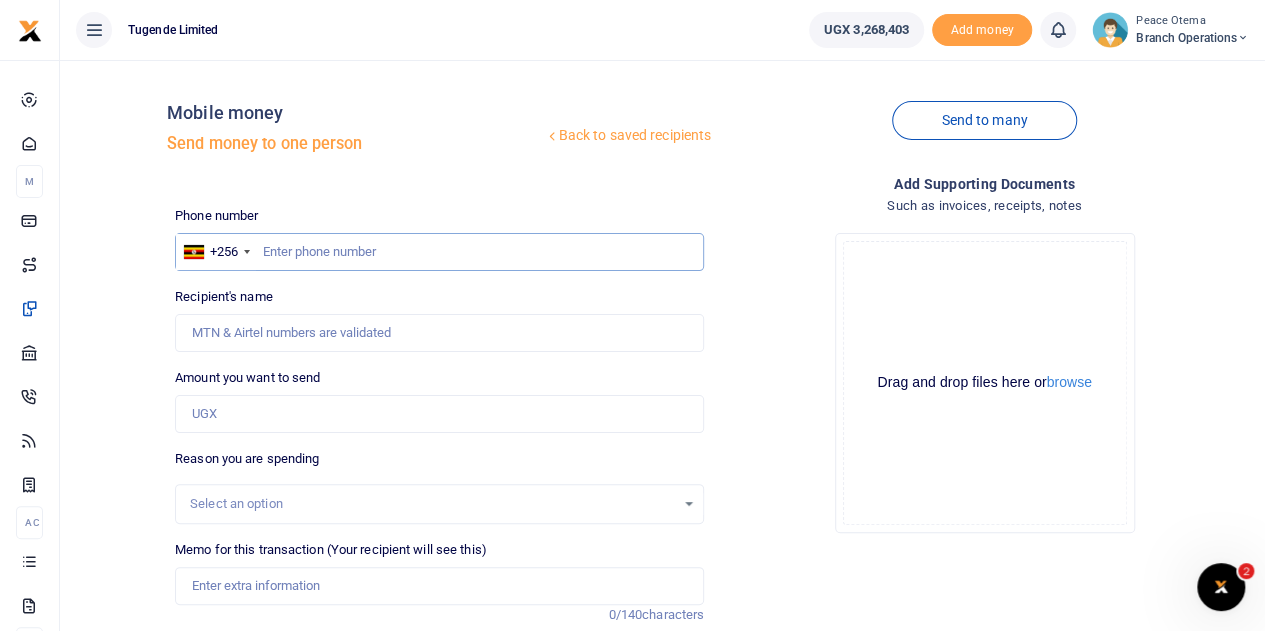 click at bounding box center [439, 252] 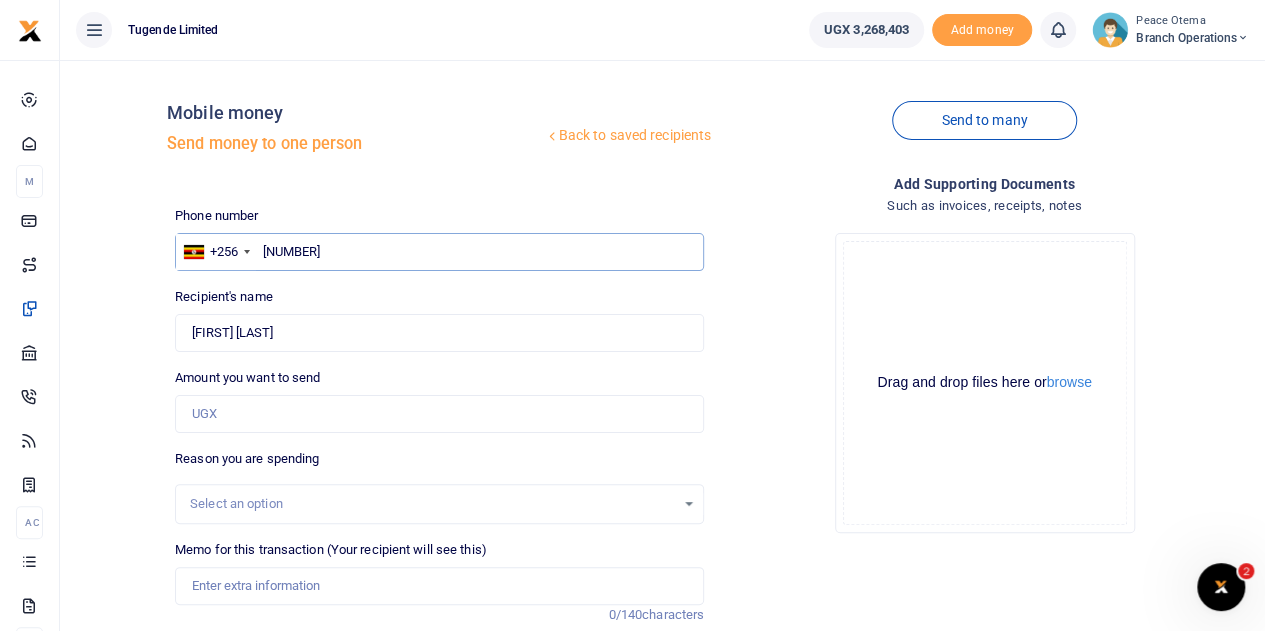 type on "782820340" 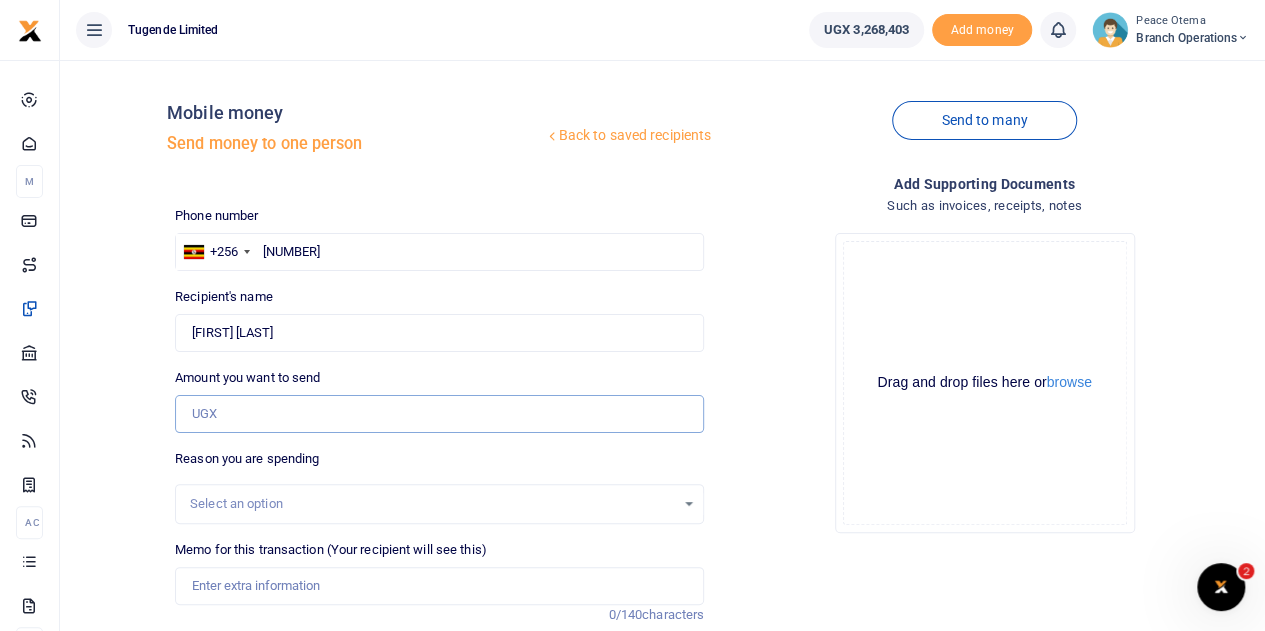 click on "Amount you want to send" at bounding box center [439, 414] 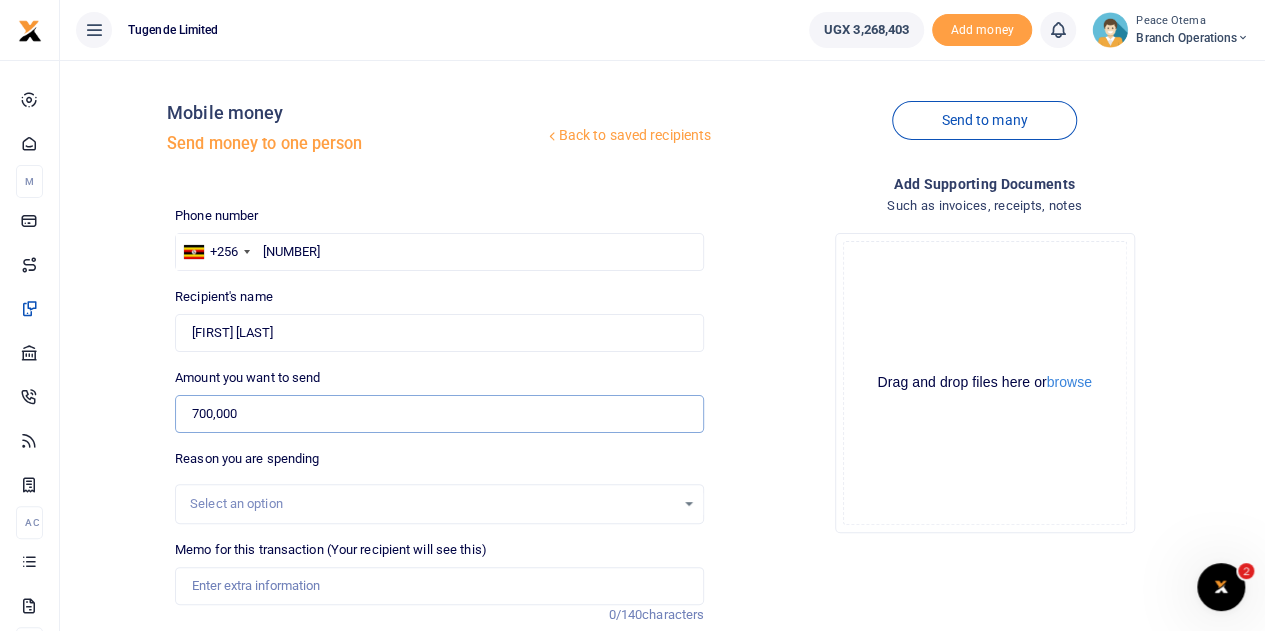 type on "700,000" 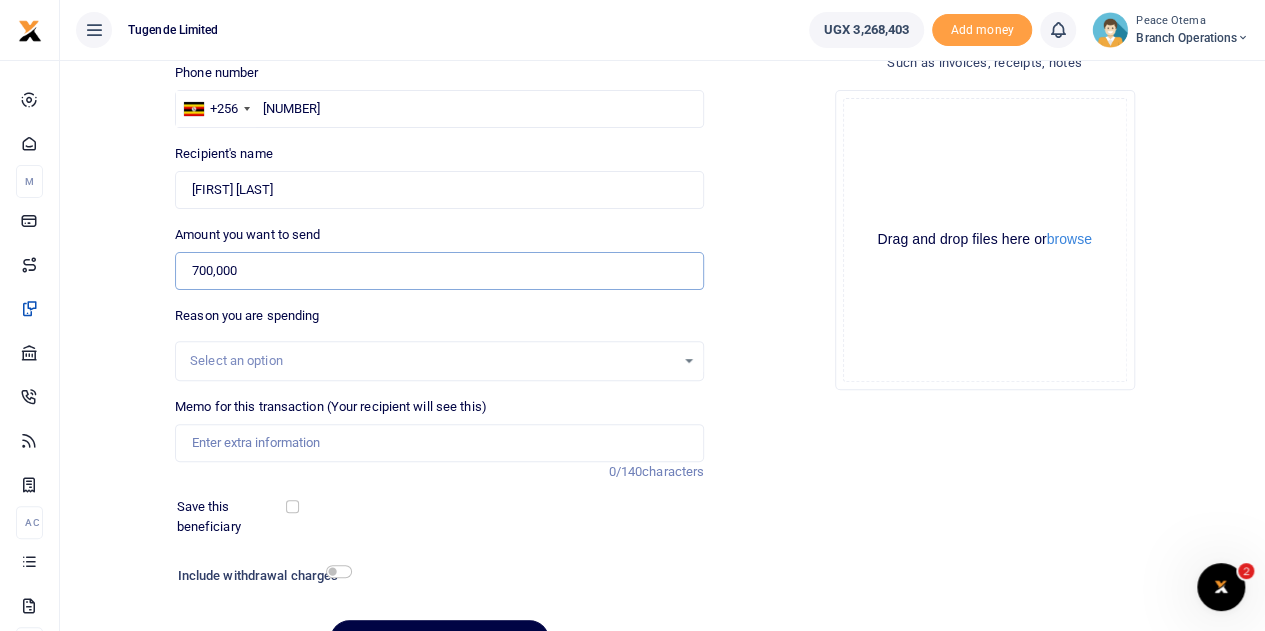 scroll, scrollTop: 144, scrollLeft: 0, axis: vertical 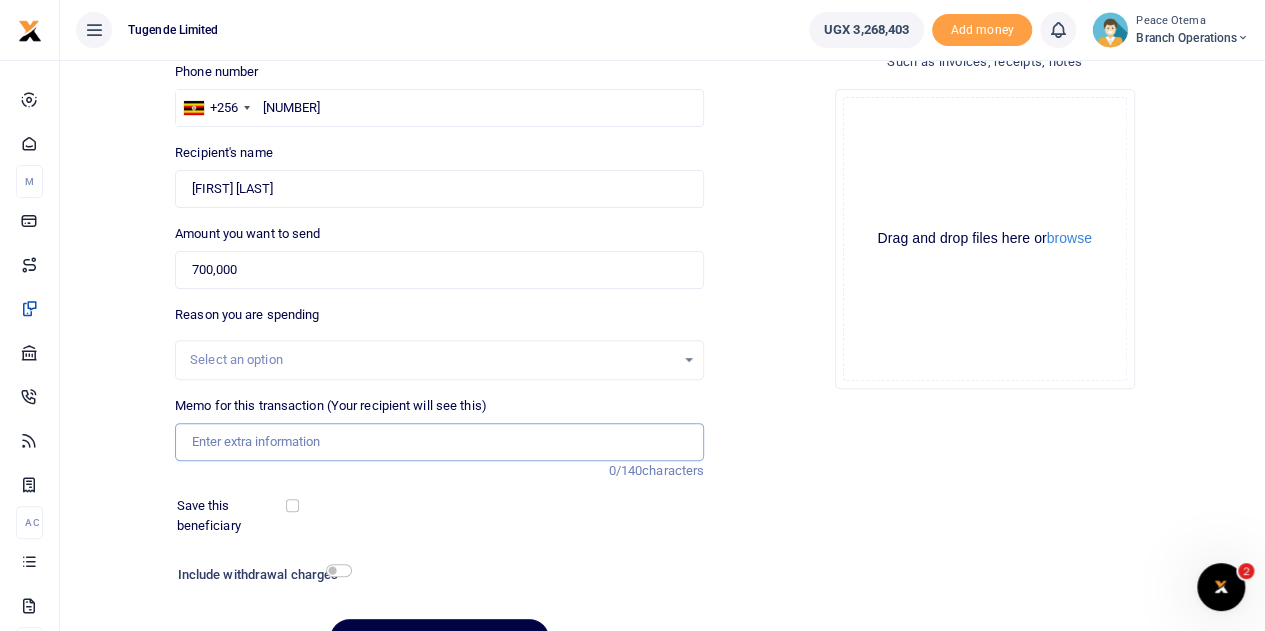 click on "Memo for this transaction (Your recipient will see this)" at bounding box center [439, 442] 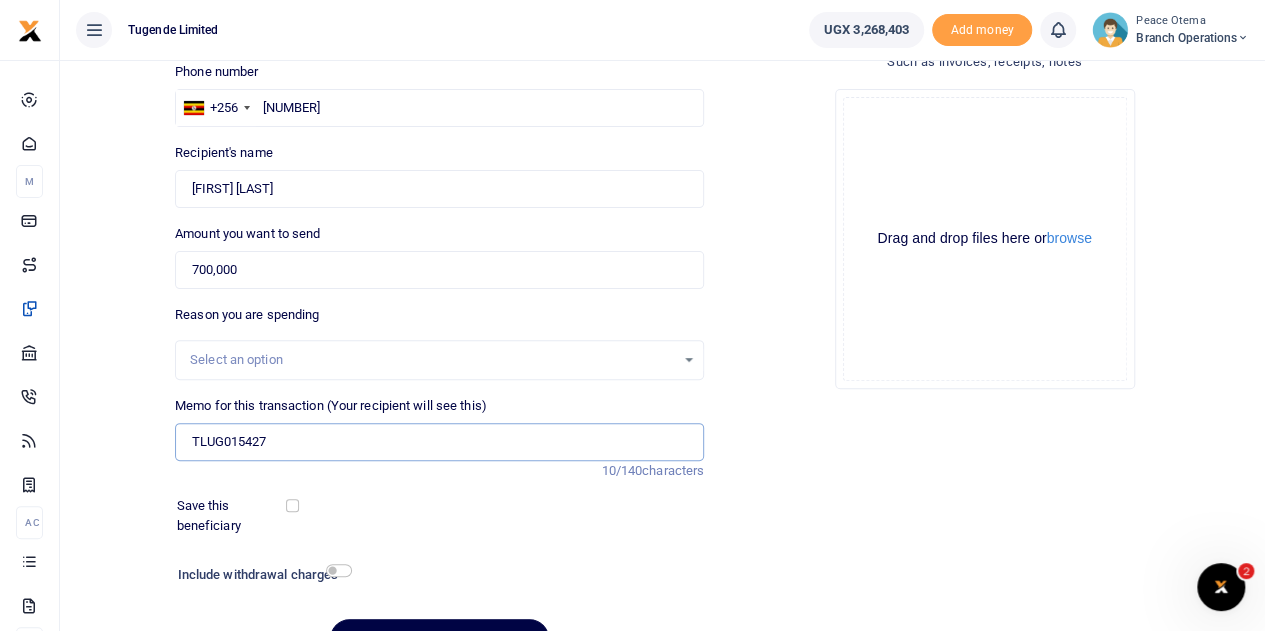 click on "TLUG015427" at bounding box center [439, 442] 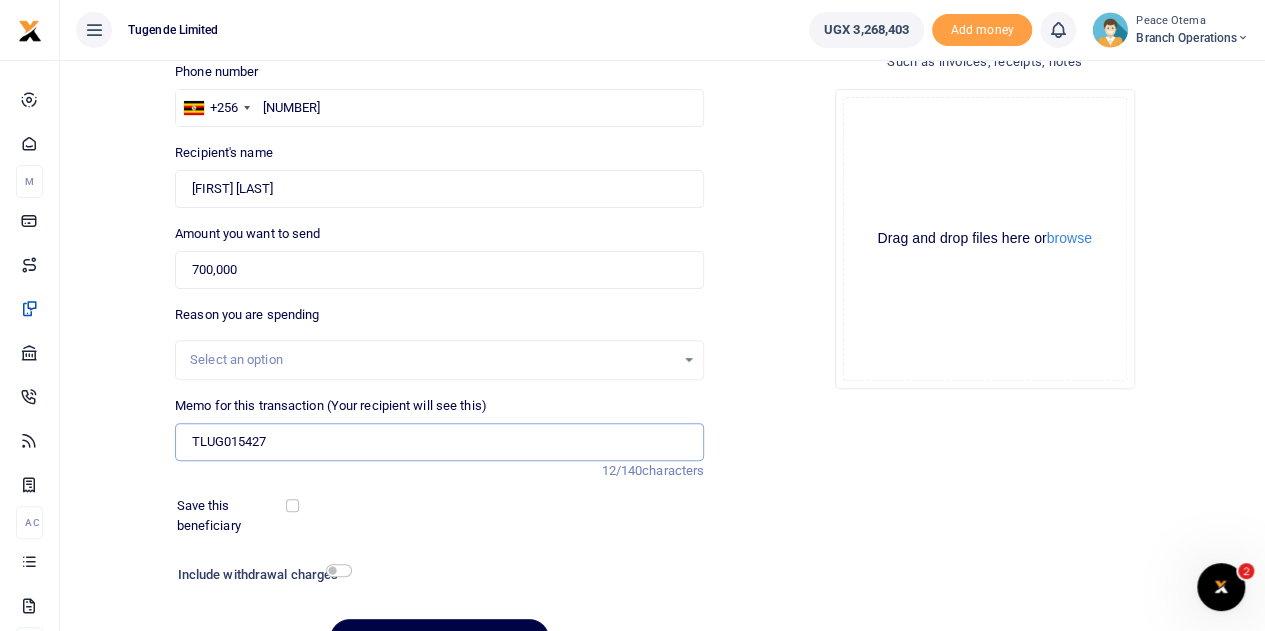click on "TLUG015427" at bounding box center [439, 442] 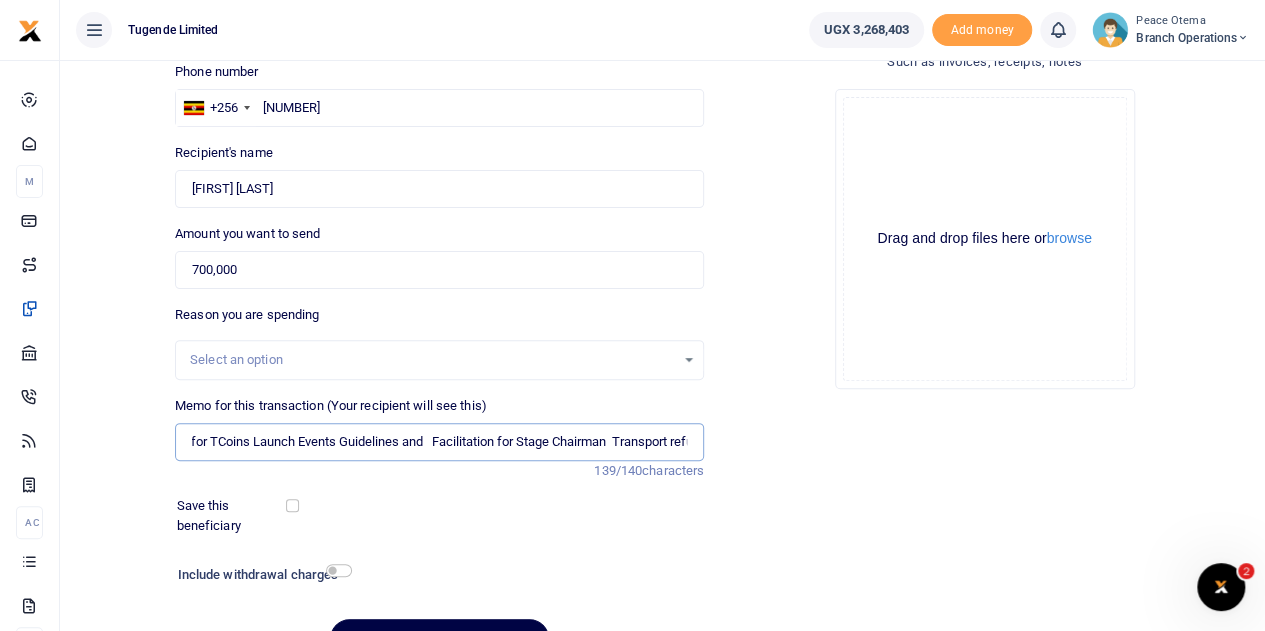 scroll, scrollTop: 0, scrollLeft: 326, axis: horizontal 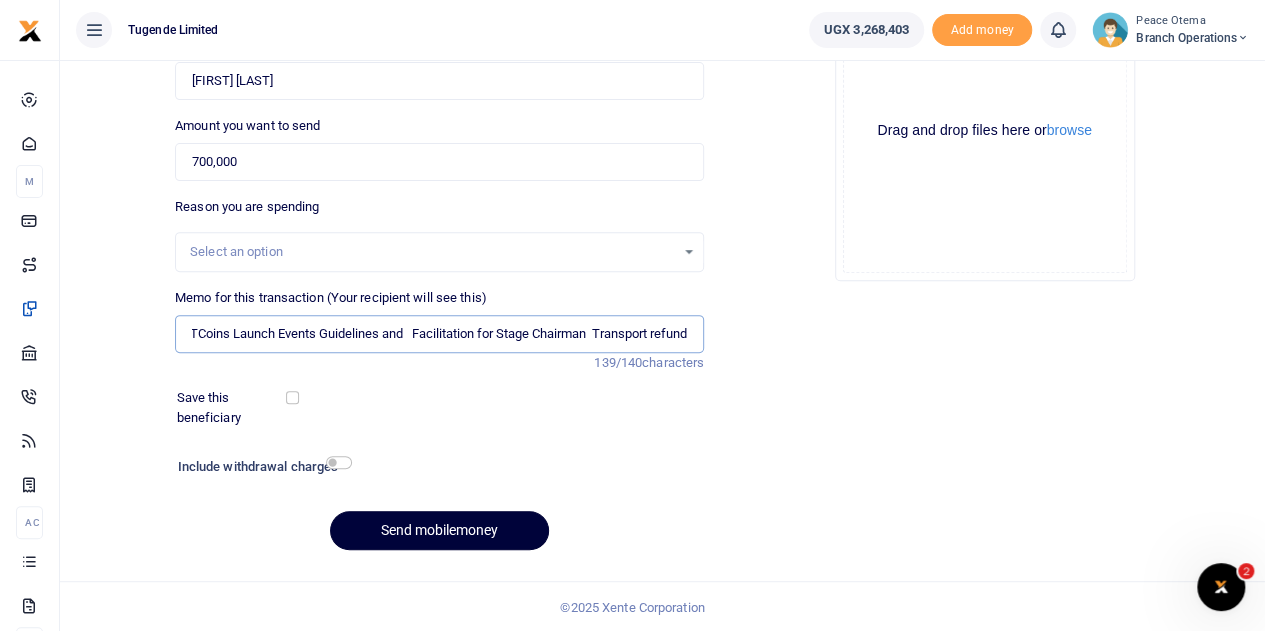 type on "TLUG015427  Mbarara branch expense requisition for TCoins Launch Events Guidelines and   Facilitation for Stage Chairman  Transport refund" 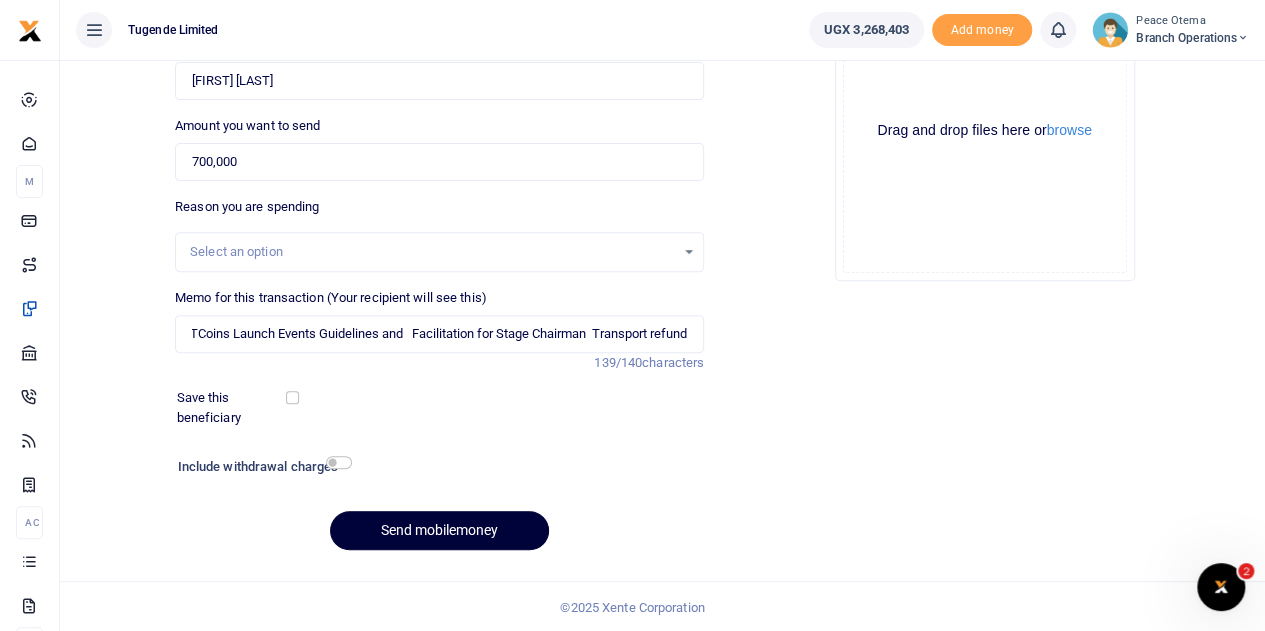 scroll, scrollTop: 0, scrollLeft: 0, axis: both 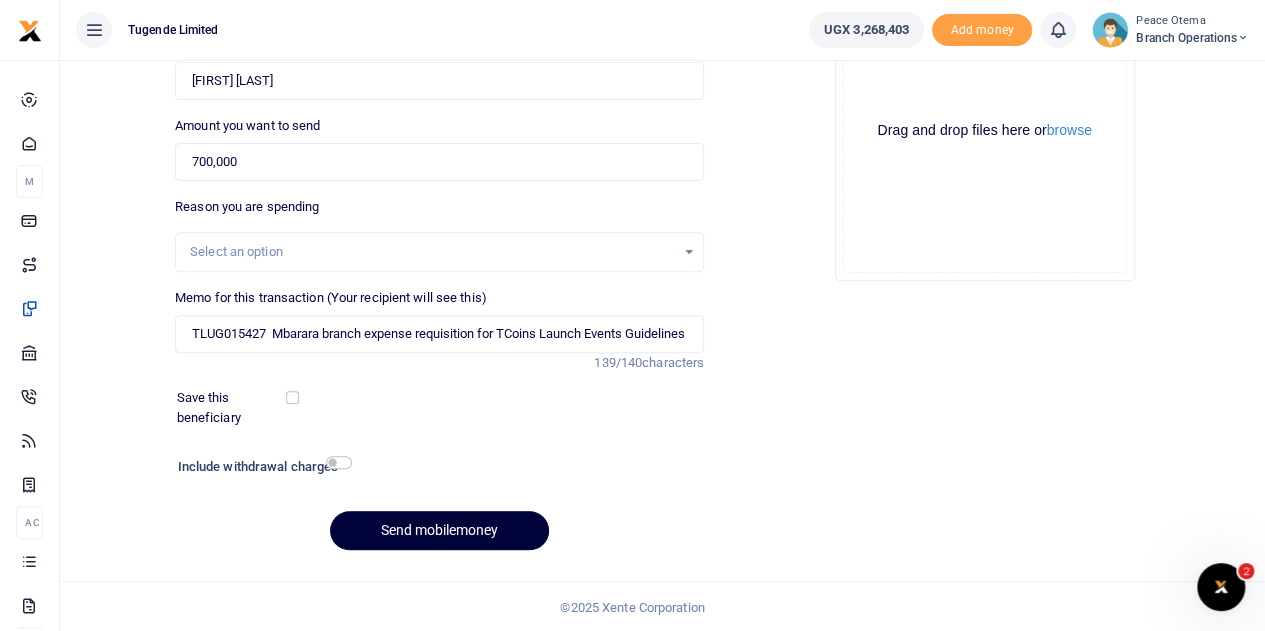 click on "Send mobilemoney" at bounding box center [439, 530] 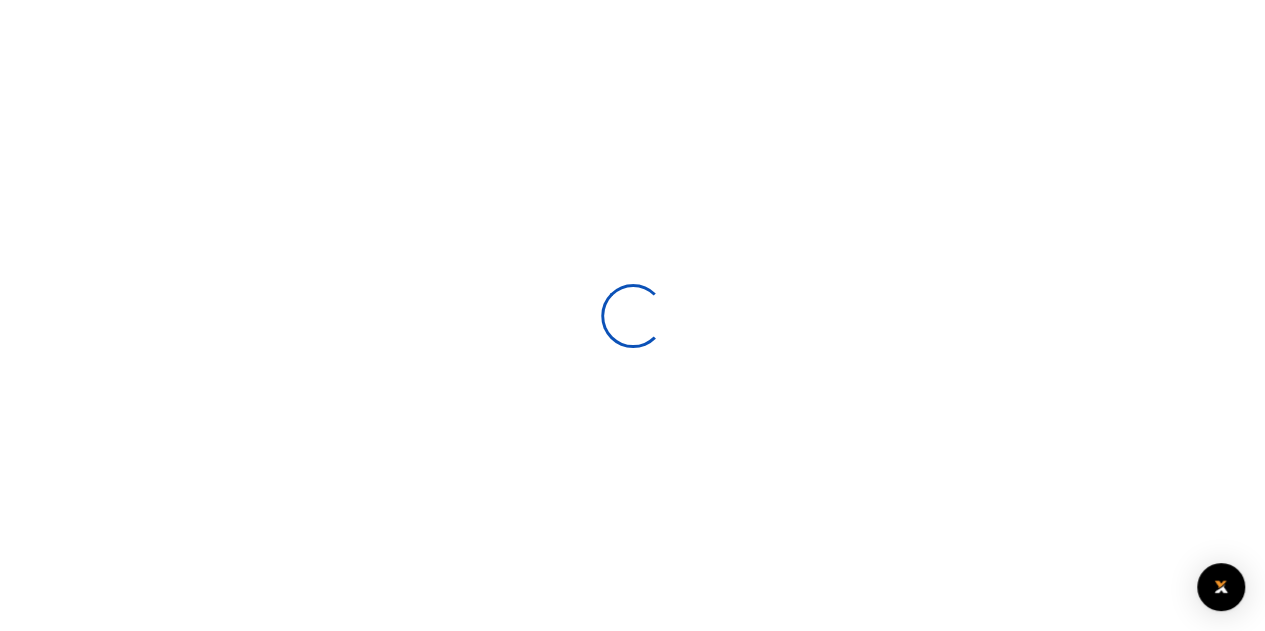 scroll, scrollTop: 252, scrollLeft: 0, axis: vertical 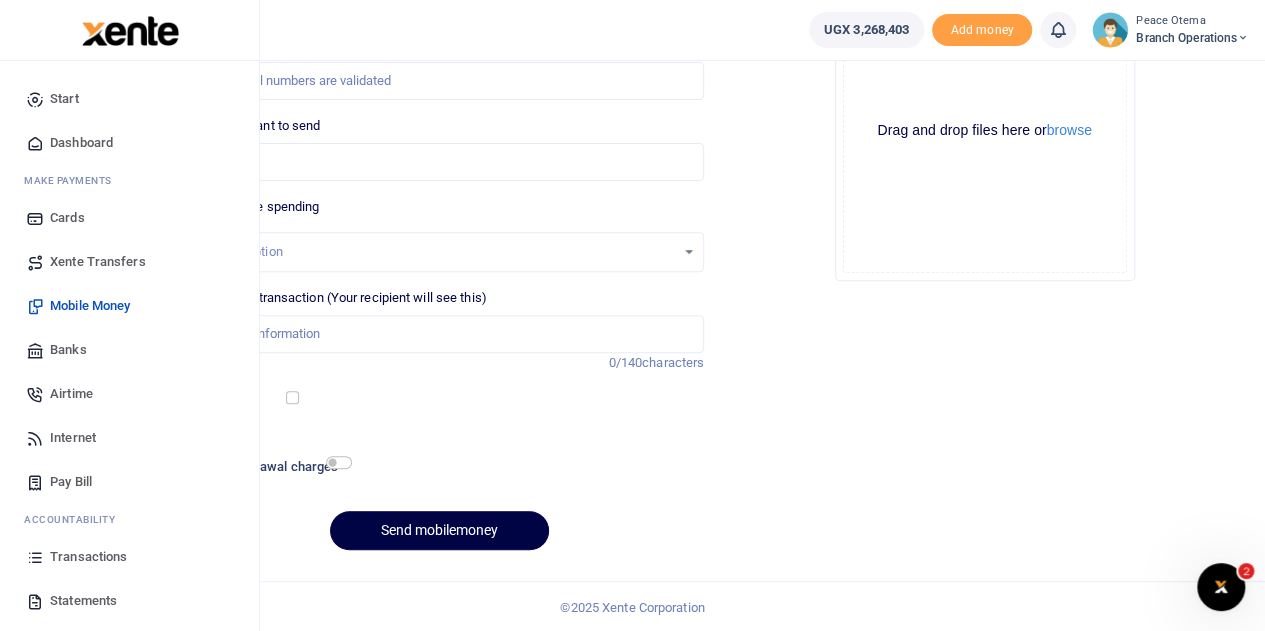 click on "Xente Transfers" at bounding box center (98, 262) 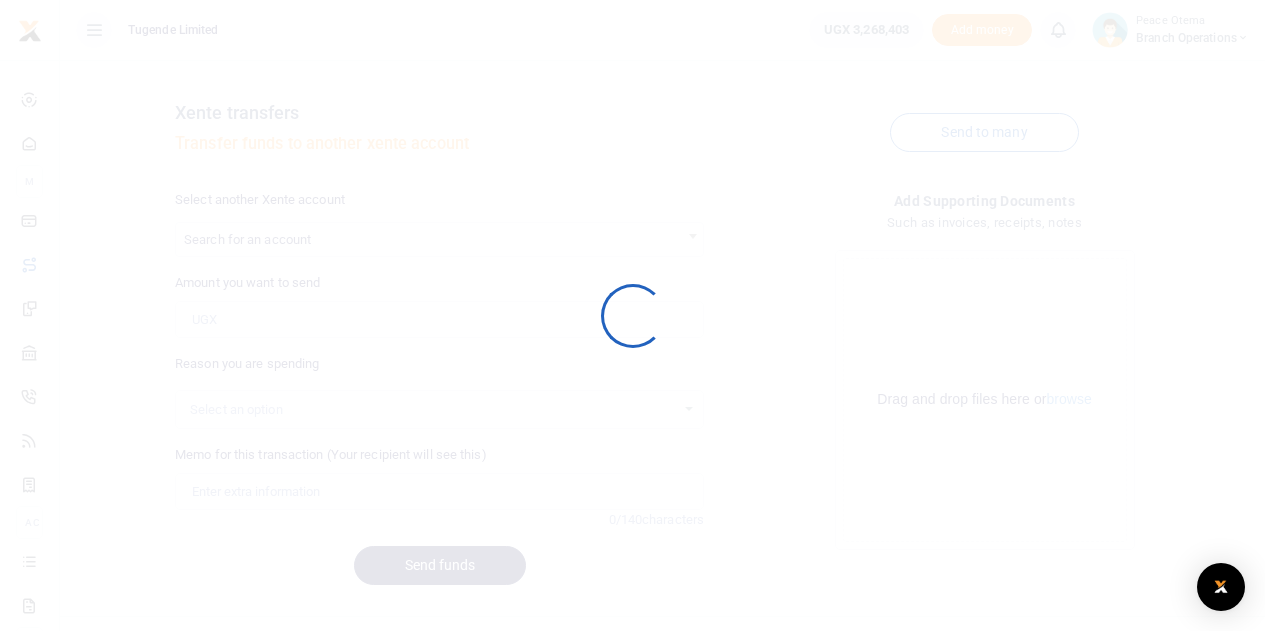 scroll, scrollTop: 0, scrollLeft: 0, axis: both 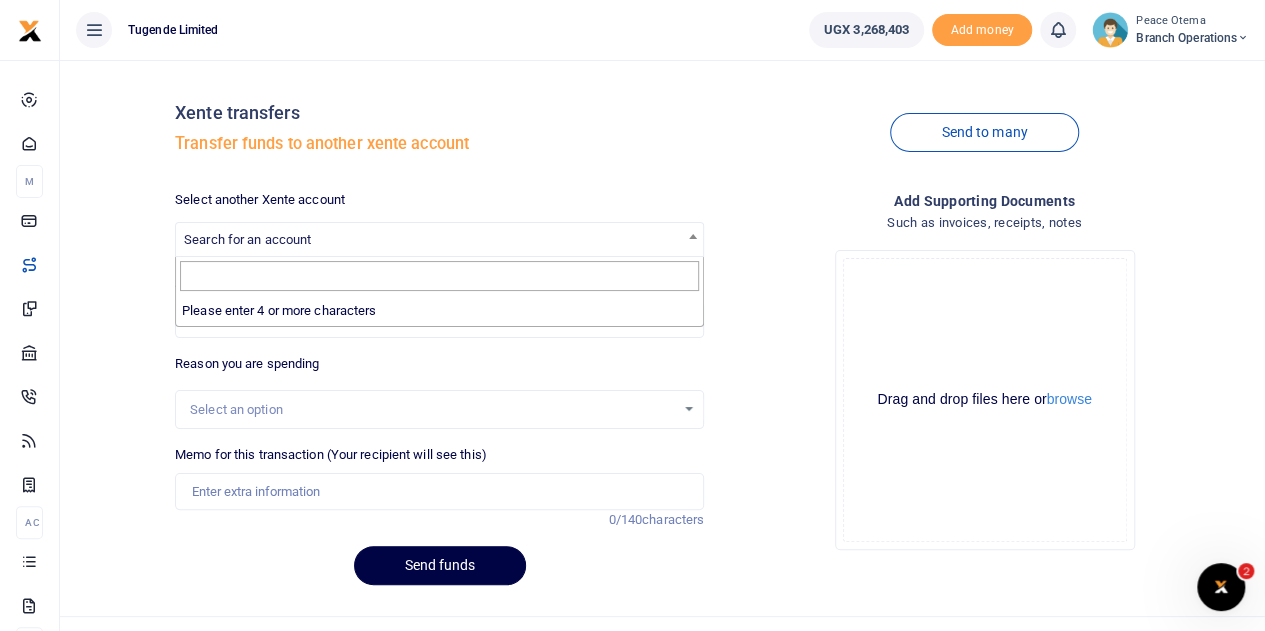 click on "Search for an account" at bounding box center [247, 239] 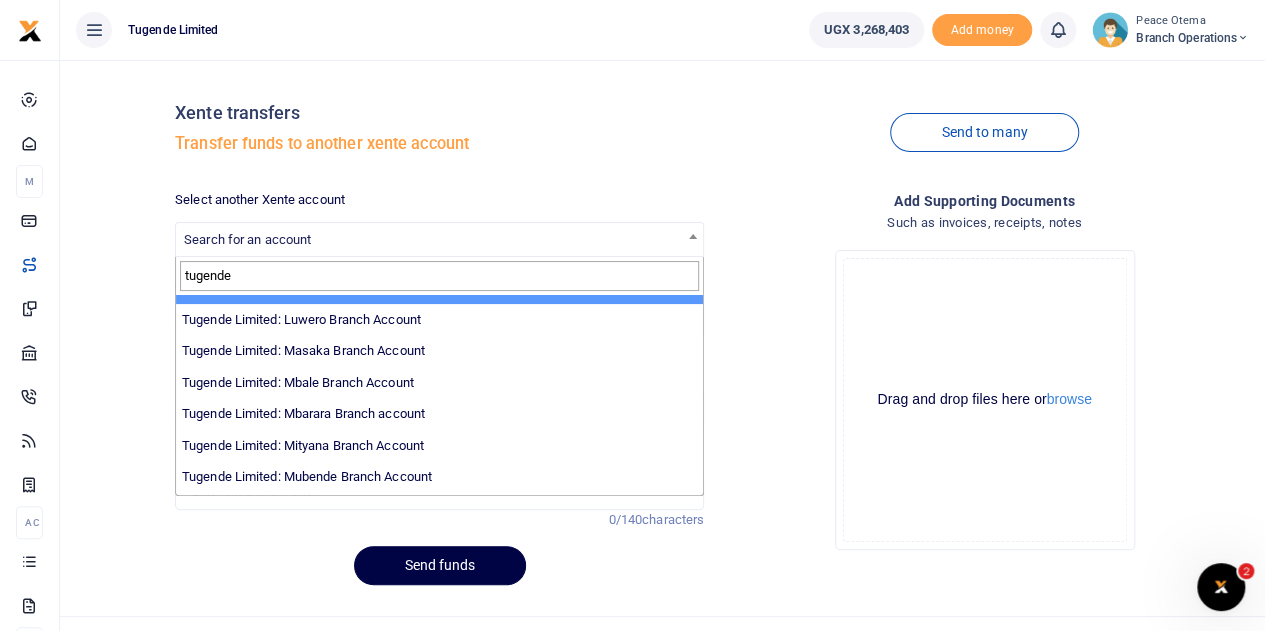 scroll, scrollTop: 434, scrollLeft: 0, axis: vertical 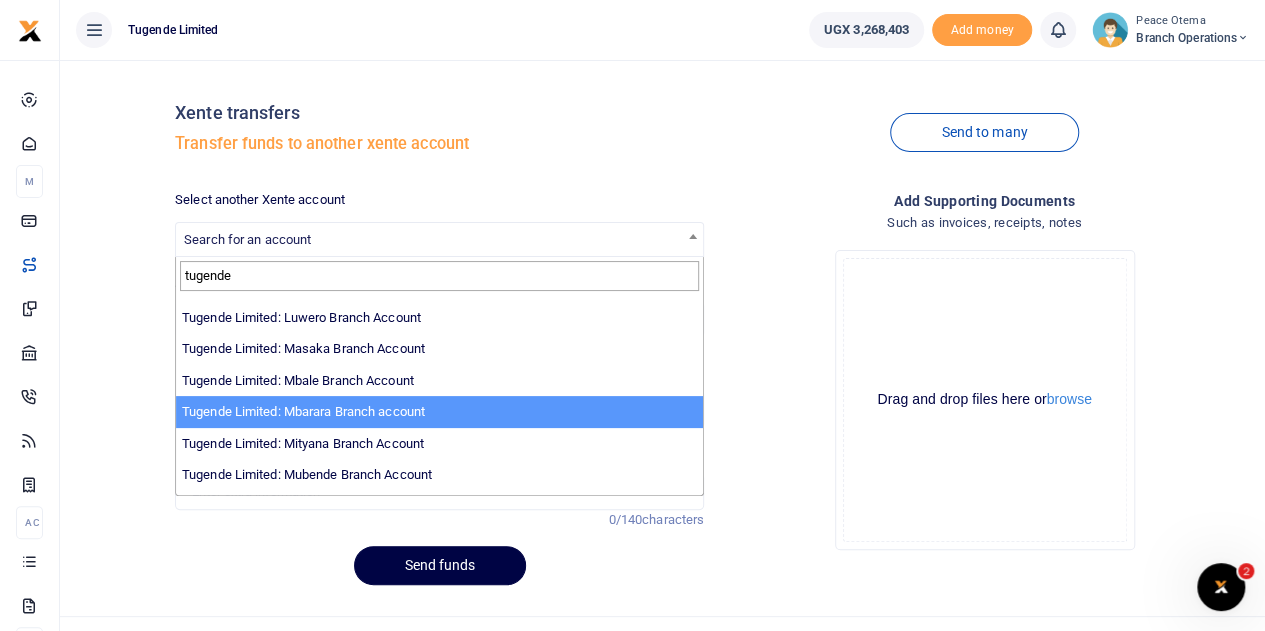 type on "tugende" 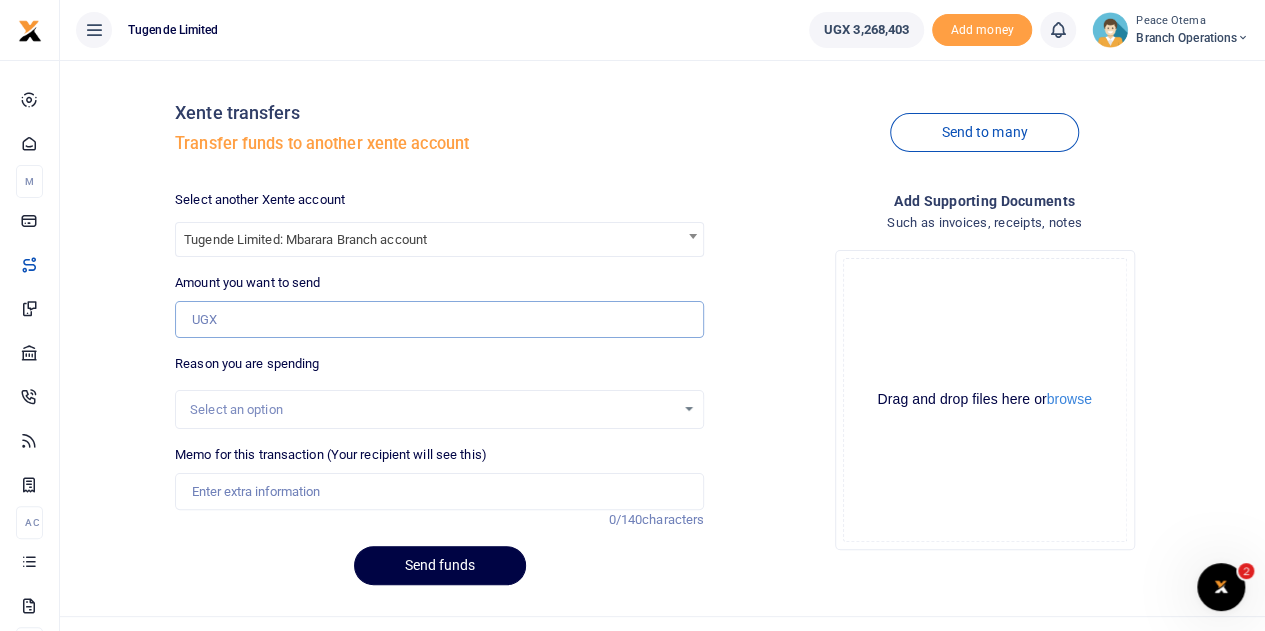 click on "Amount you want to send" at bounding box center (439, 320) 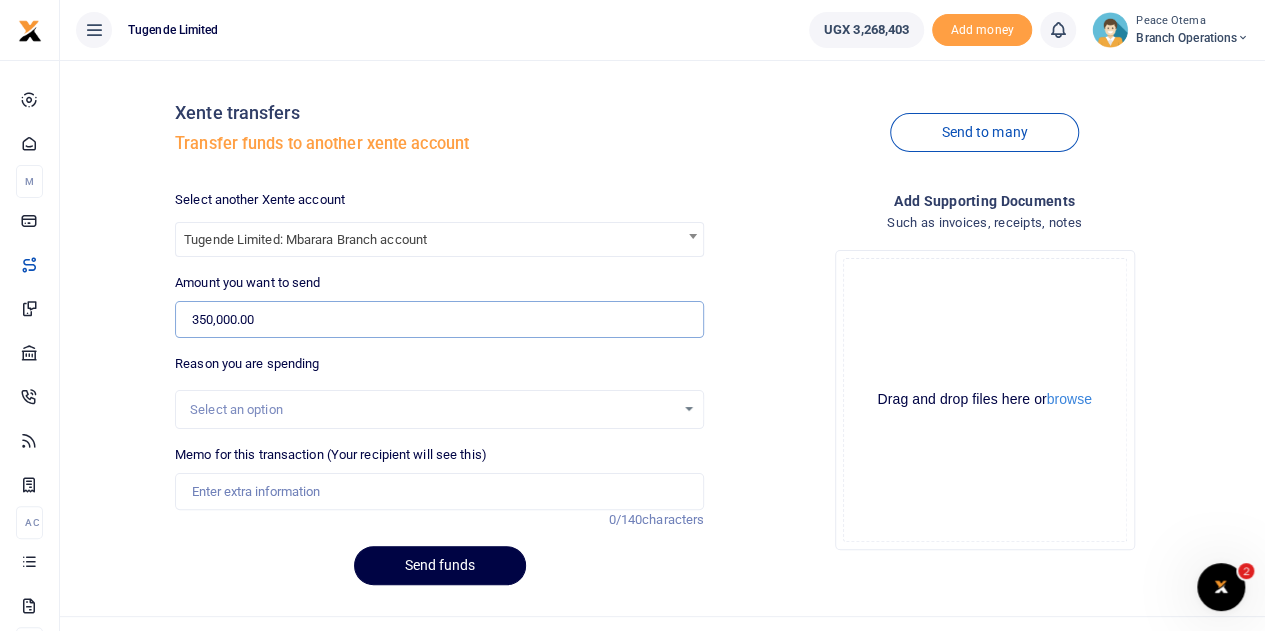 click on "350,000.00" at bounding box center [439, 320] 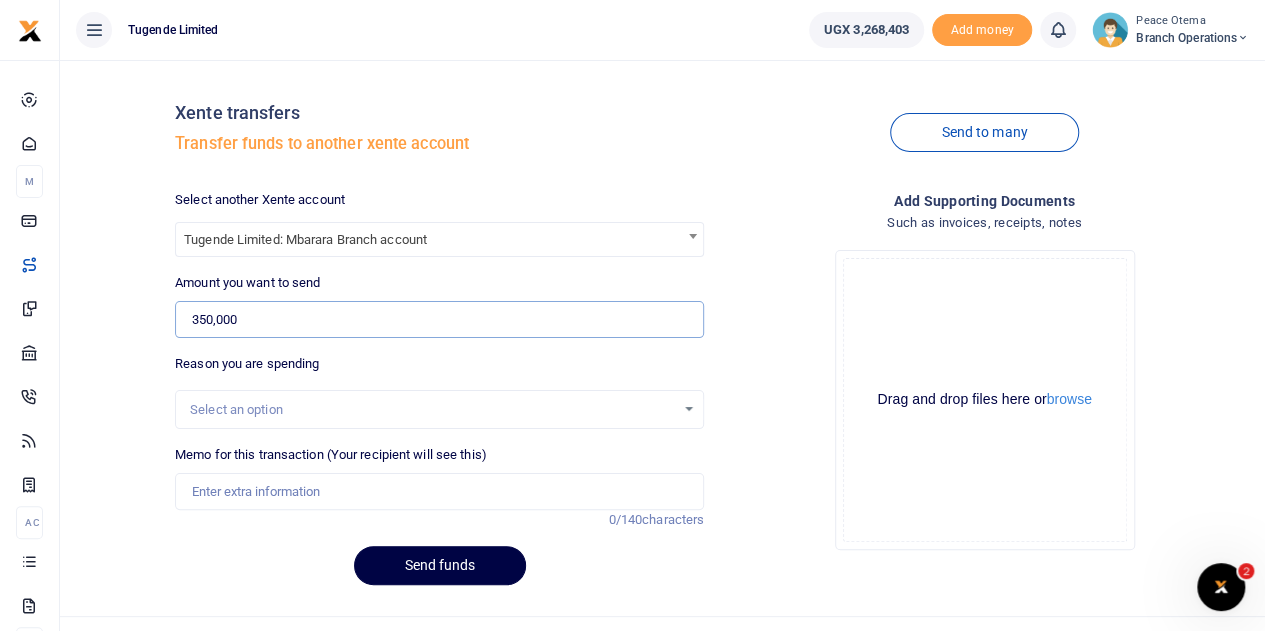 type on "350,000" 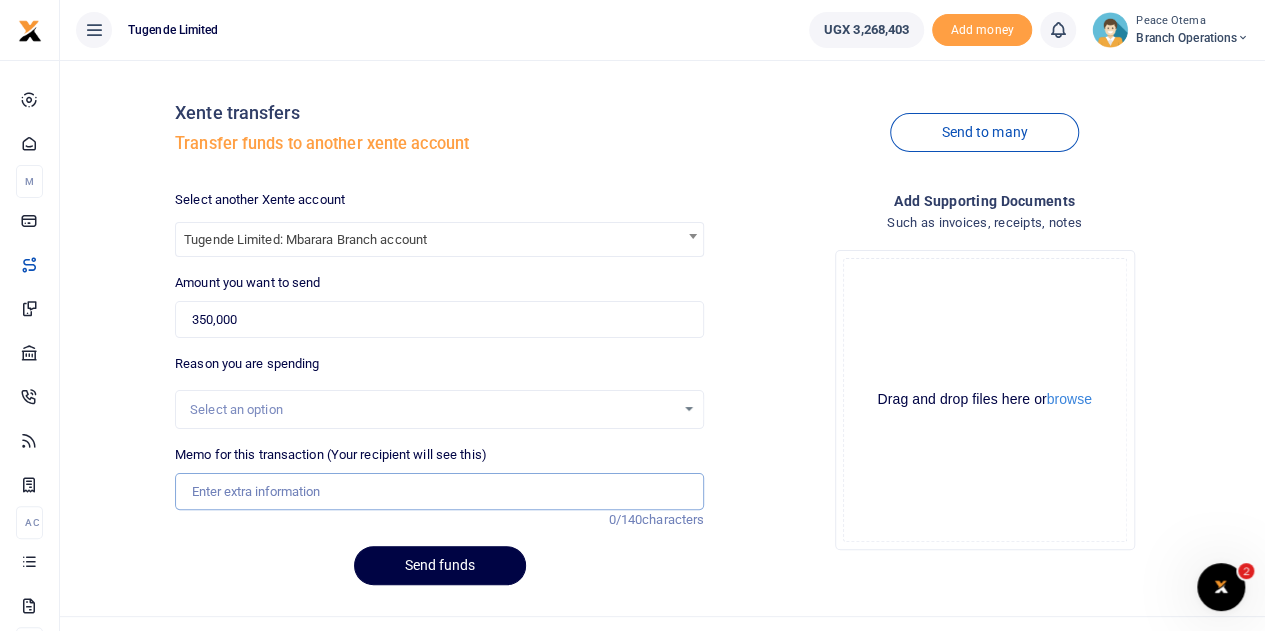 click on "Memo for this transaction (Your recipient will see this)" at bounding box center [439, 492] 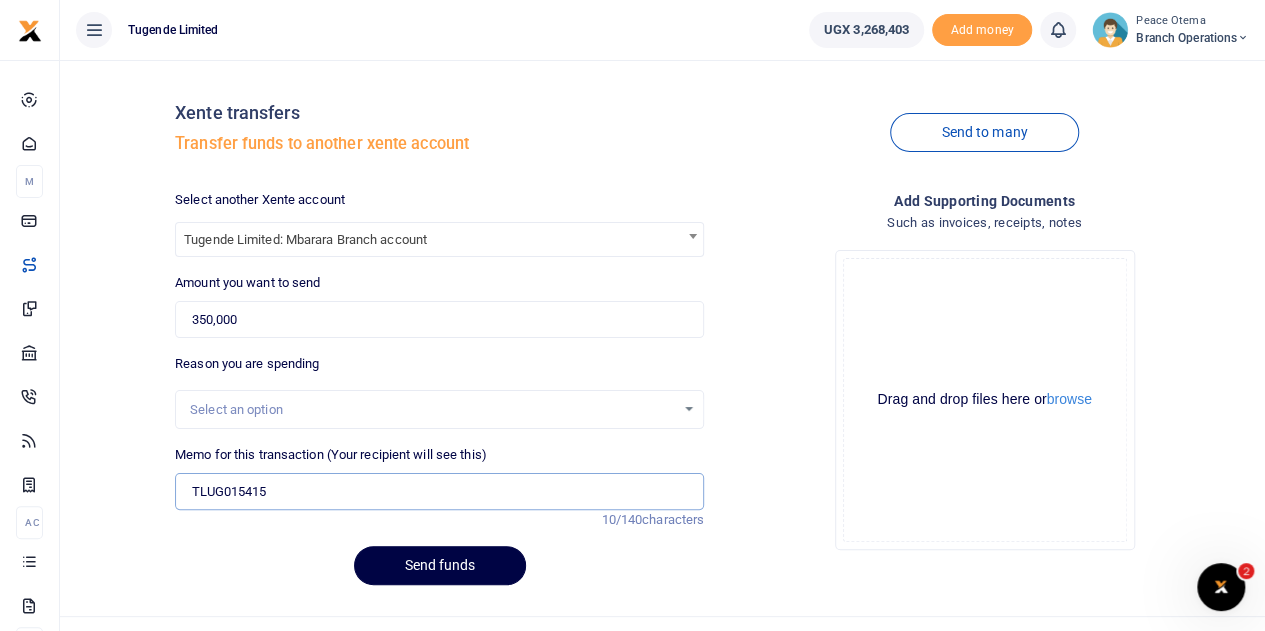 click on "TLUG015415" at bounding box center [439, 492] 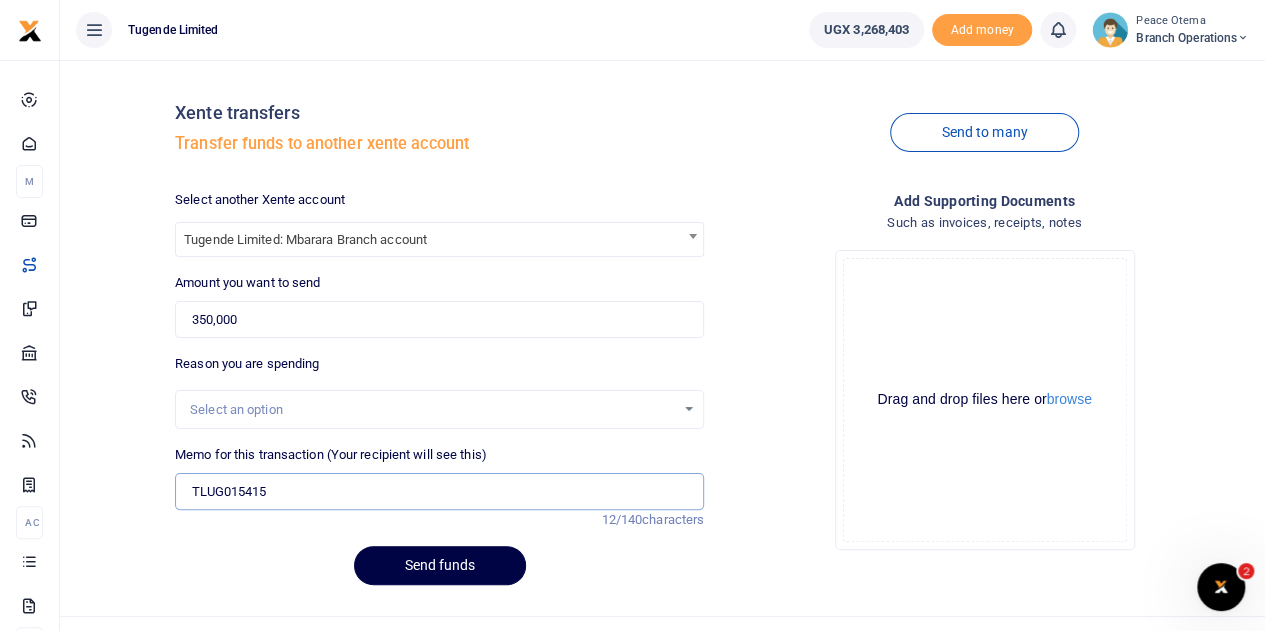 click on "TLUG015415" at bounding box center [439, 492] 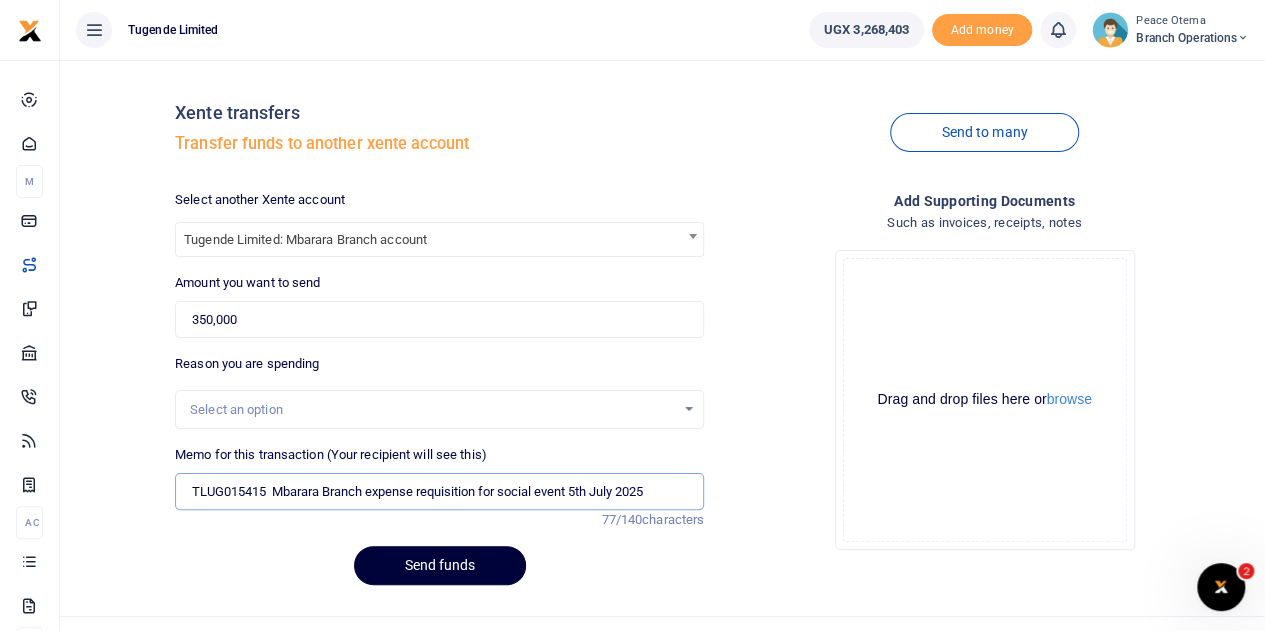 type on "TLUG015415  Mbarara Branch expense requisition for social event 5th July 2025" 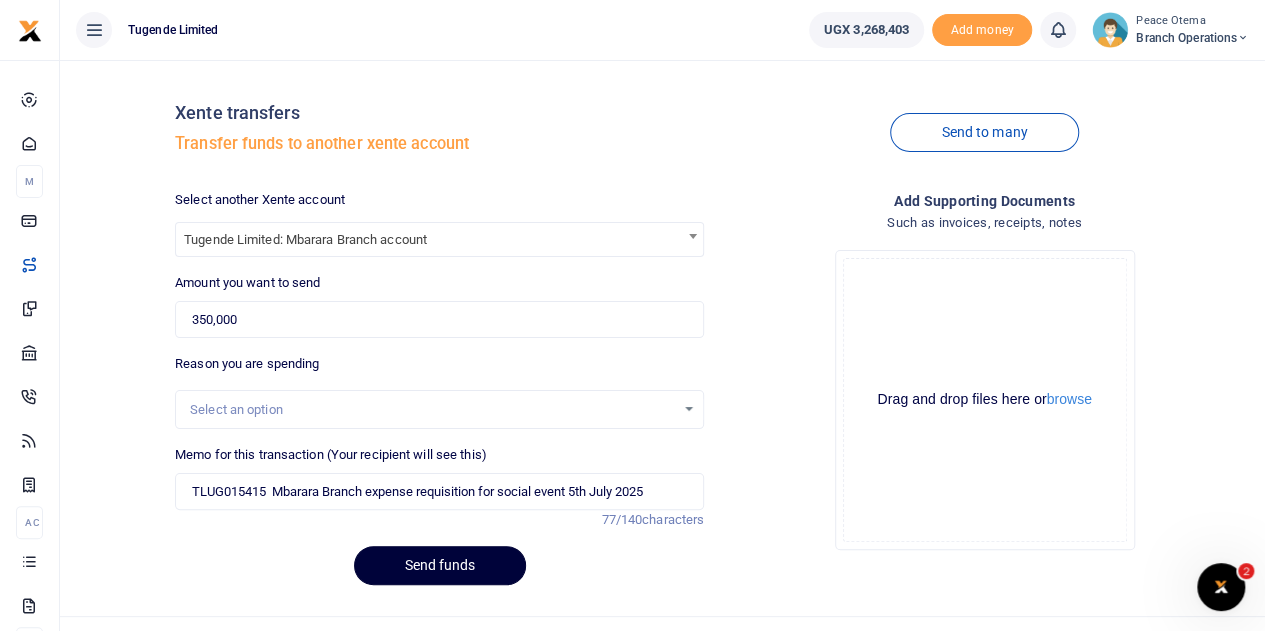click on "Send funds" at bounding box center (440, 565) 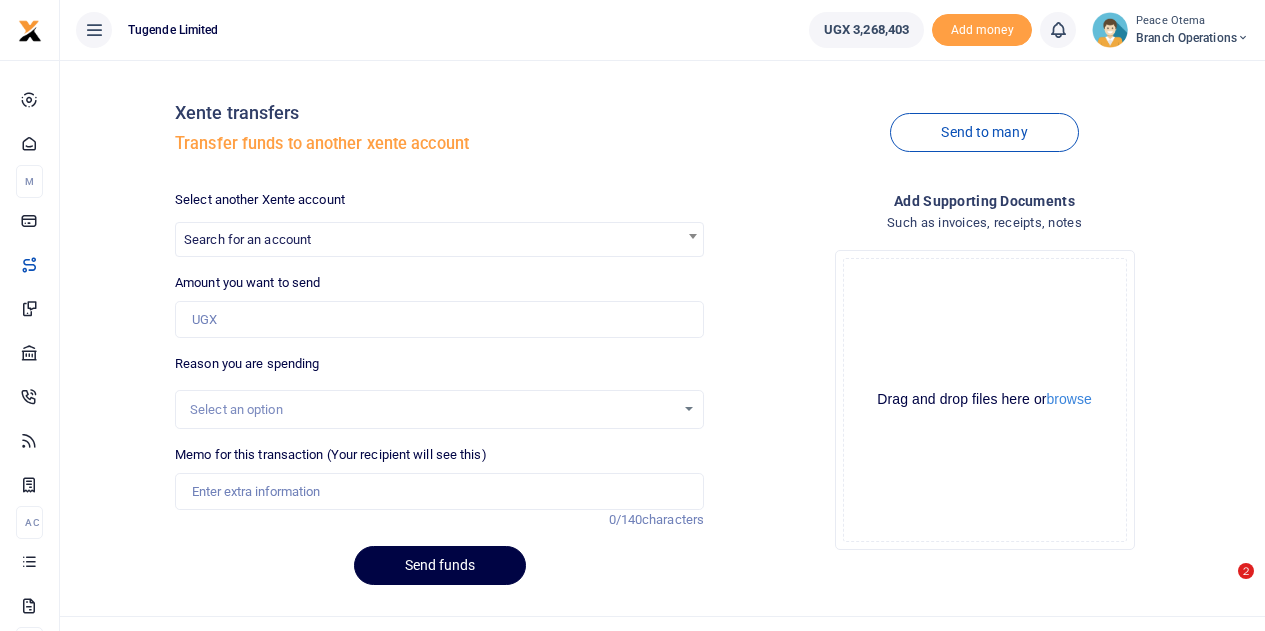 scroll, scrollTop: 0, scrollLeft: 0, axis: both 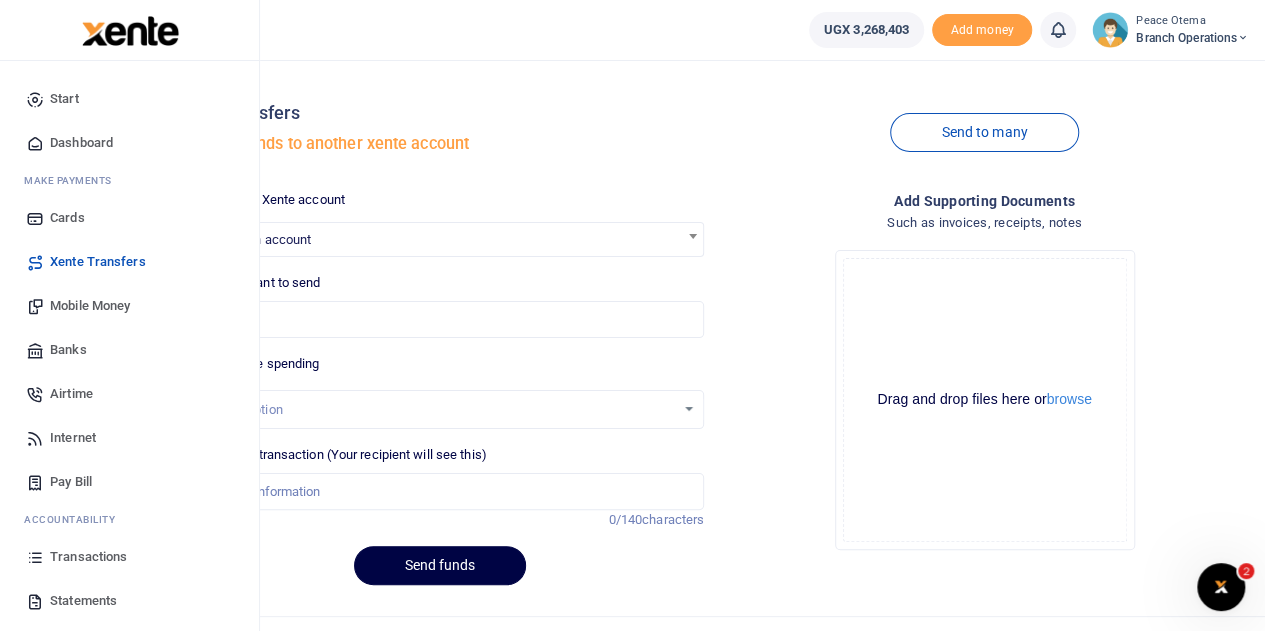 click on "Transactions" at bounding box center [88, 557] 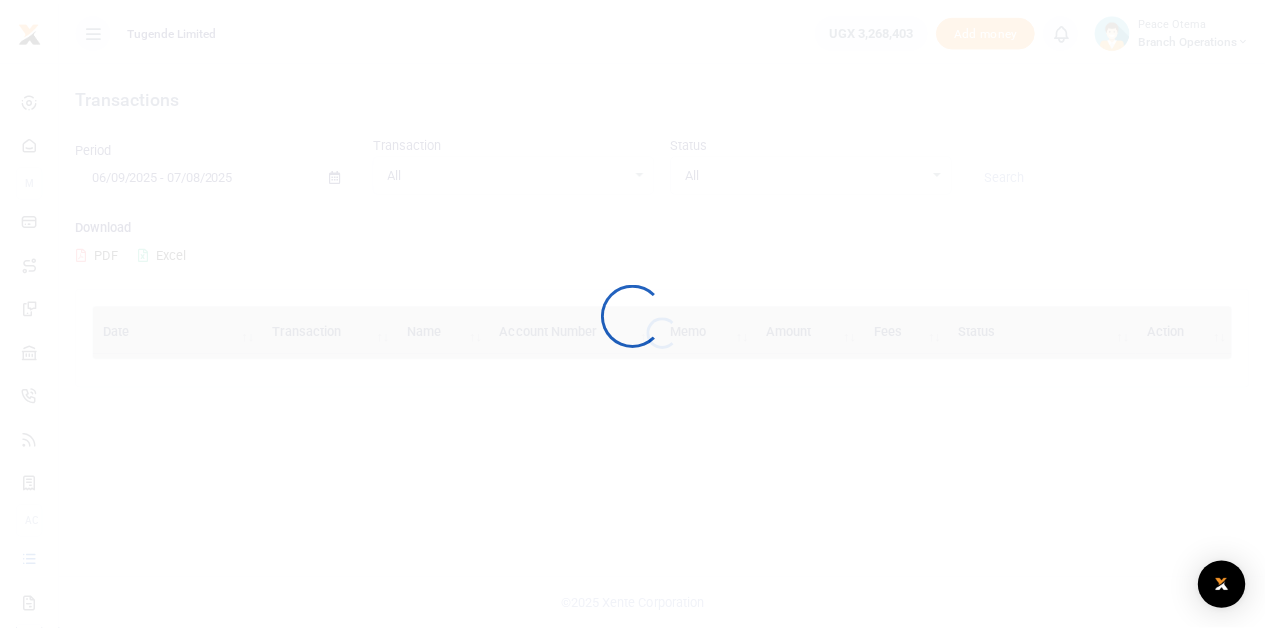 scroll, scrollTop: 0, scrollLeft: 0, axis: both 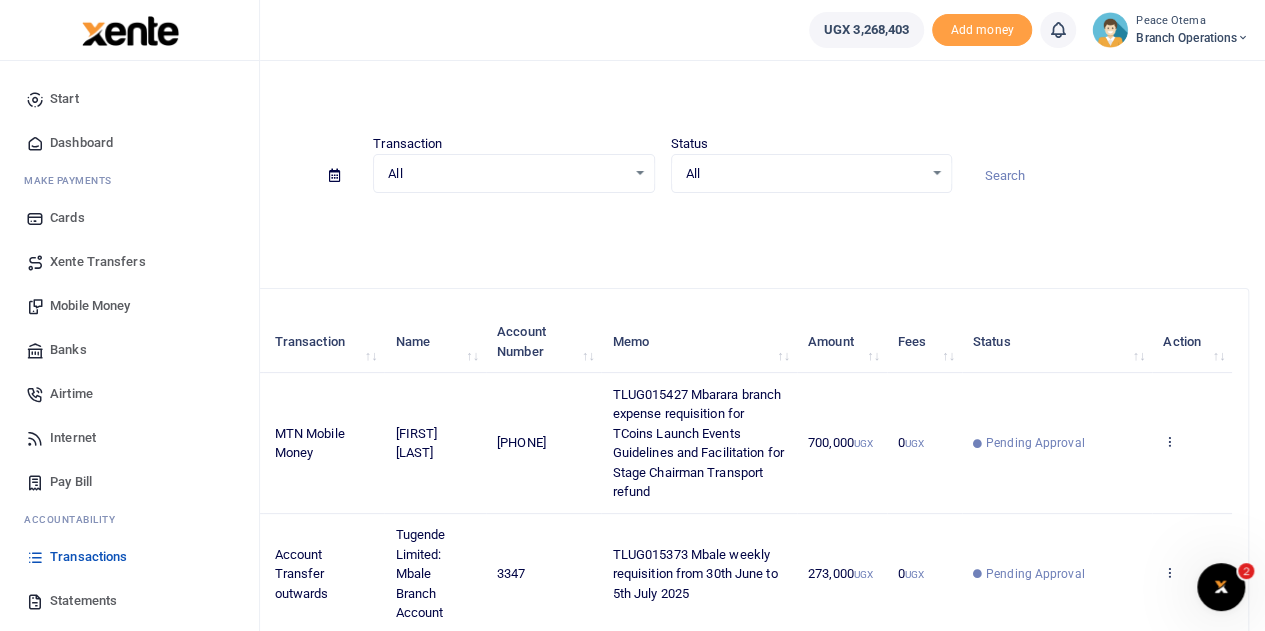 click on "Xente Transfers" at bounding box center [98, 262] 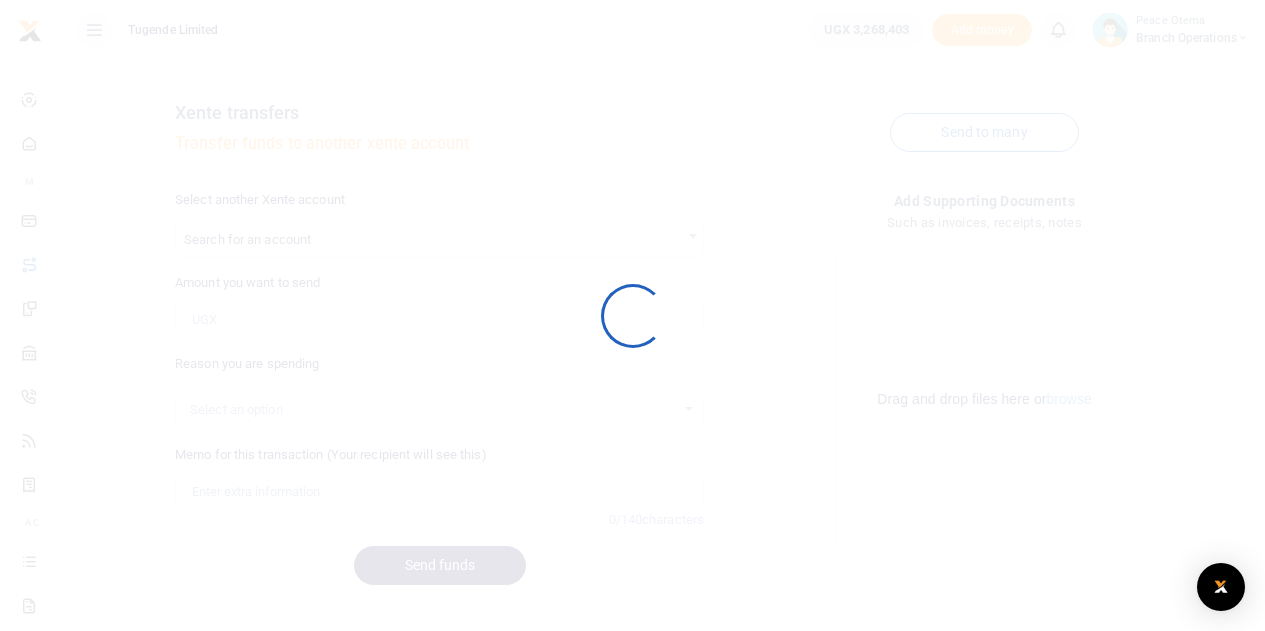 scroll, scrollTop: 0, scrollLeft: 0, axis: both 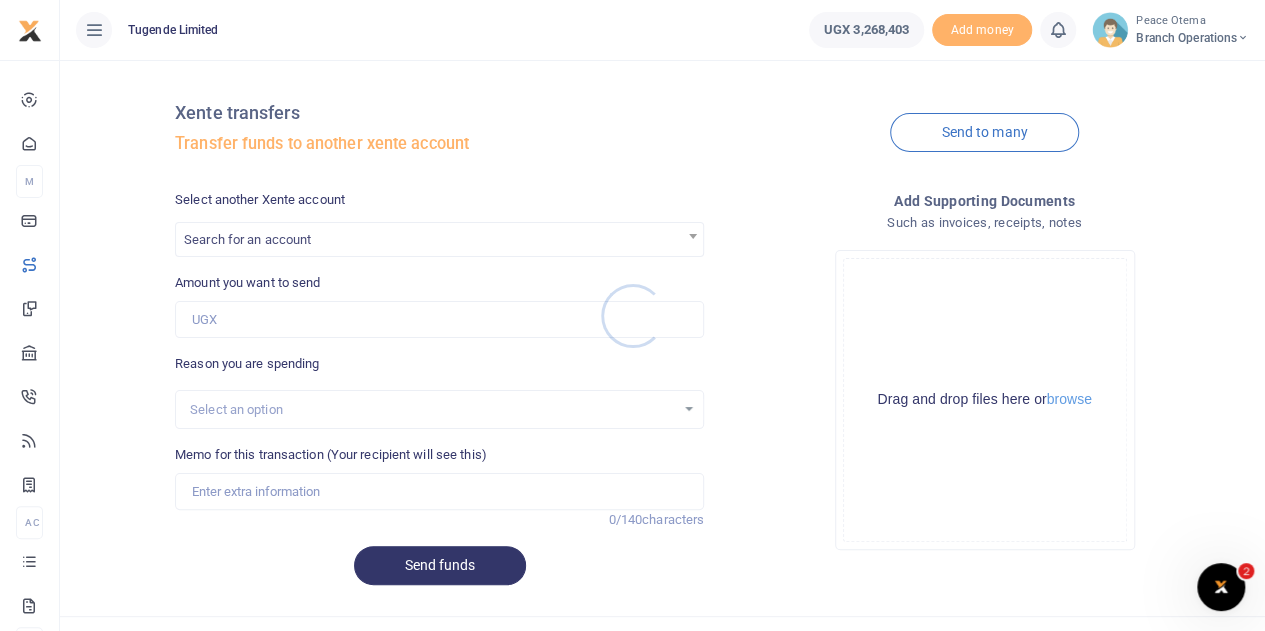 click at bounding box center (632, 315) 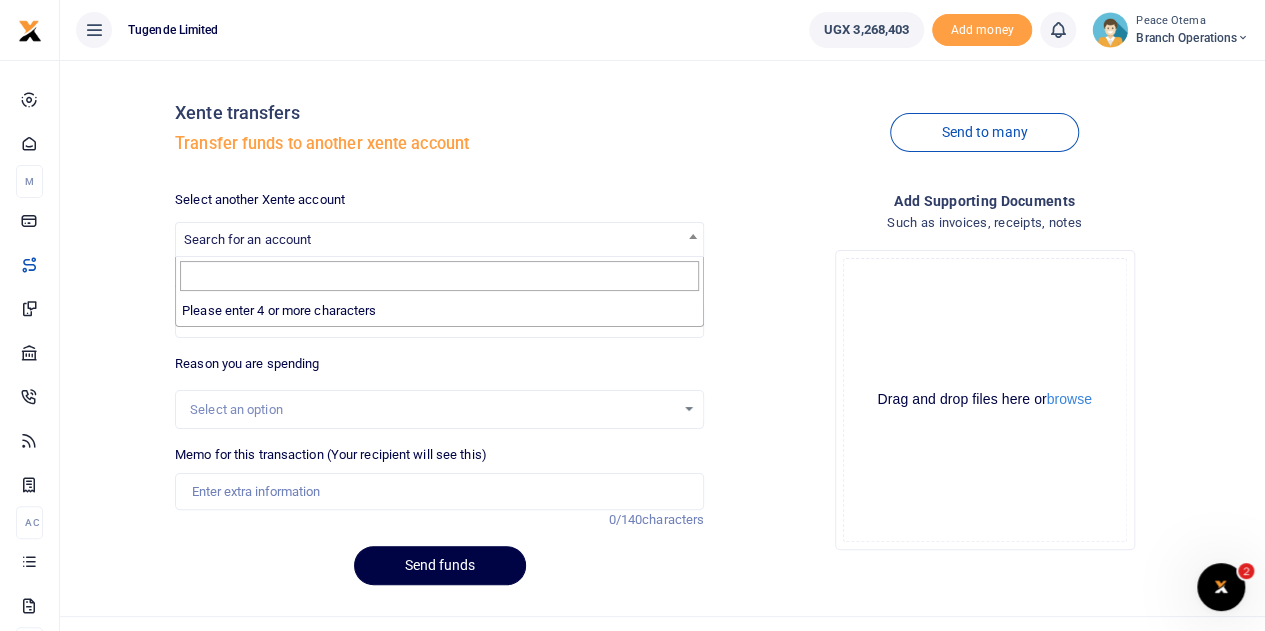 click on "Search for an account" at bounding box center [439, 238] 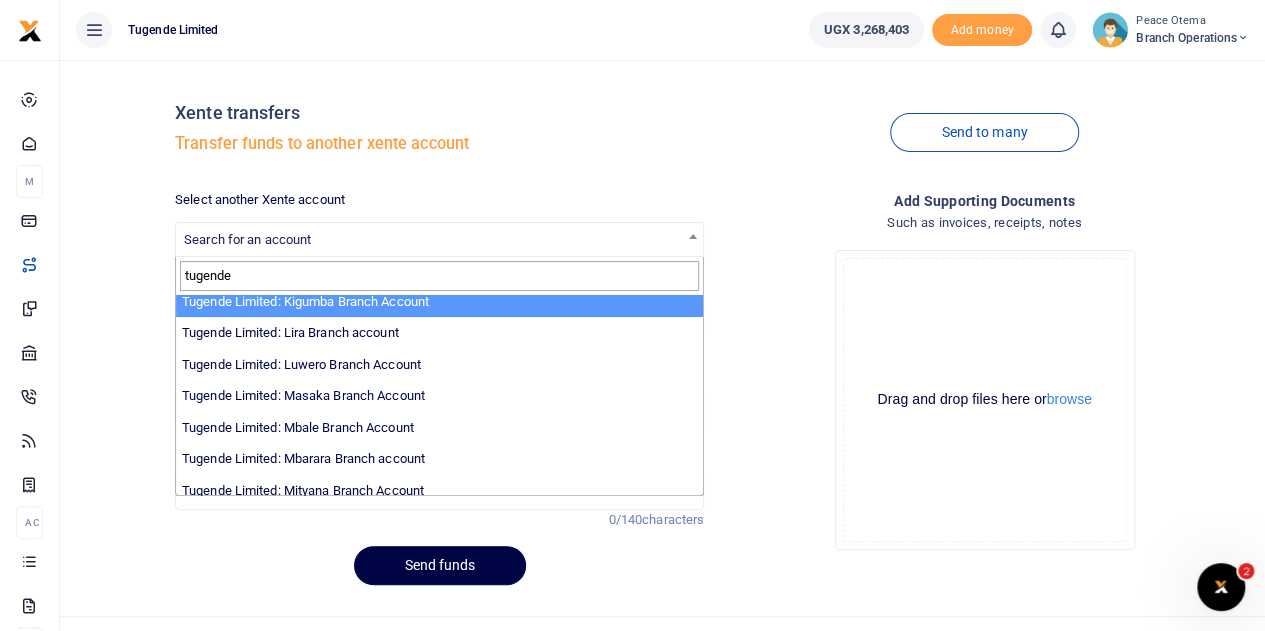 scroll, scrollTop: 391, scrollLeft: 0, axis: vertical 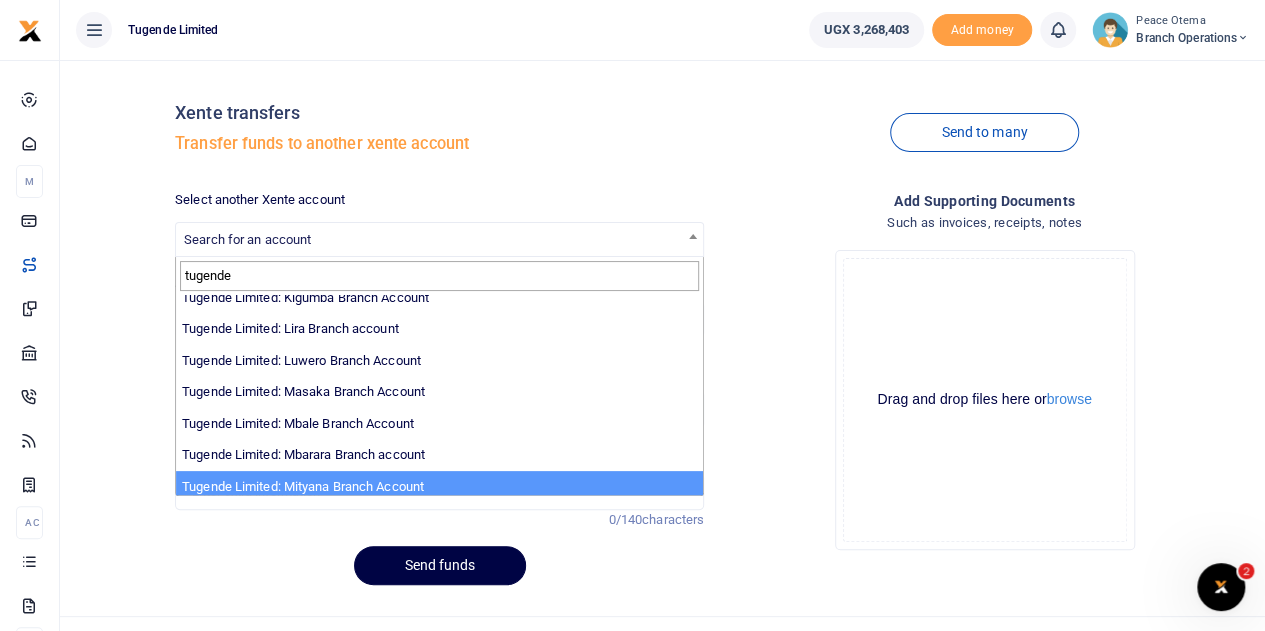 type on "tugende" 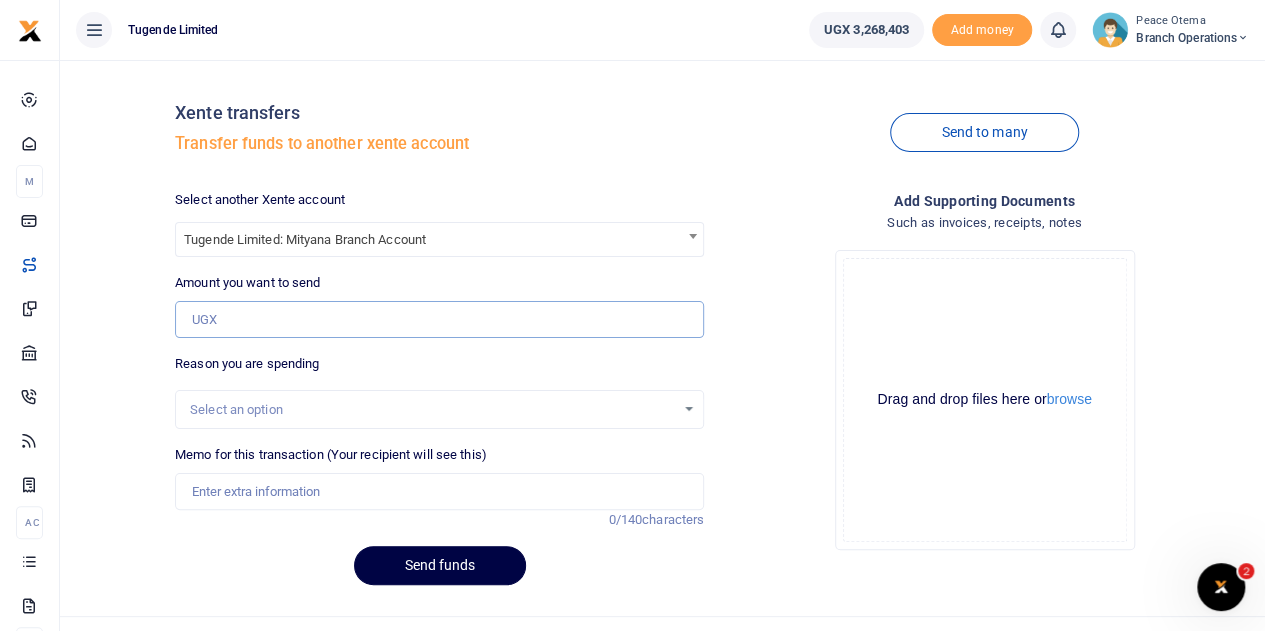 click on "Amount you want to send" at bounding box center (439, 320) 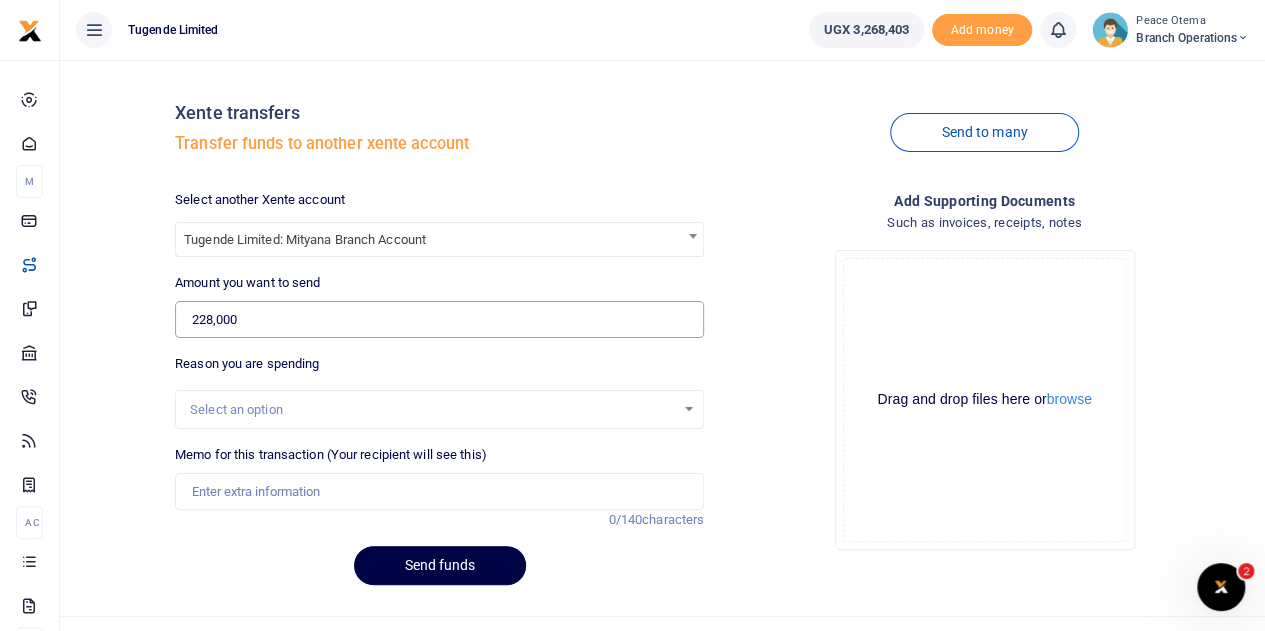 type on "228,000" 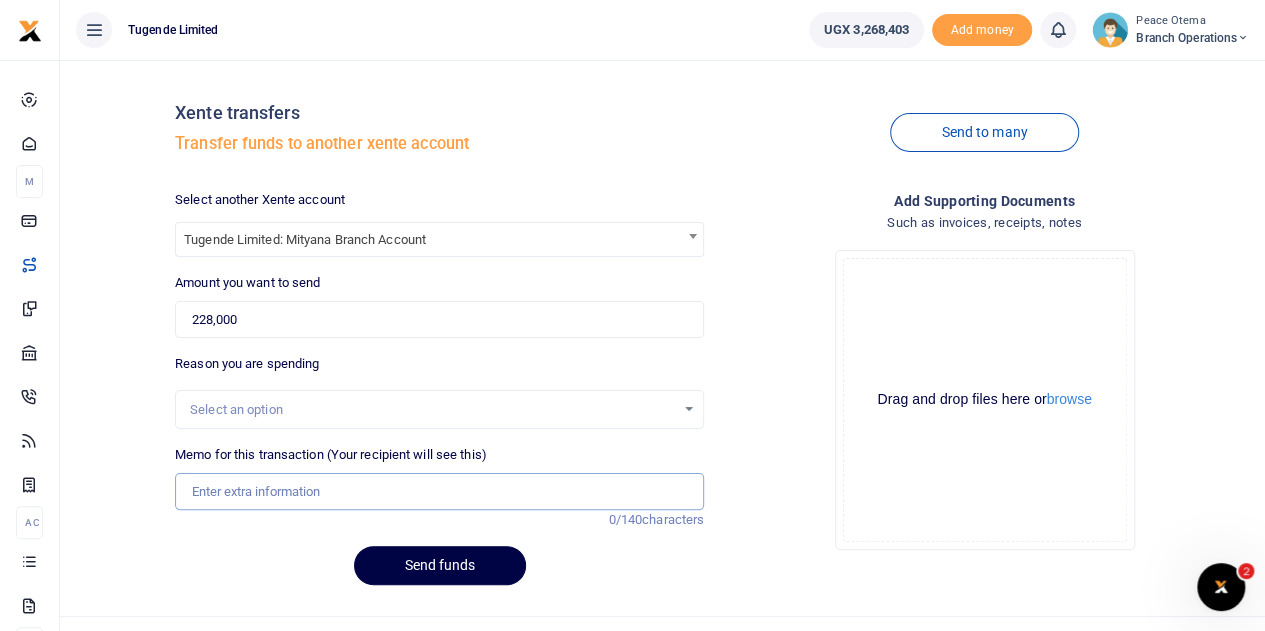 click on "Memo for this transaction (Your recipient will see this)" at bounding box center [439, 492] 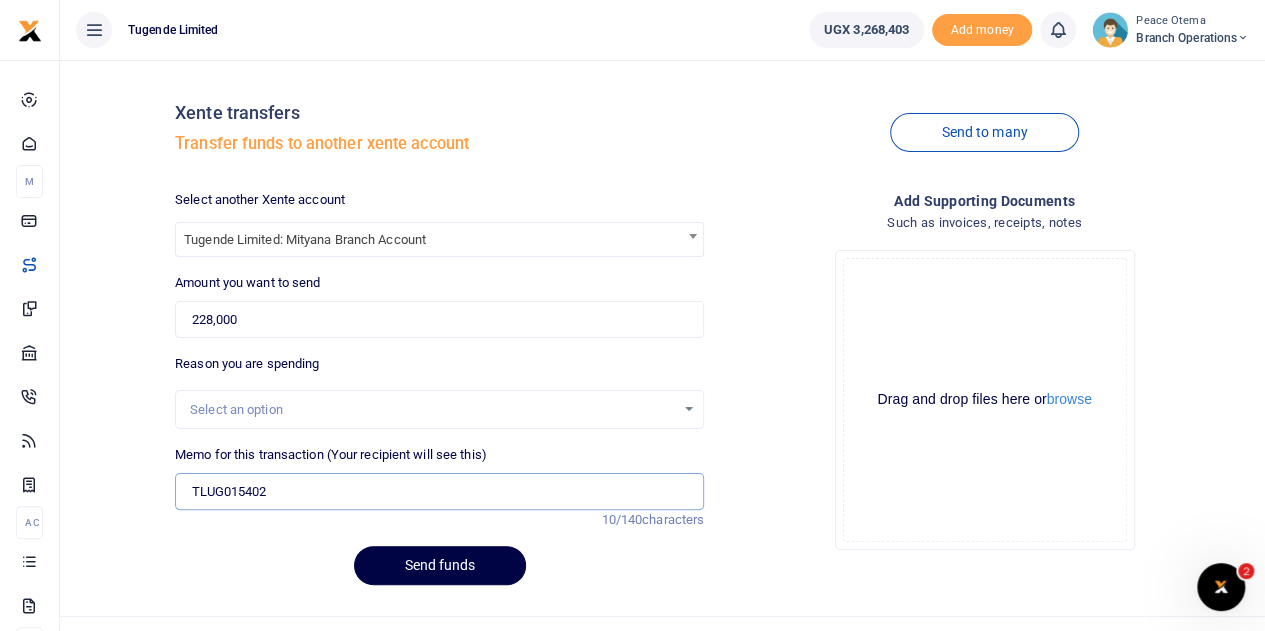 click on "TLUG015402" at bounding box center [439, 492] 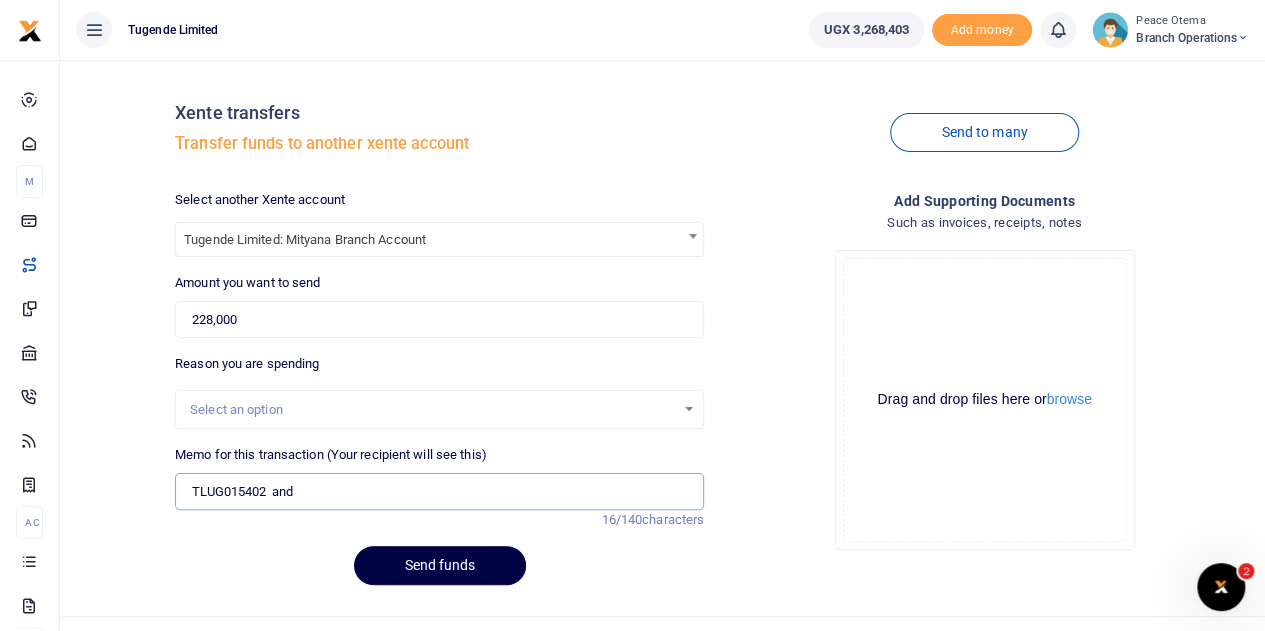 click on "TLUG015402  and" at bounding box center [439, 492] 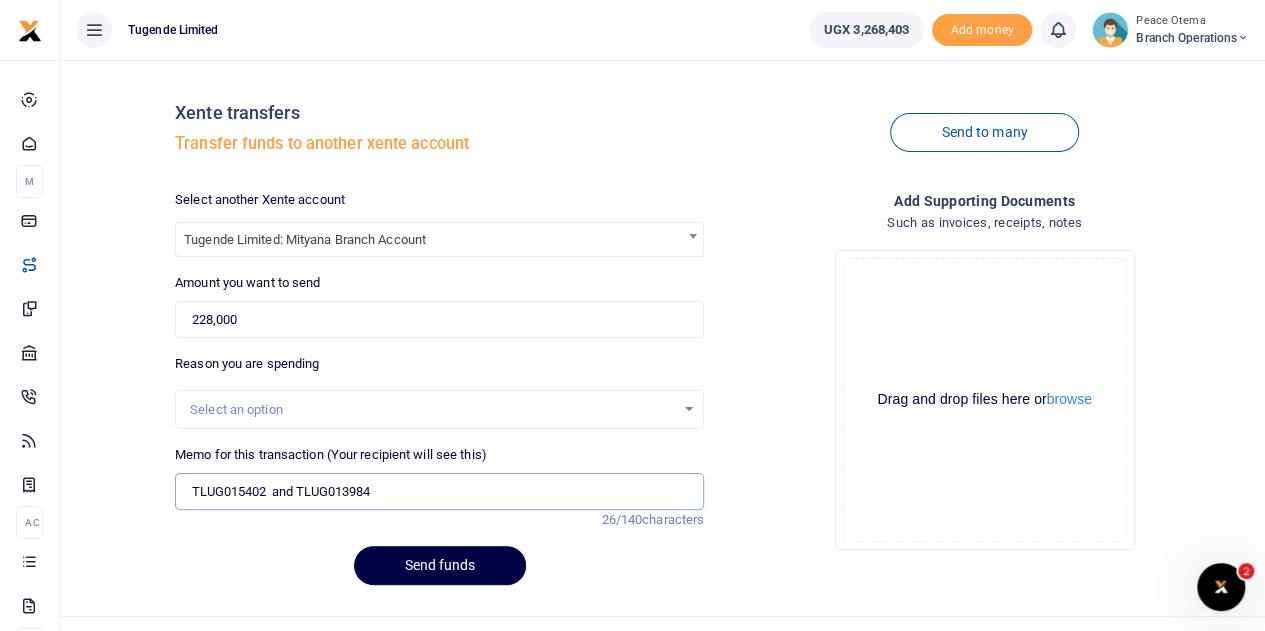 click on "TLUG015402  and TLUG013984" at bounding box center [439, 492] 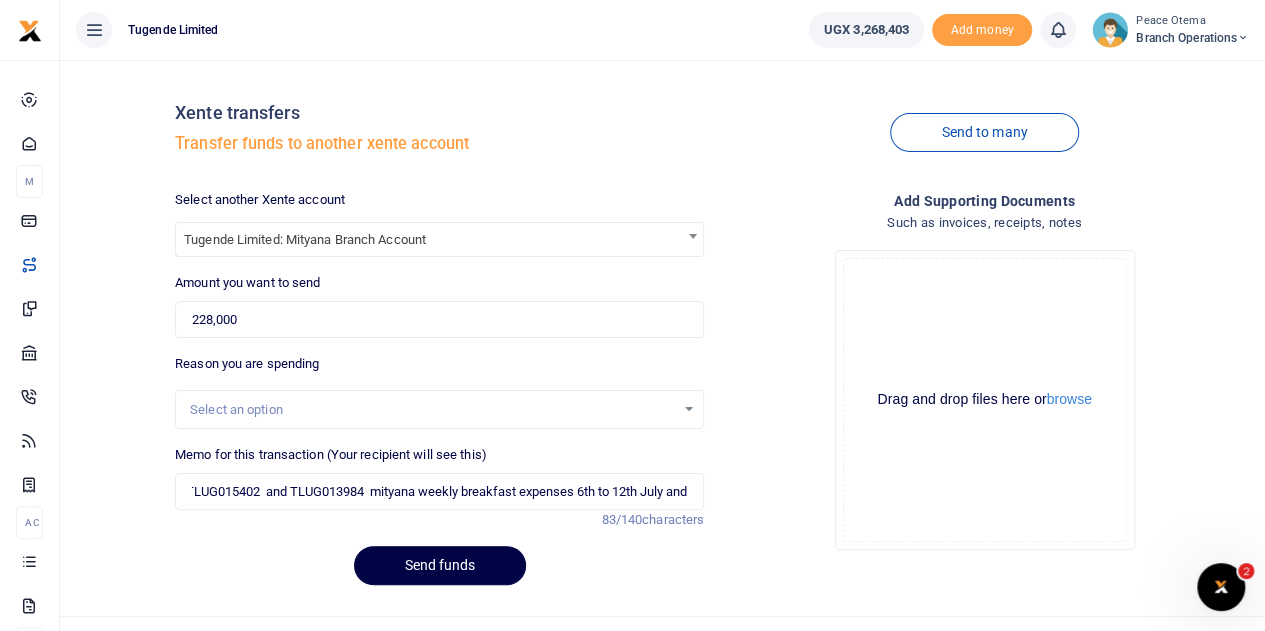 scroll, scrollTop: 0, scrollLeft: 0, axis: both 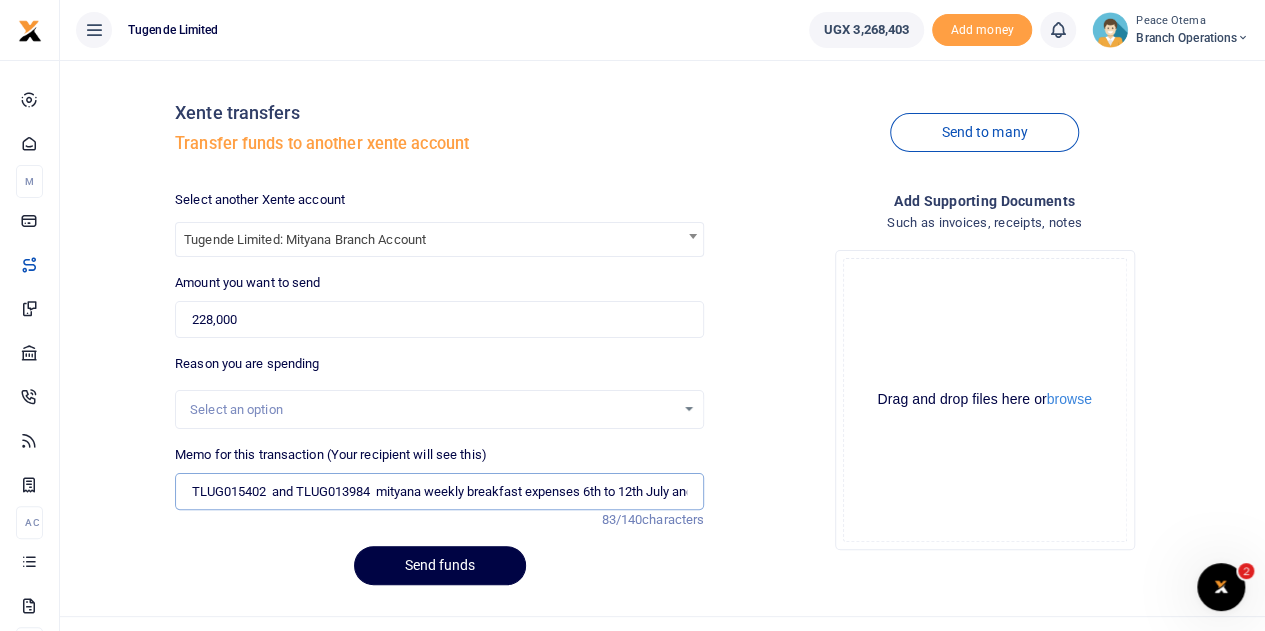 click on "TLUG015402  and TLUG013984  mityana weekly breakfast expenses 6th to 12th July and" at bounding box center [439, 492] 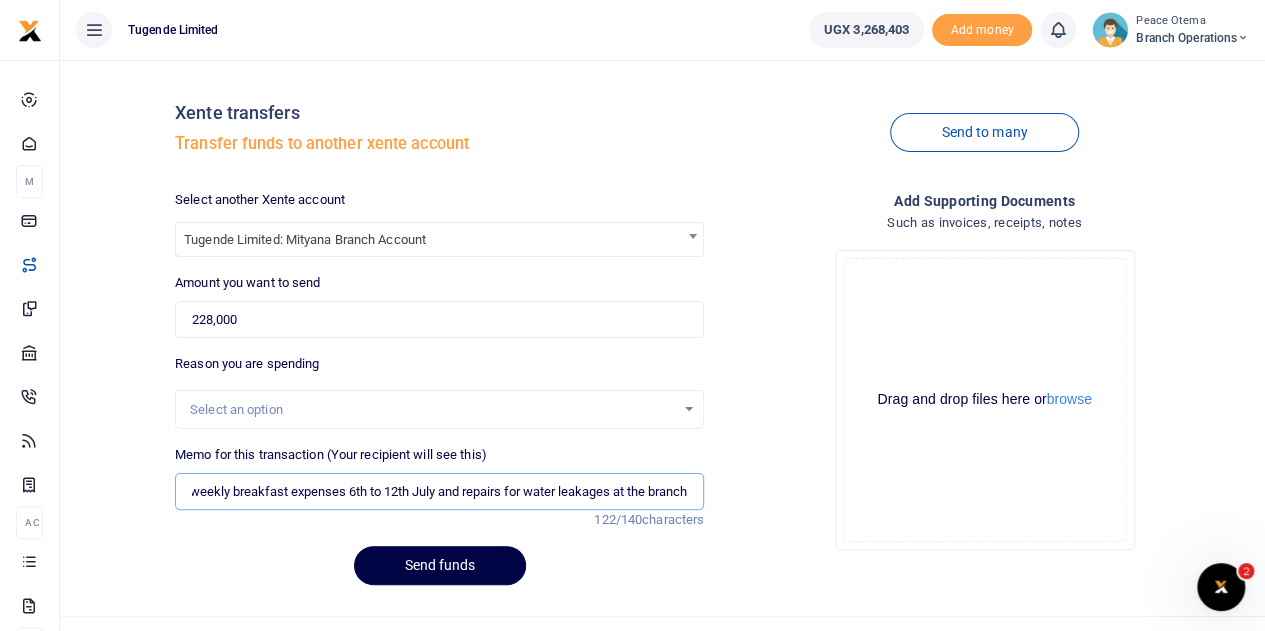 scroll, scrollTop: 0, scrollLeft: 248, axis: horizontal 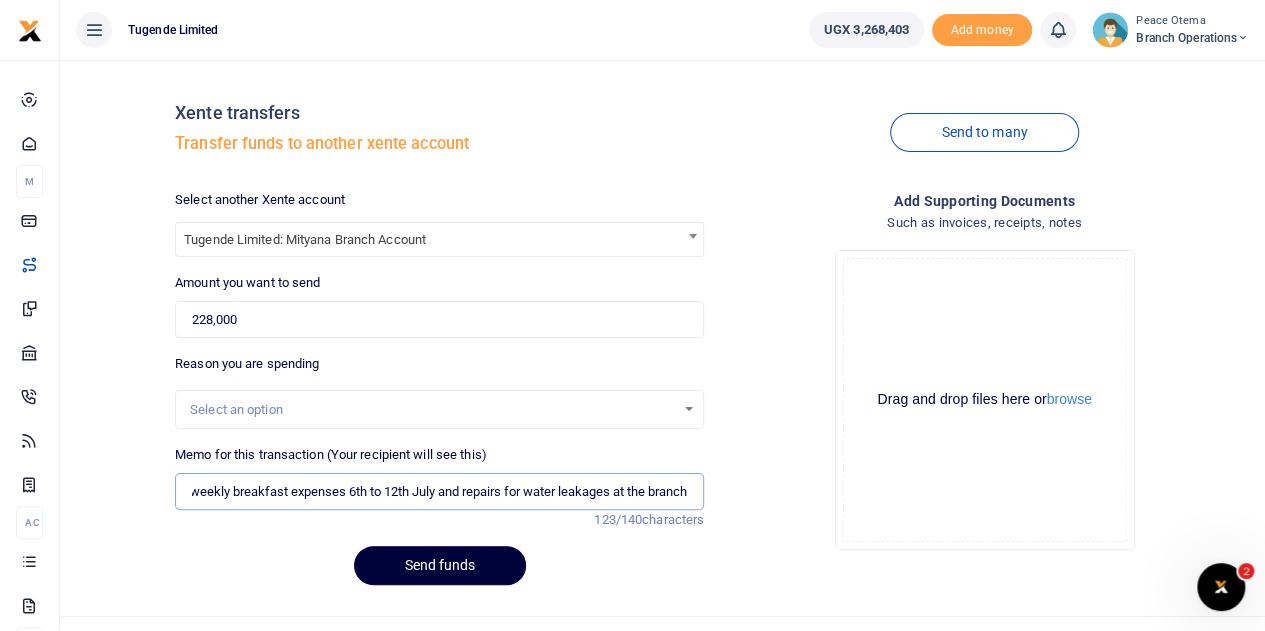 type on "TLUG015402  and TLUG013984  mityana weekly breakfast expenses 6th to 12th July and repairs for water leakages at the branch" 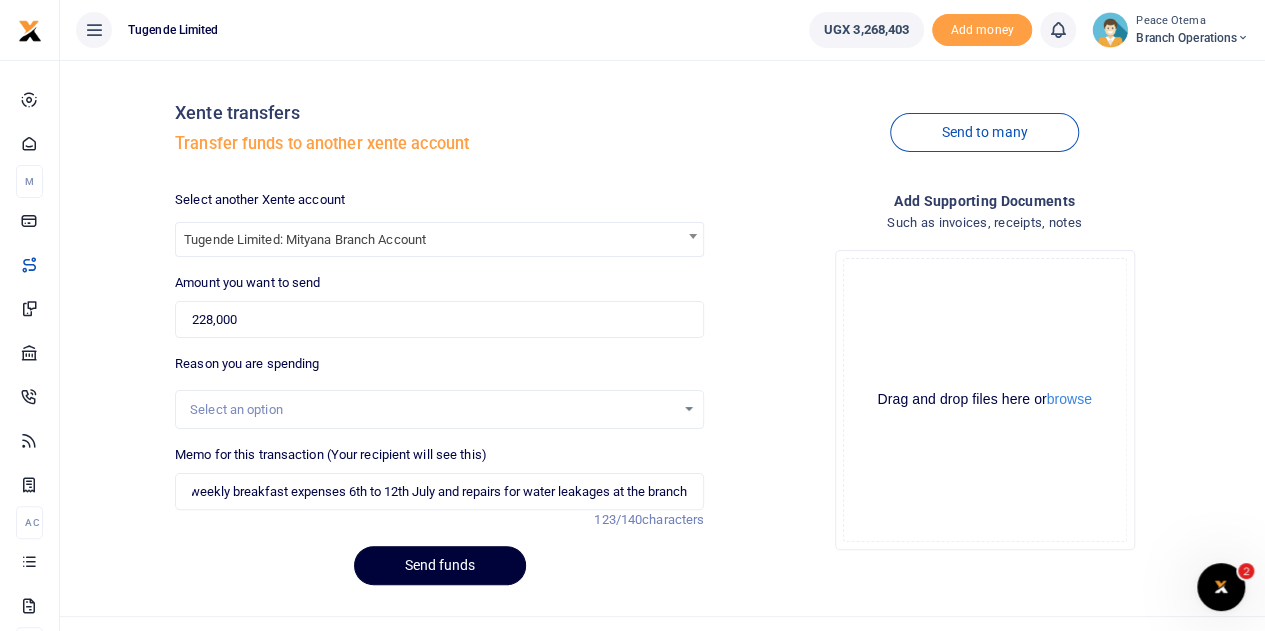 scroll, scrollTop: 0, scrollLeft: 0, axis: both 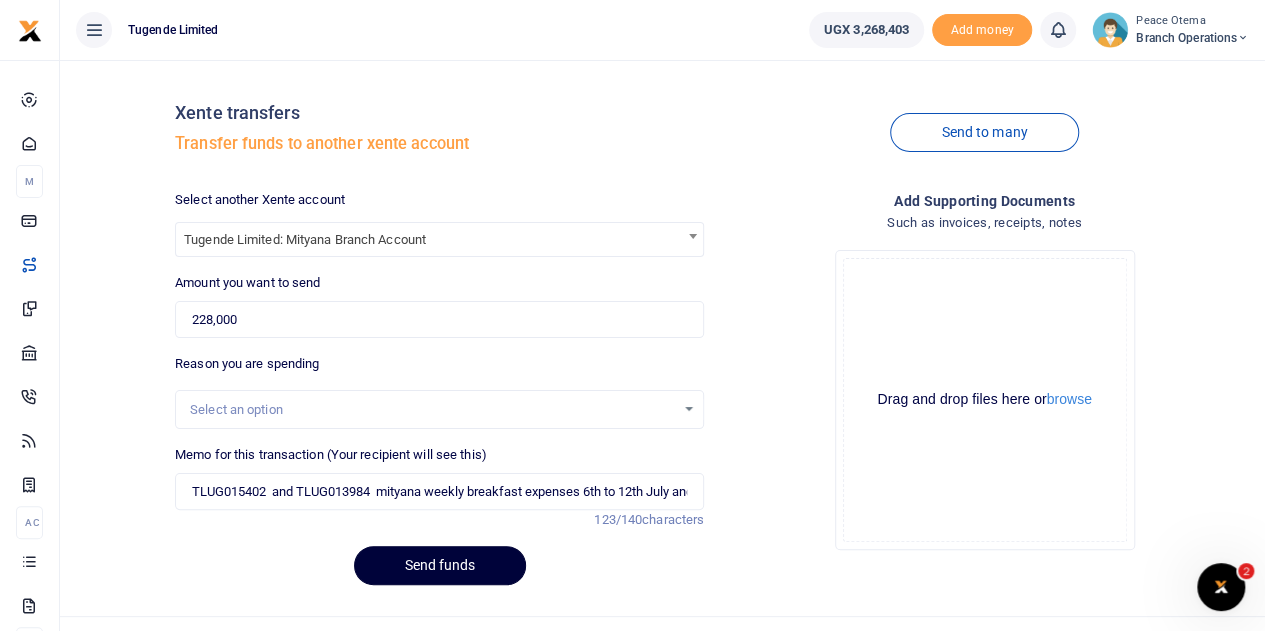 click on "Send funds" at bounding box center (440, 565) 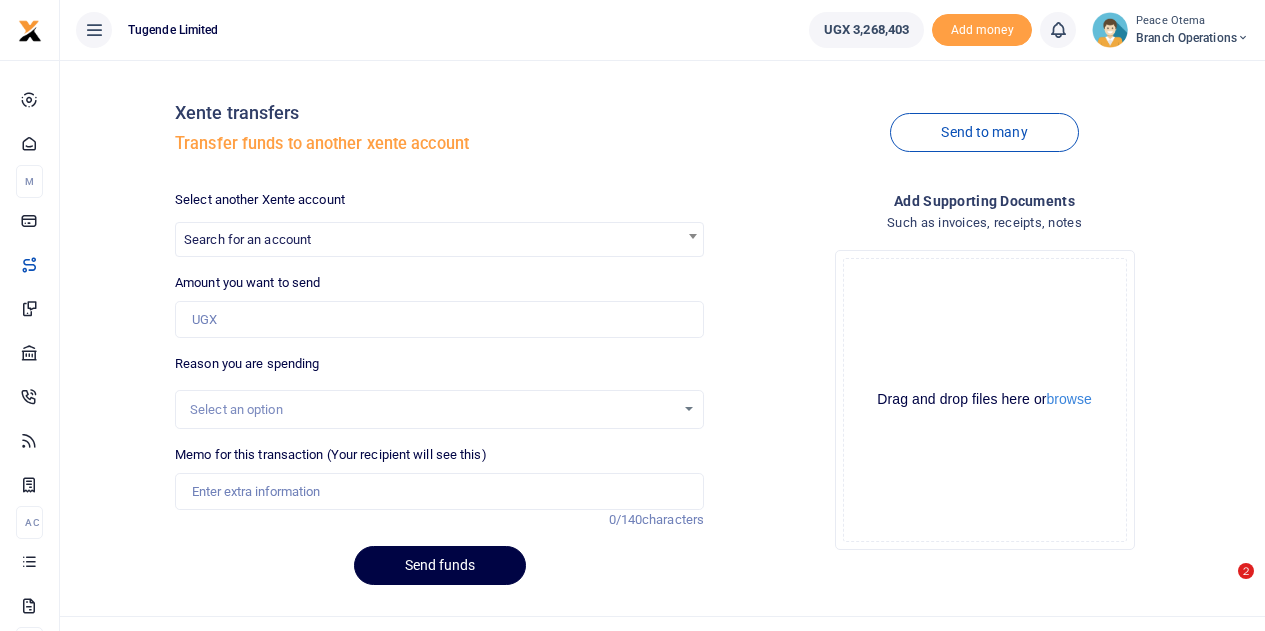 scroll, scrollTop: 0, scrollLeft: 0, axis: both 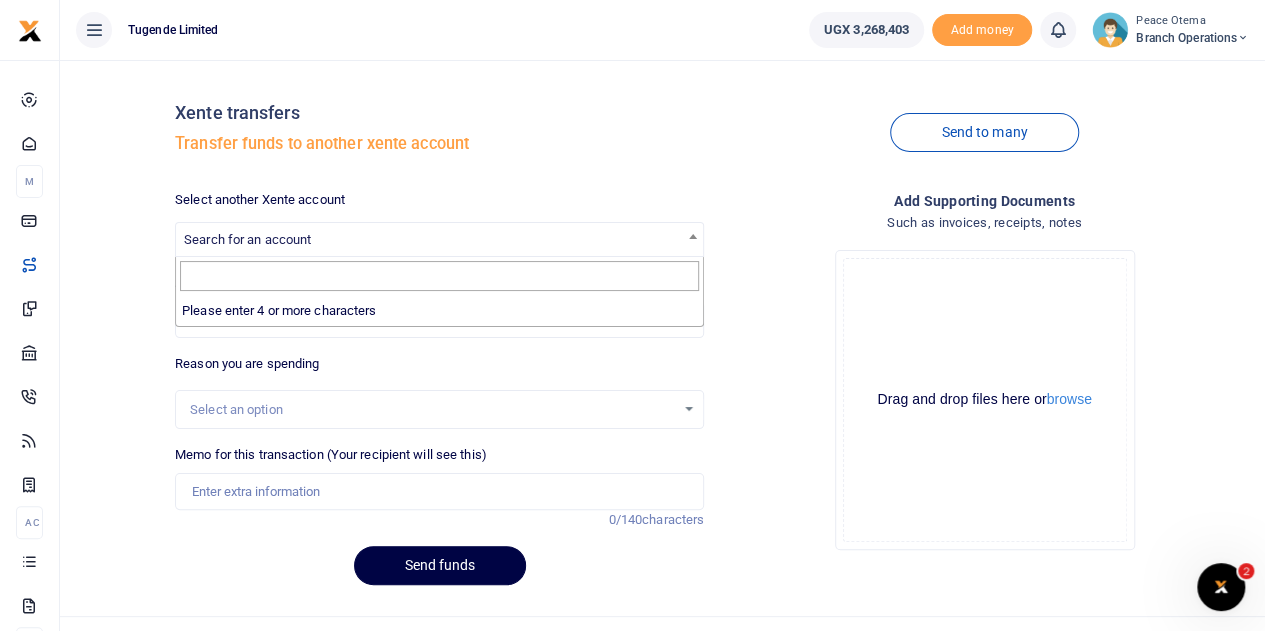 click on "Search for an account" at bounding box center (247, 239) 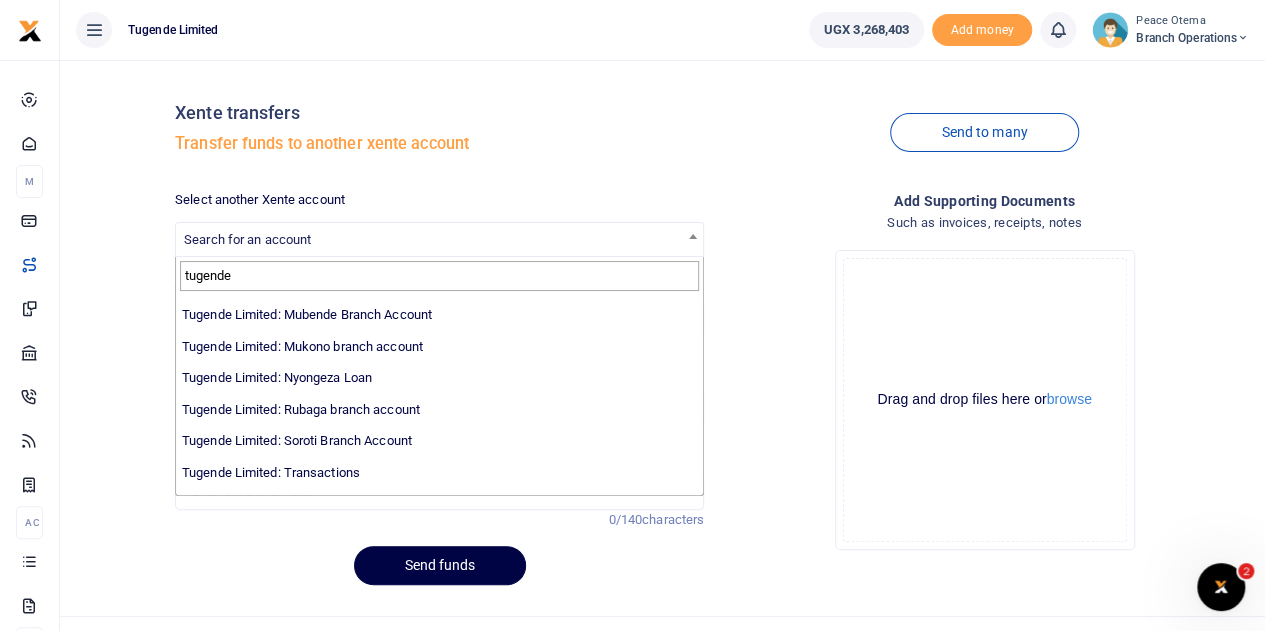 scroll, scrollTop: 595, scrollLeft: 0, axis: vertical 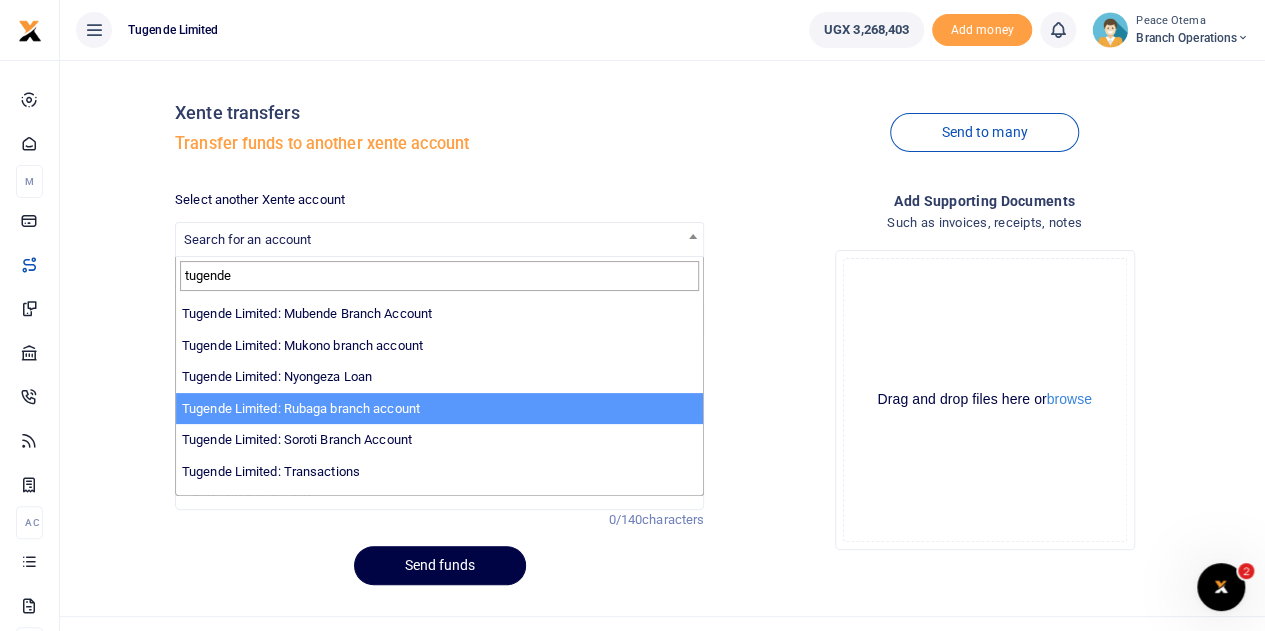 type on "tugende" 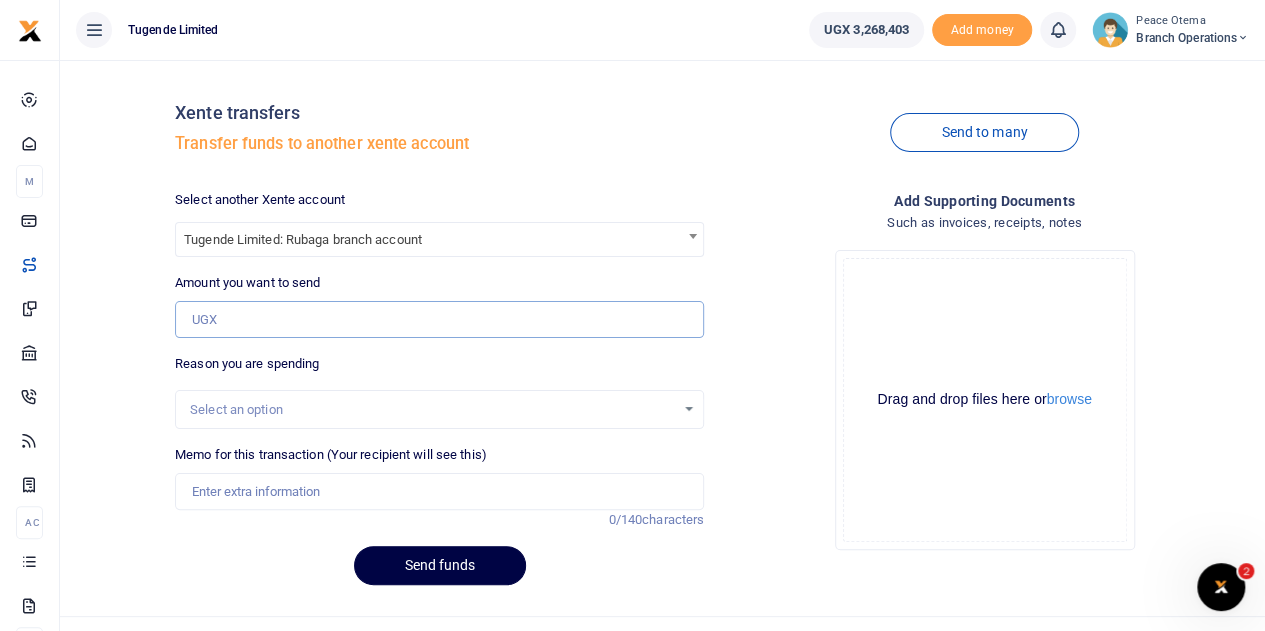 click on "Amount you want to send" at bounding box center [439, 320] 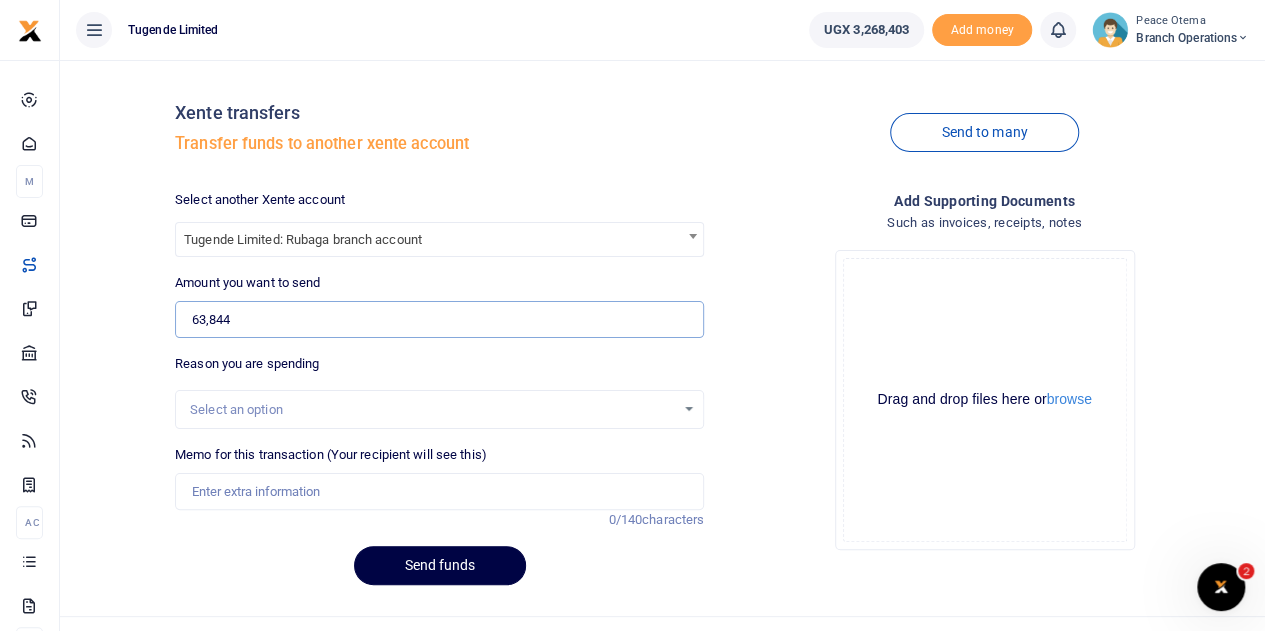 type on "63,844" 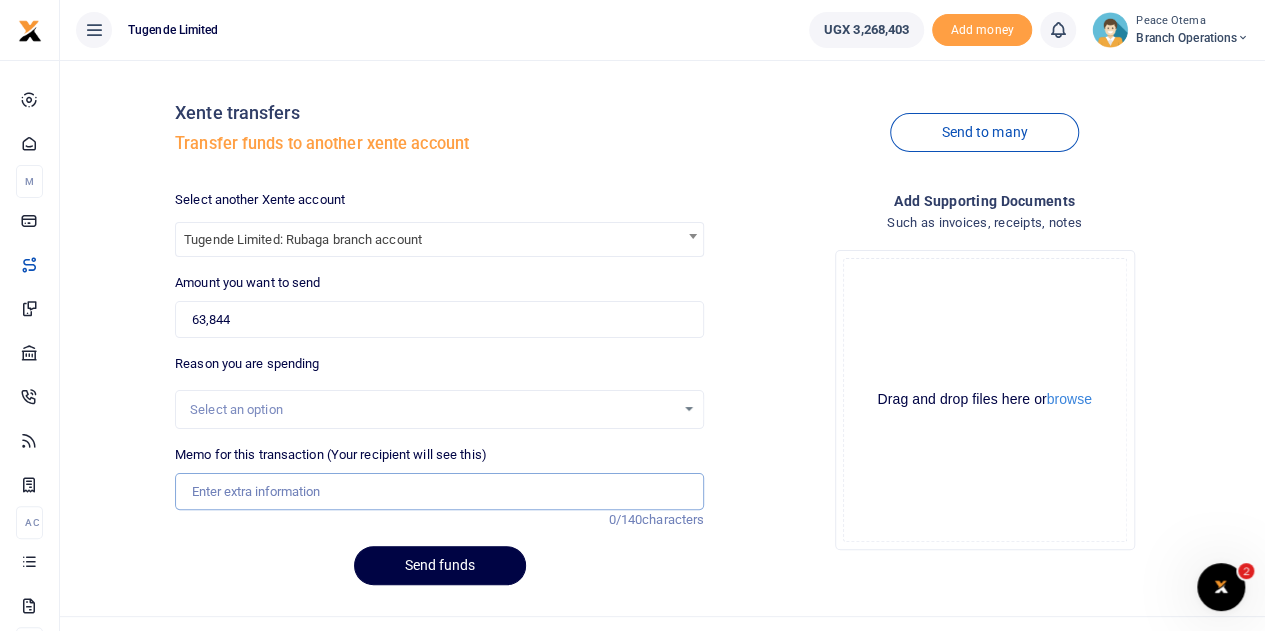 click on "Memo for this transaction (Your recipient will see this)" at bounding box center (439, 492) 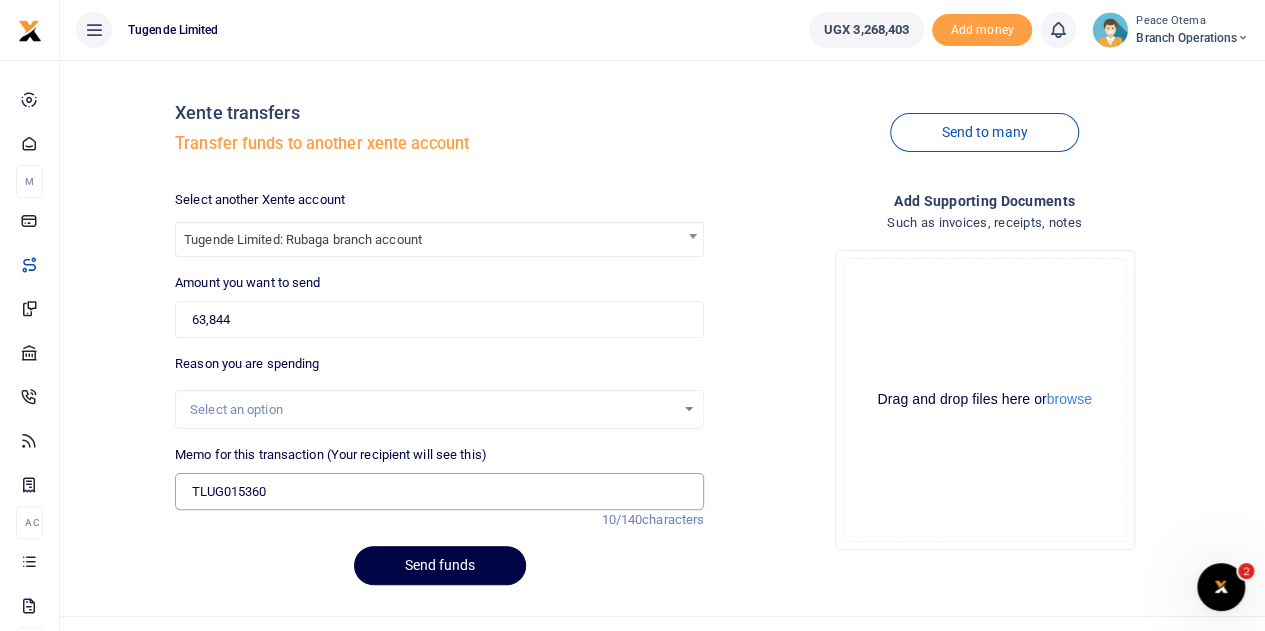 click on "TLUG015360" at bounding box center (439, 492) 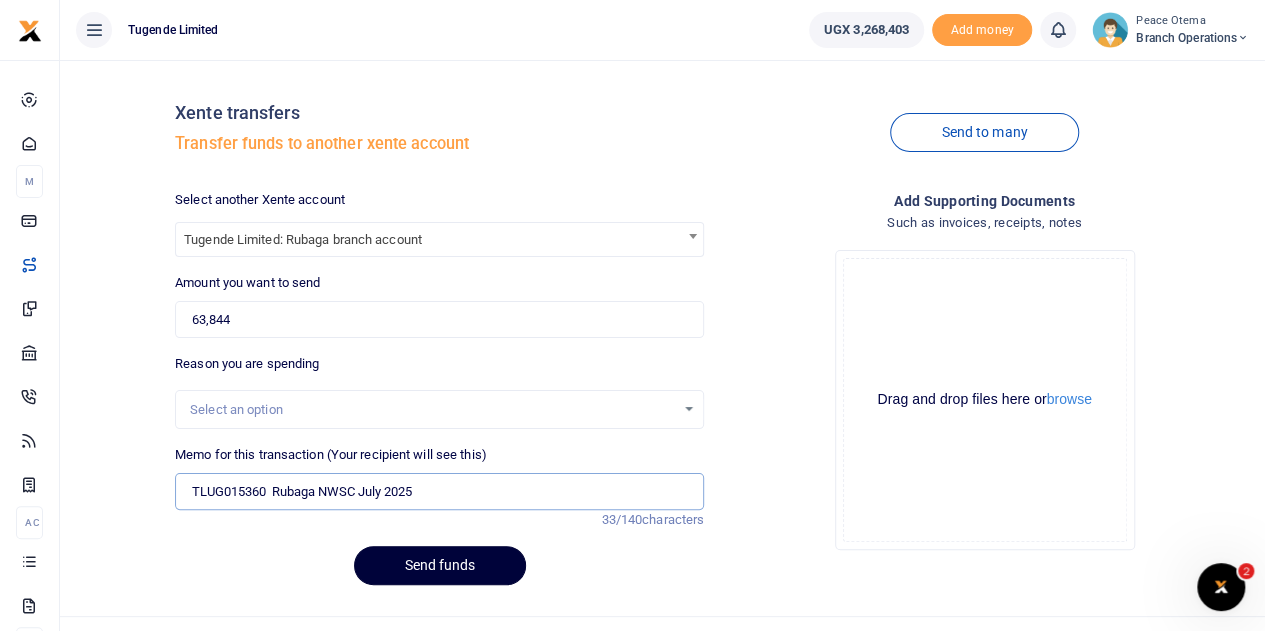 type on "TLUG015360  Rubaga NWSC July 2025" 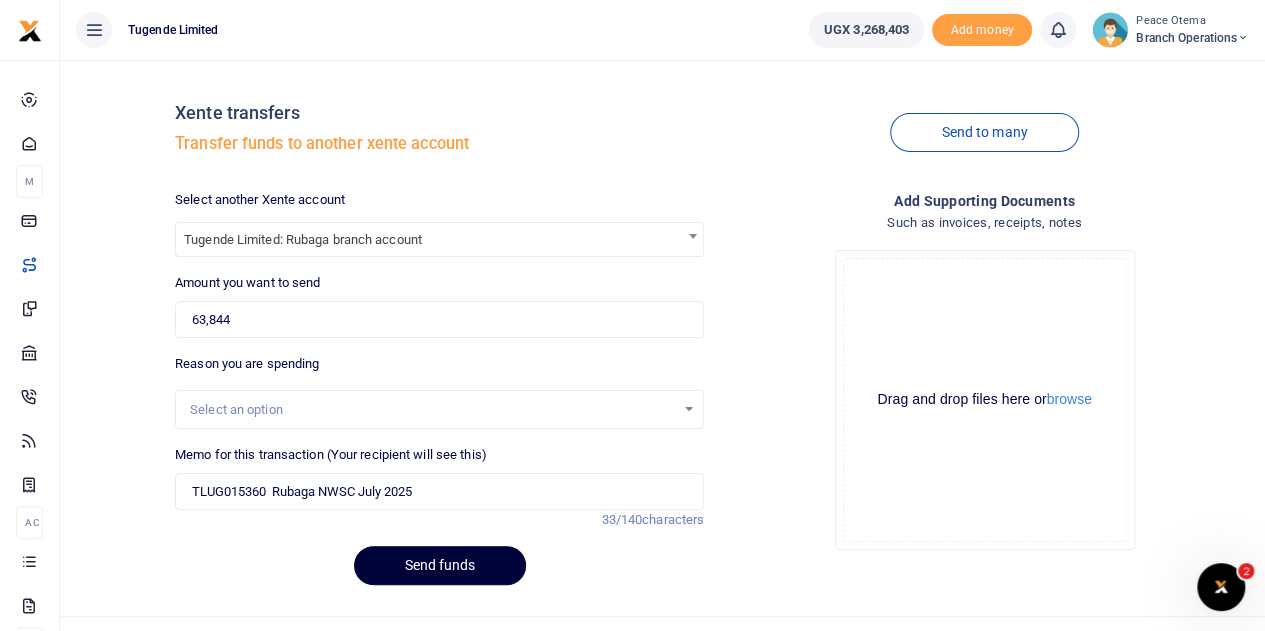 click on "Send funds" at bounding box center [440, 565] 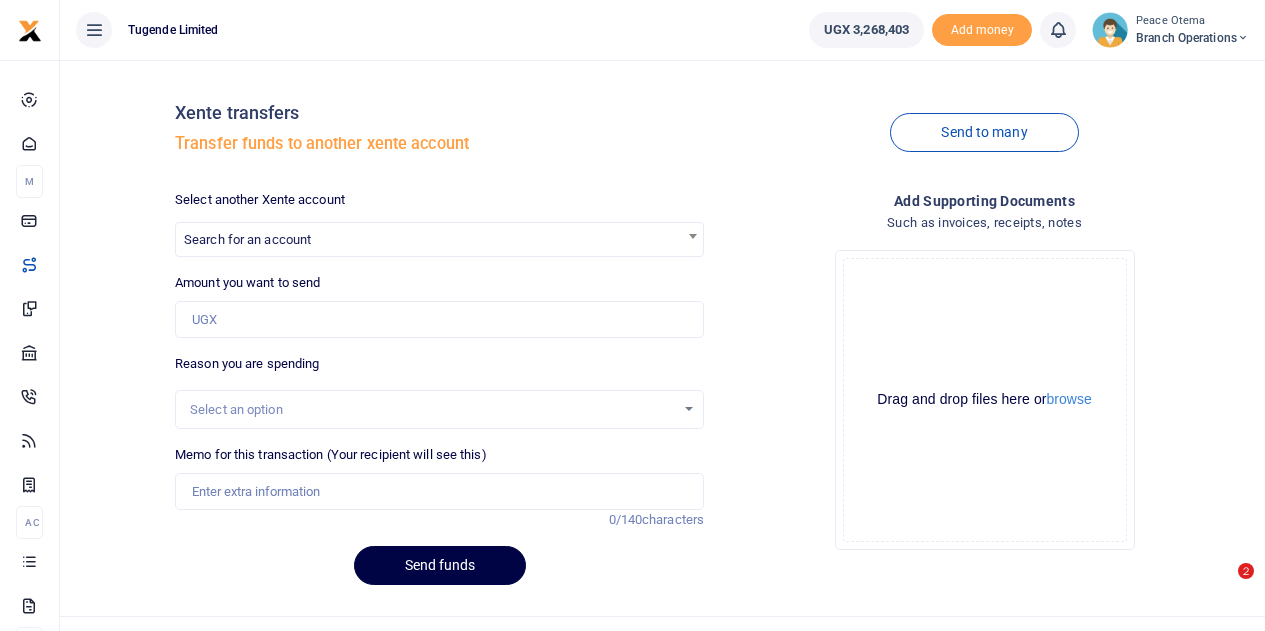 scroll, scrollTop: 0, scrollLeft: 0, axis: both 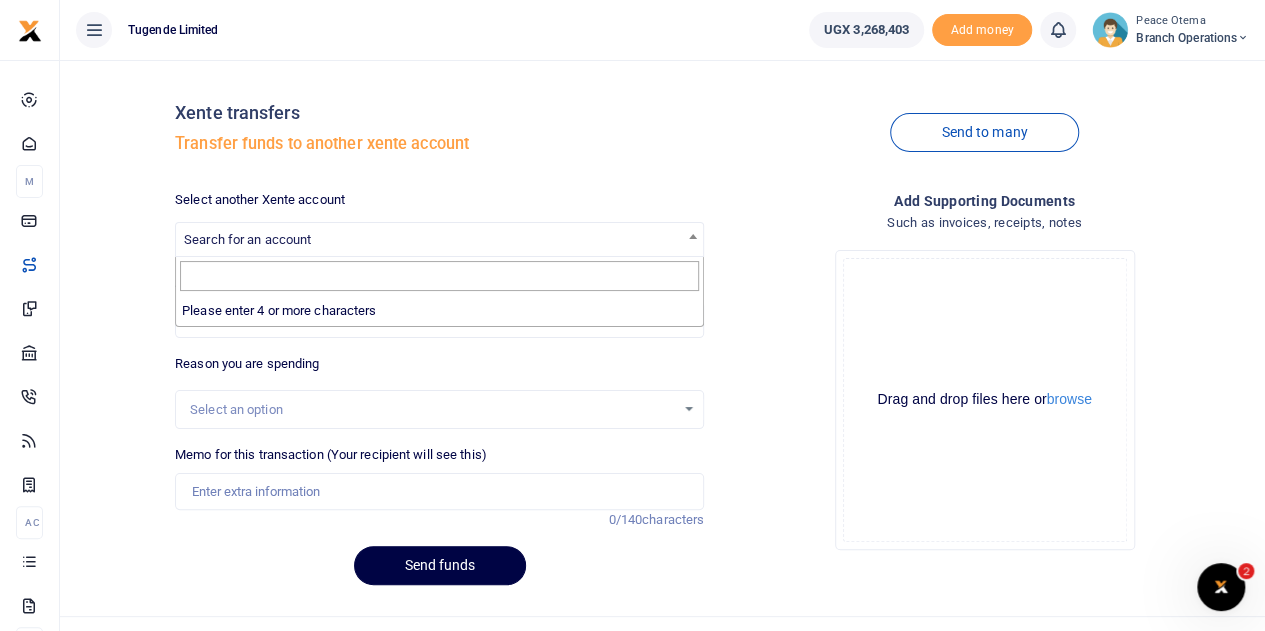 click on "Search for an account" at bounding box center [247, 239] 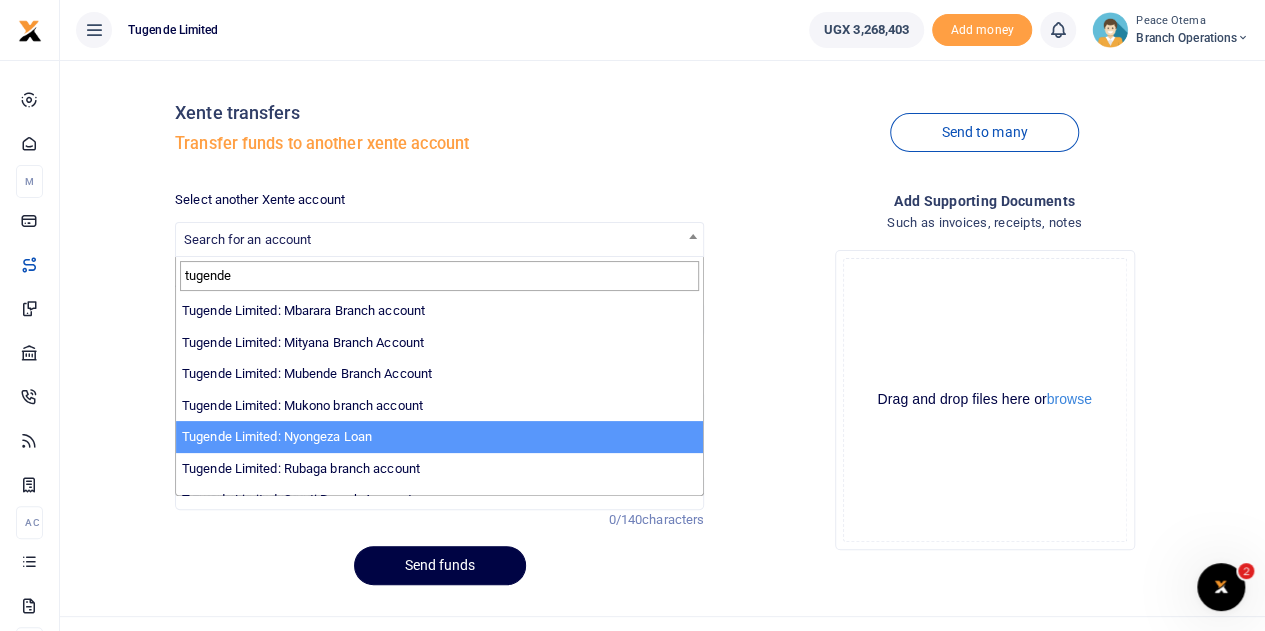 scroll, scrollTop: 618, scrollLeft: 0, axis: vertical 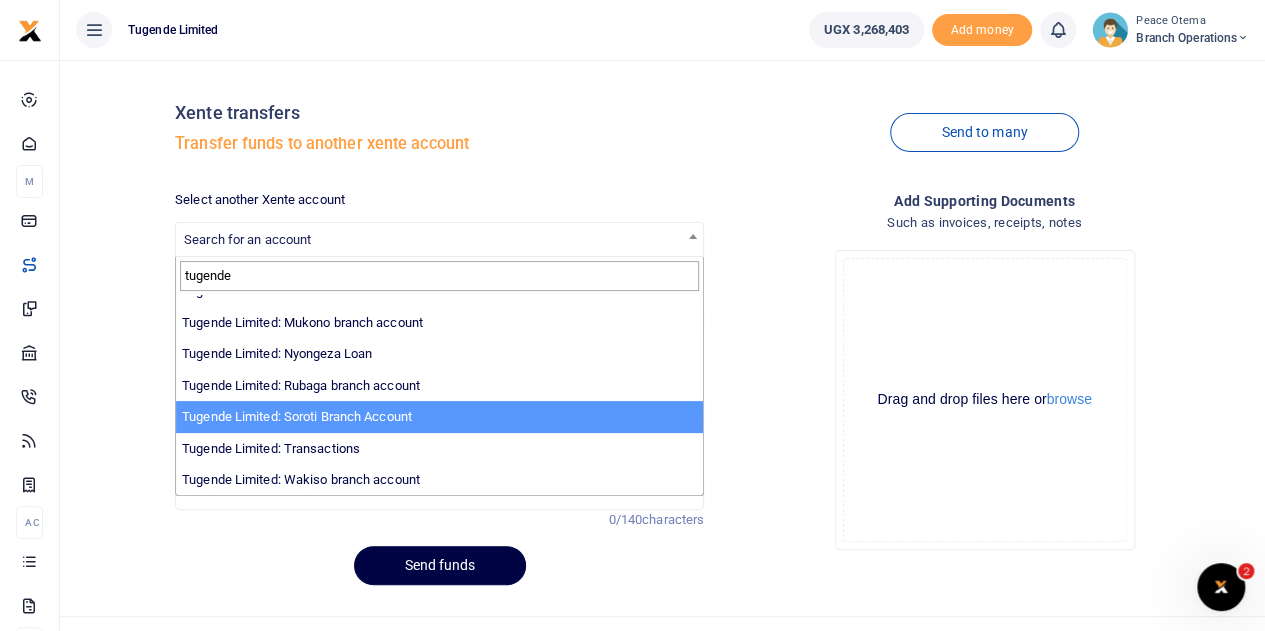 type on "tugende" 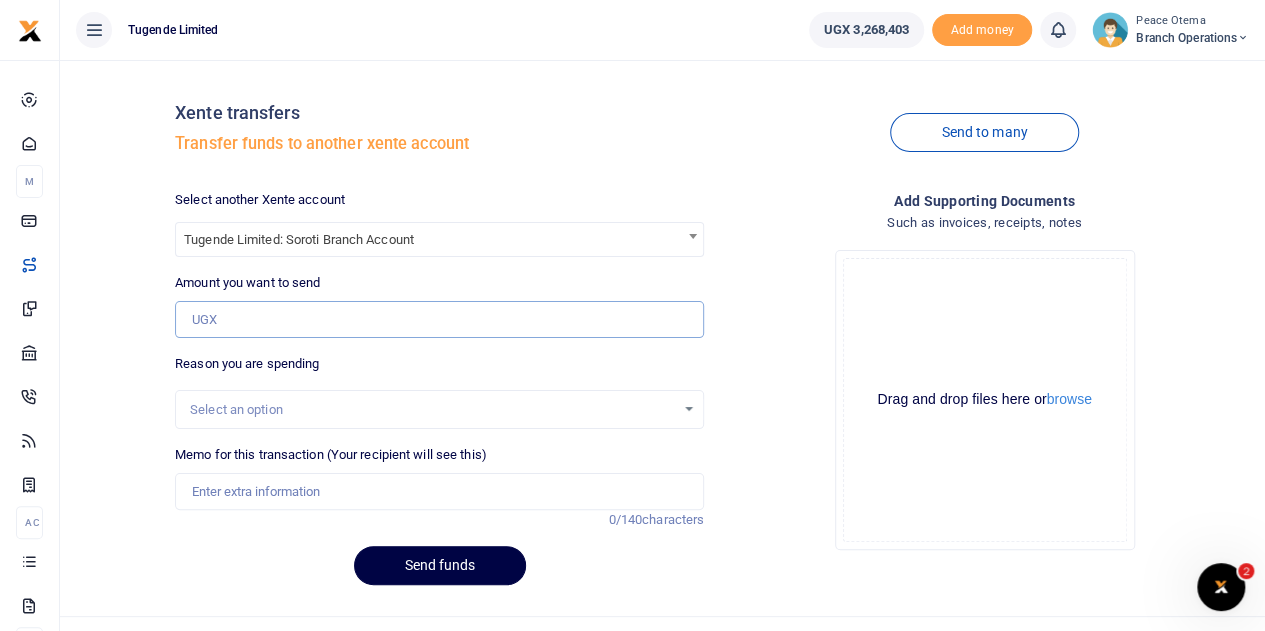 click on "Amount you want to send" at bounding box center [439, 320] 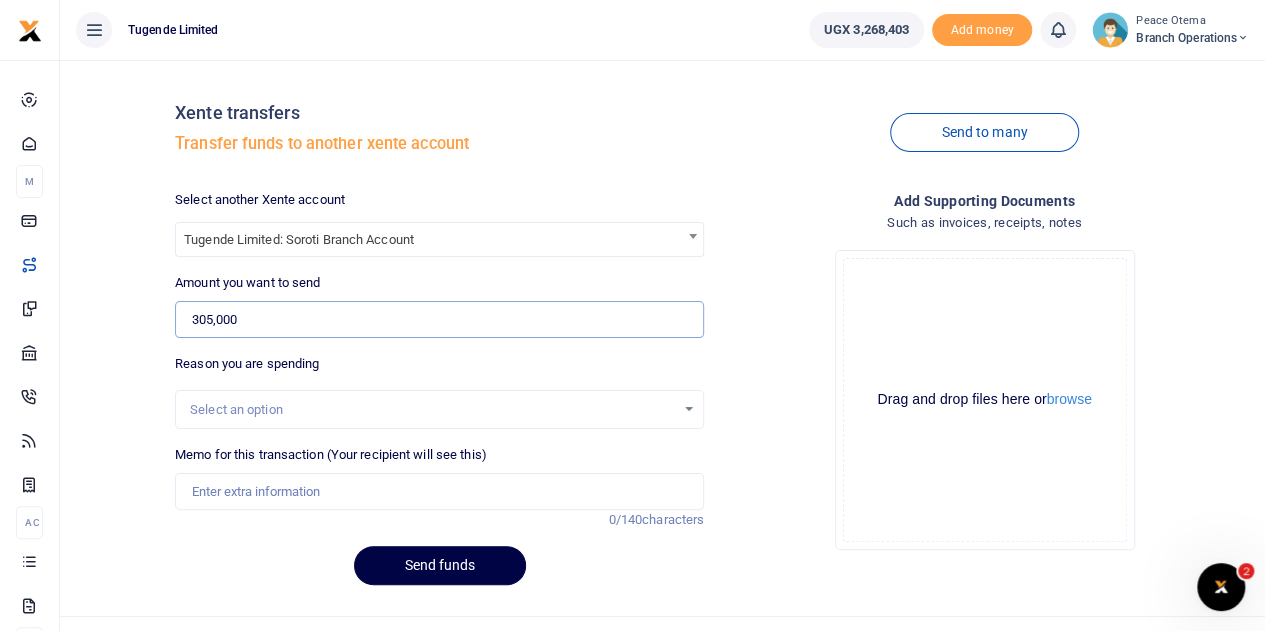 click on "305,000" at bounding box center [439, 320] 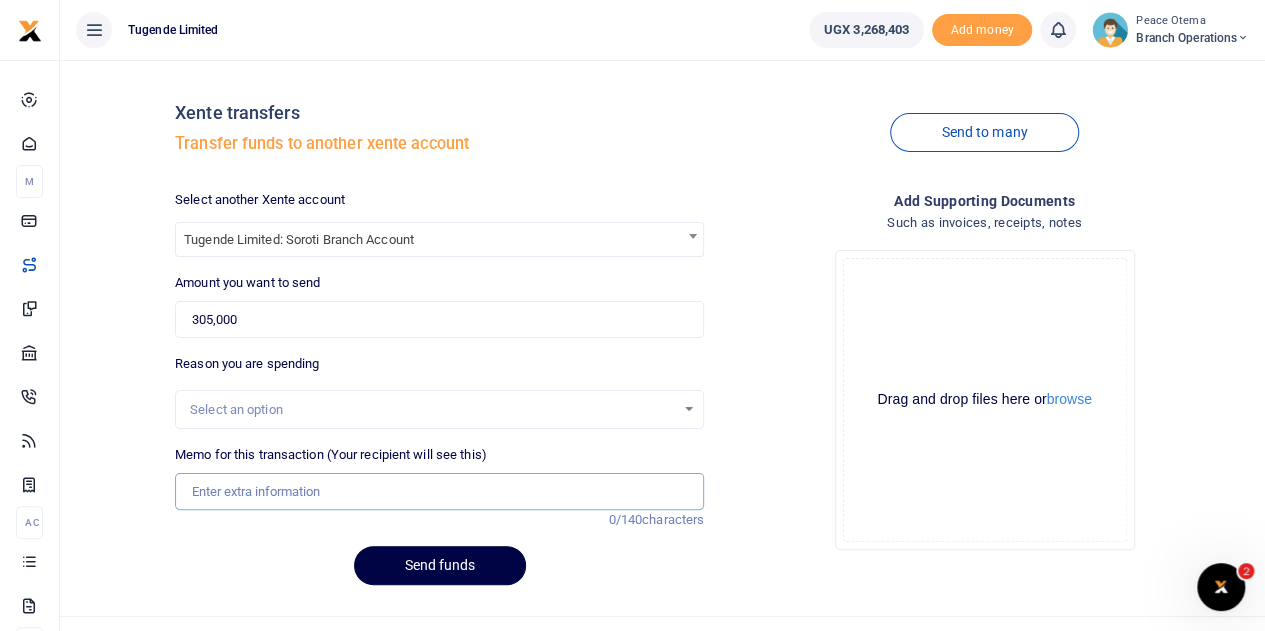 click on "Memo for this transaction (Your recipient will see this)" at bounding box center (439, 492) 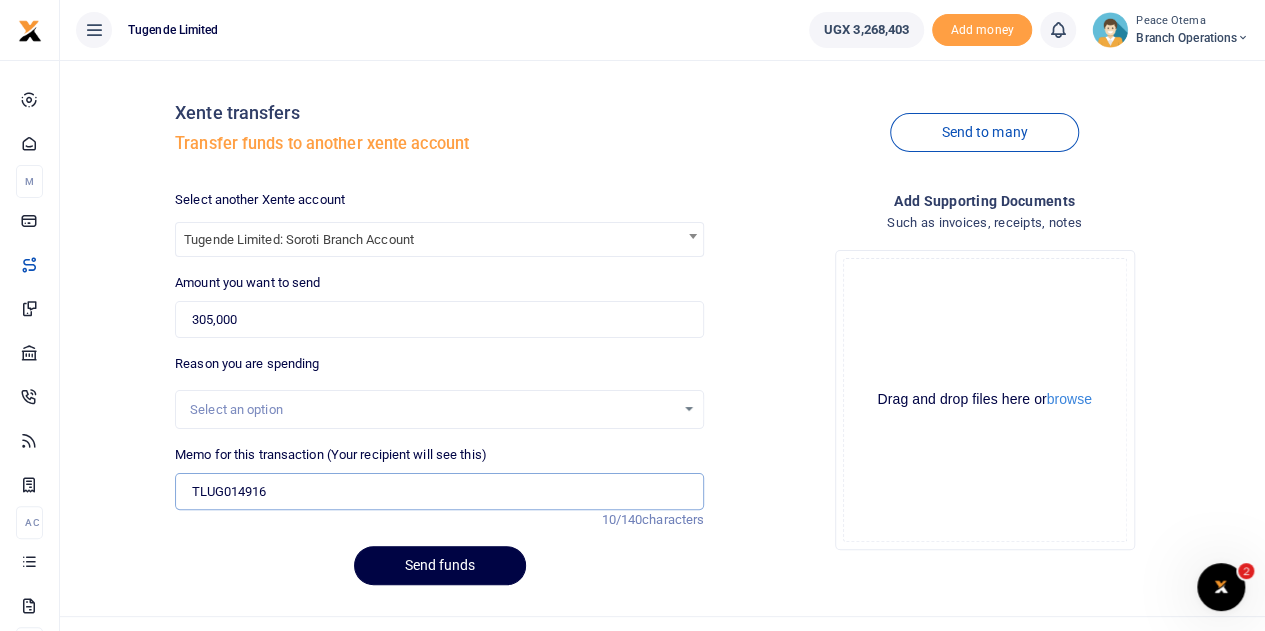 click on "TLUG014916" at bounding box center (439, 492) 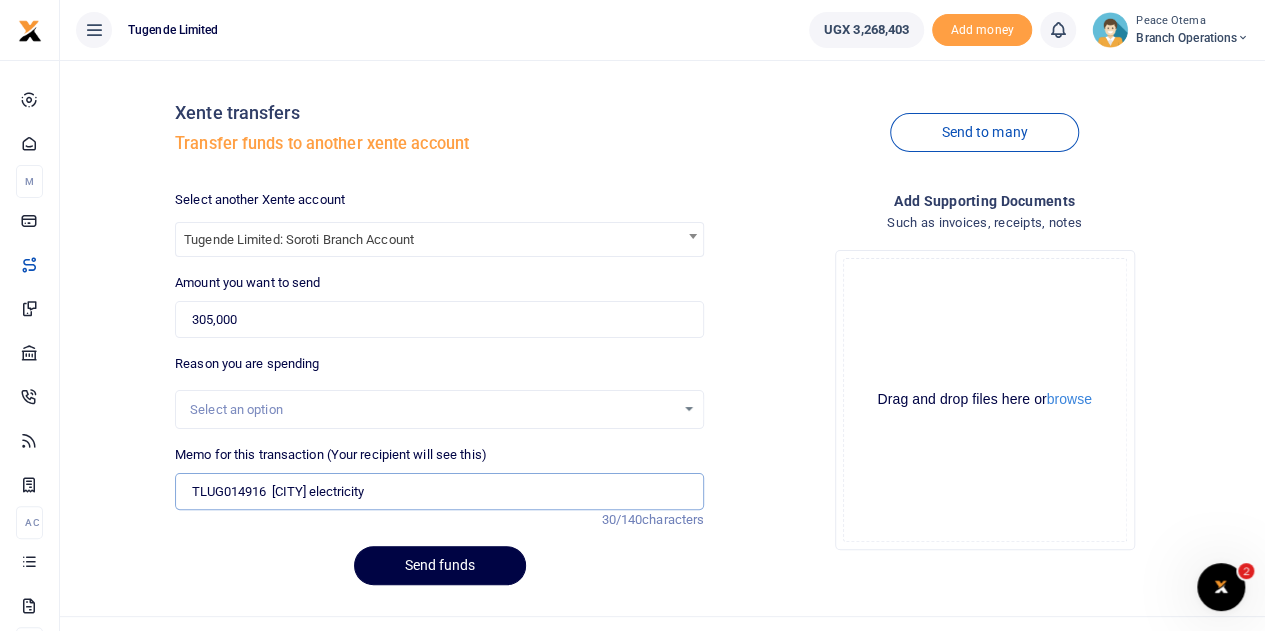 drag, startPoint x: 276, startPoint y: 488, endPoint x: 368, endPoint y: 479, distance: 92.43917 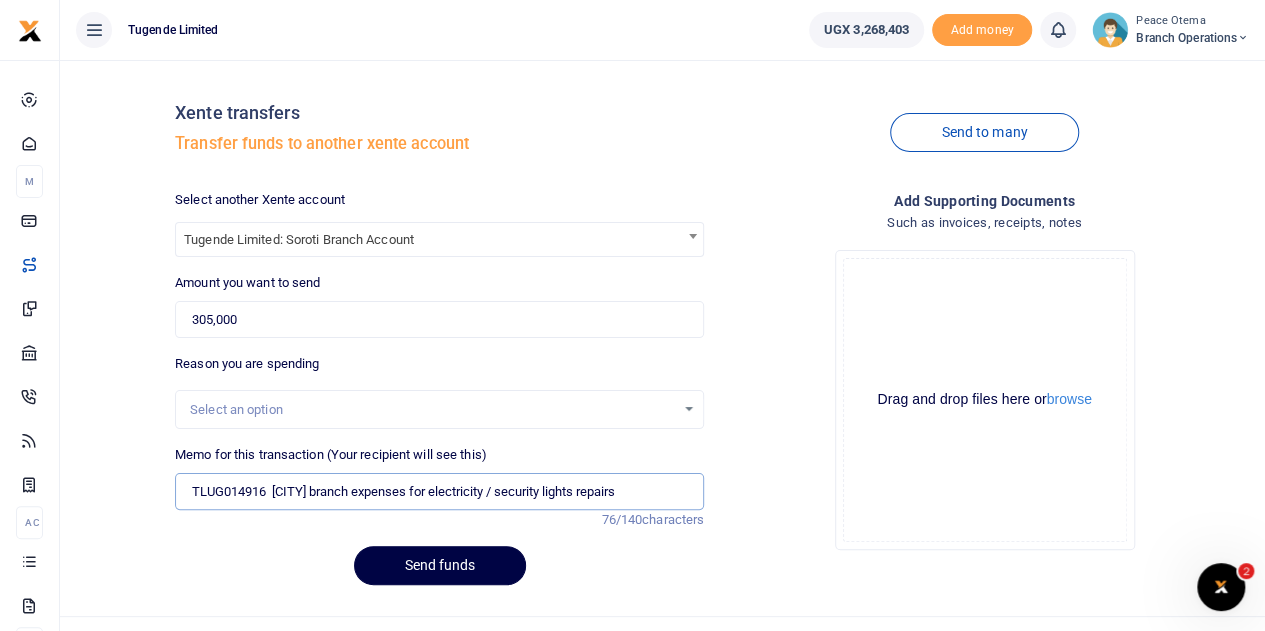 click on "TLUG014916  Soroti branch expenses for electricity / security lights repairs" at bounding box center (439, 492) 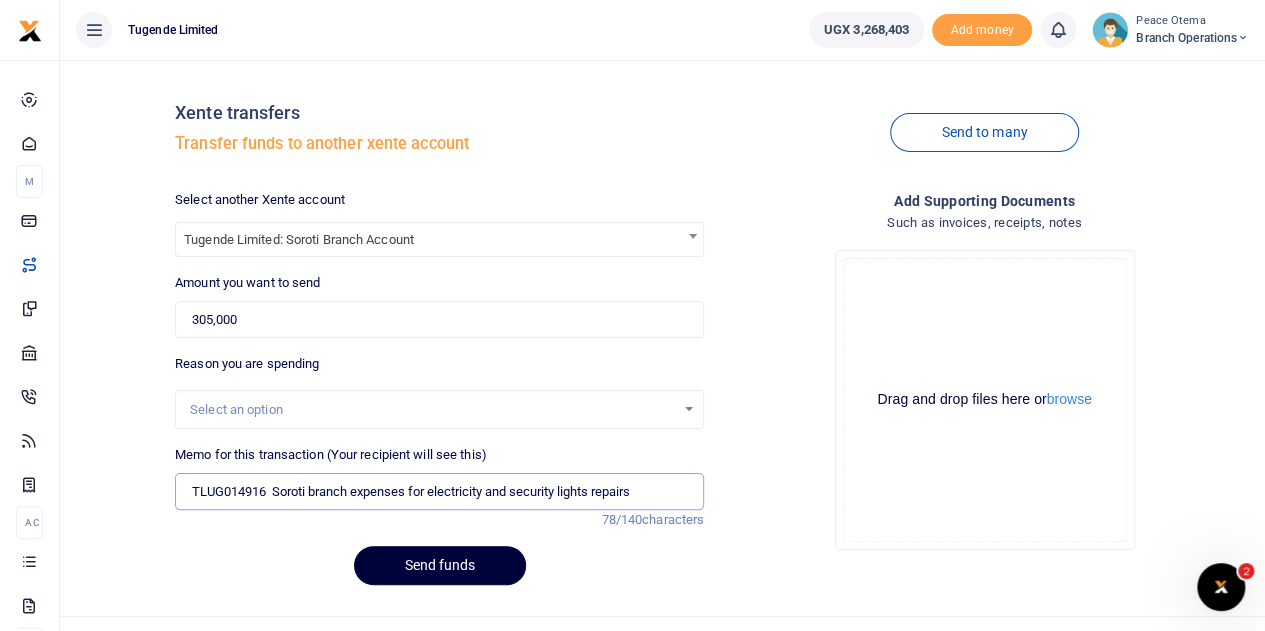 type on "TLUG014916  Soroti branch expenses for electricity and security lights repairs" 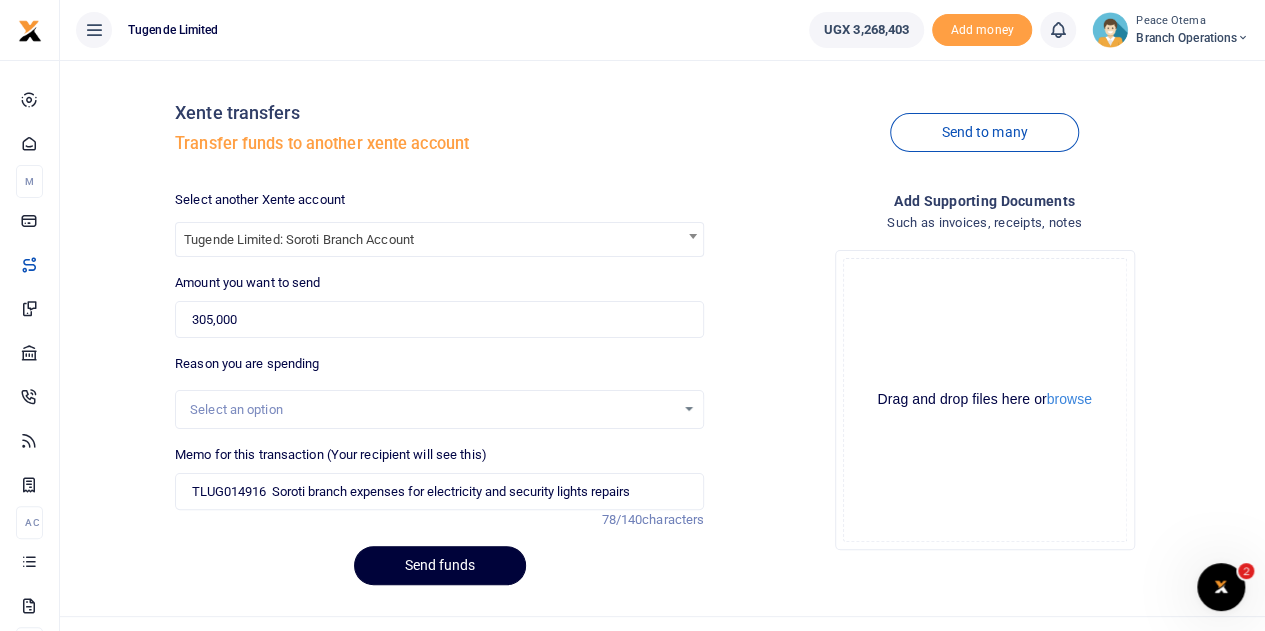 click on "Send funds" at bounding box center (440, 565) 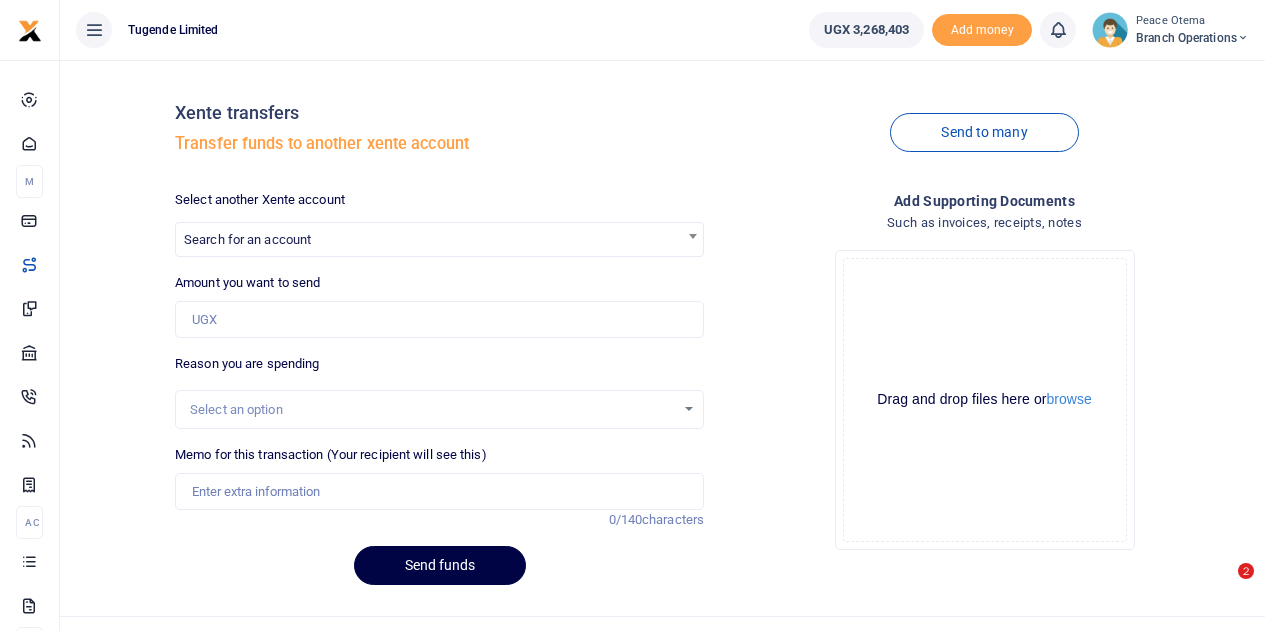 scroll, scrollTop: 0, scrollLeft: 0, axis: both 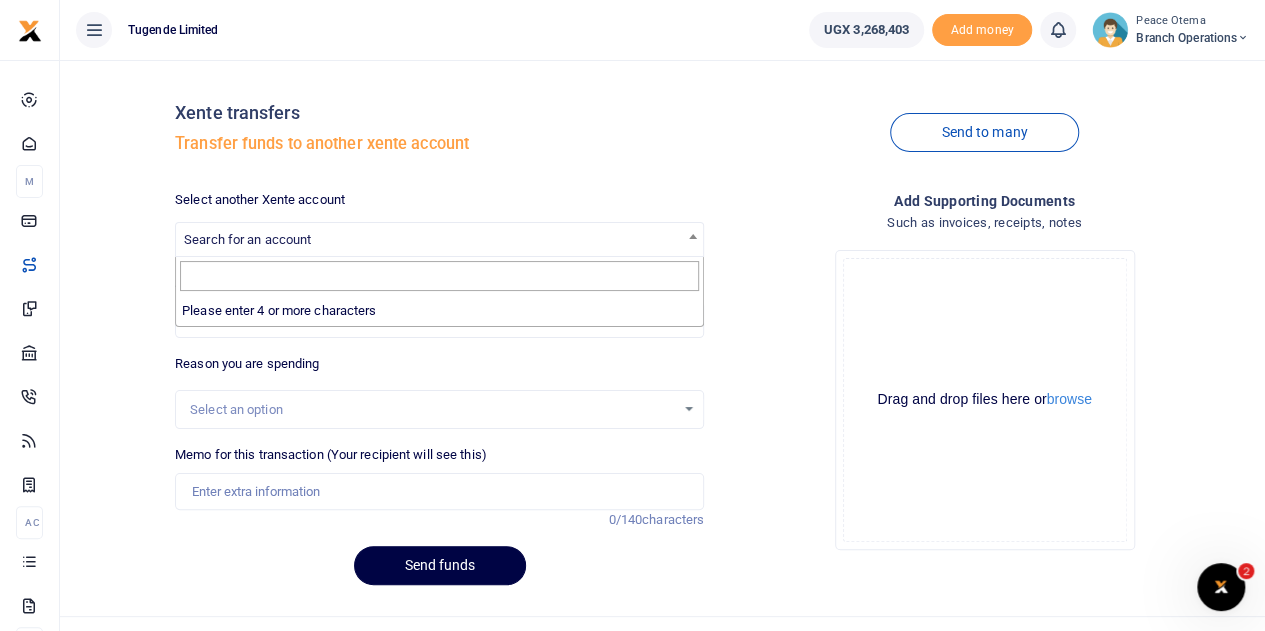 click on "Search for an account" at bounding box center [439, 238] 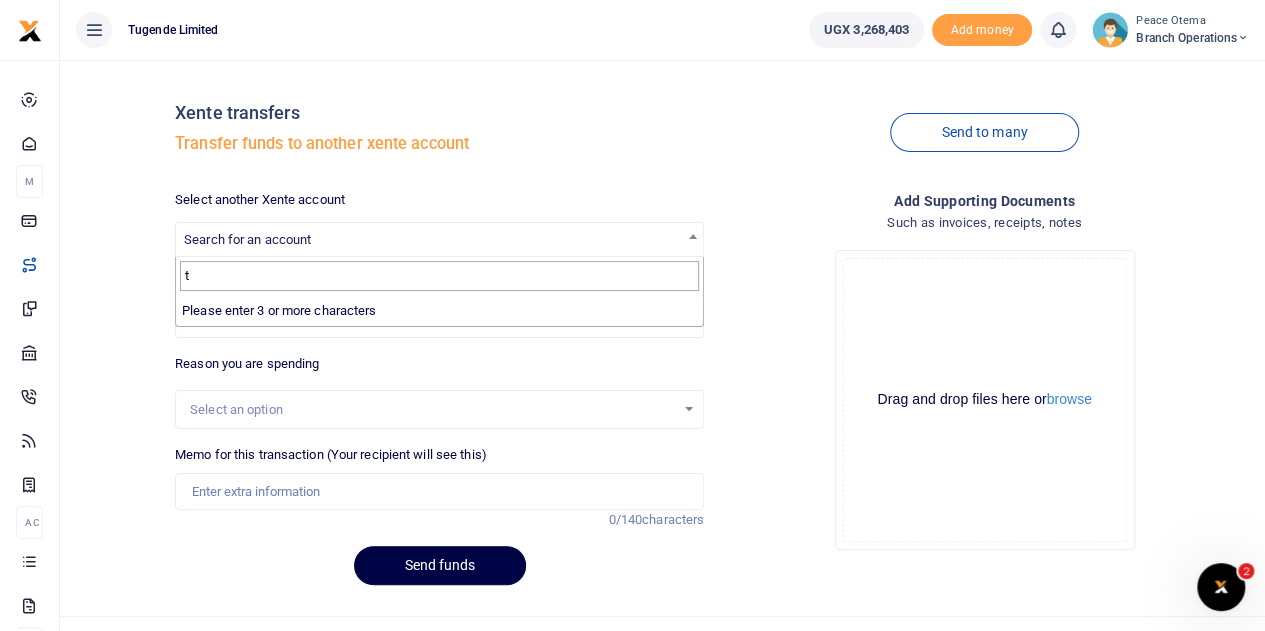 click on "t" at bounding box center (439, 276) 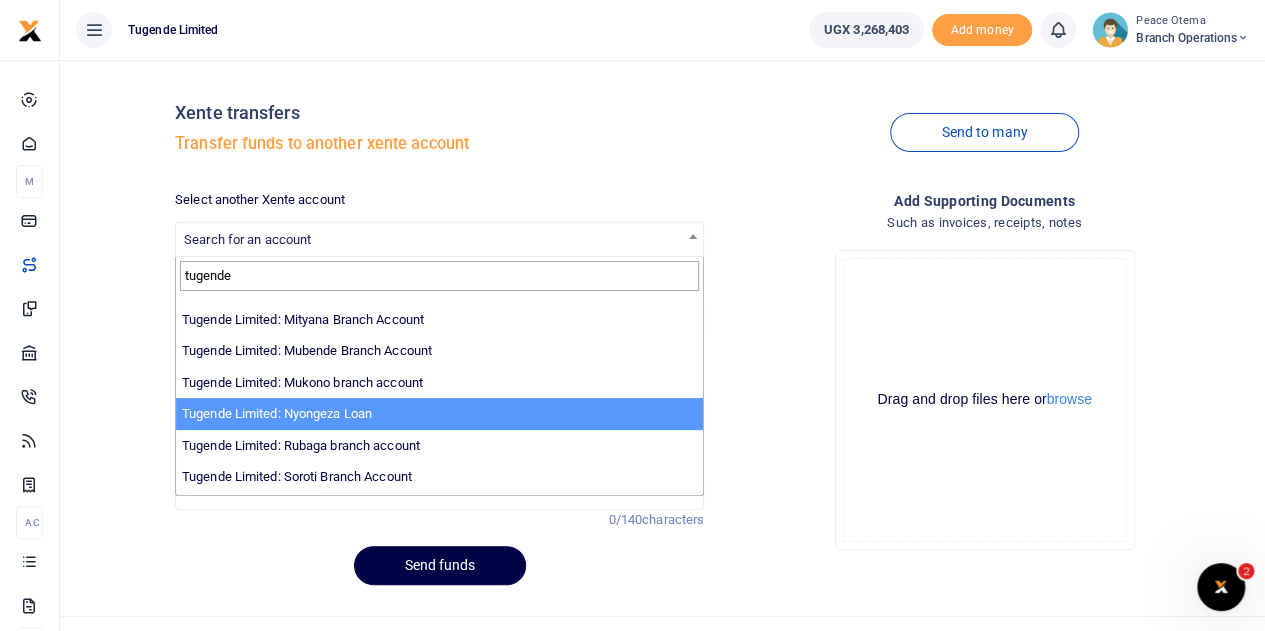 scroll, scrollTop: 618, scrollLeft: 0, axis: vertical 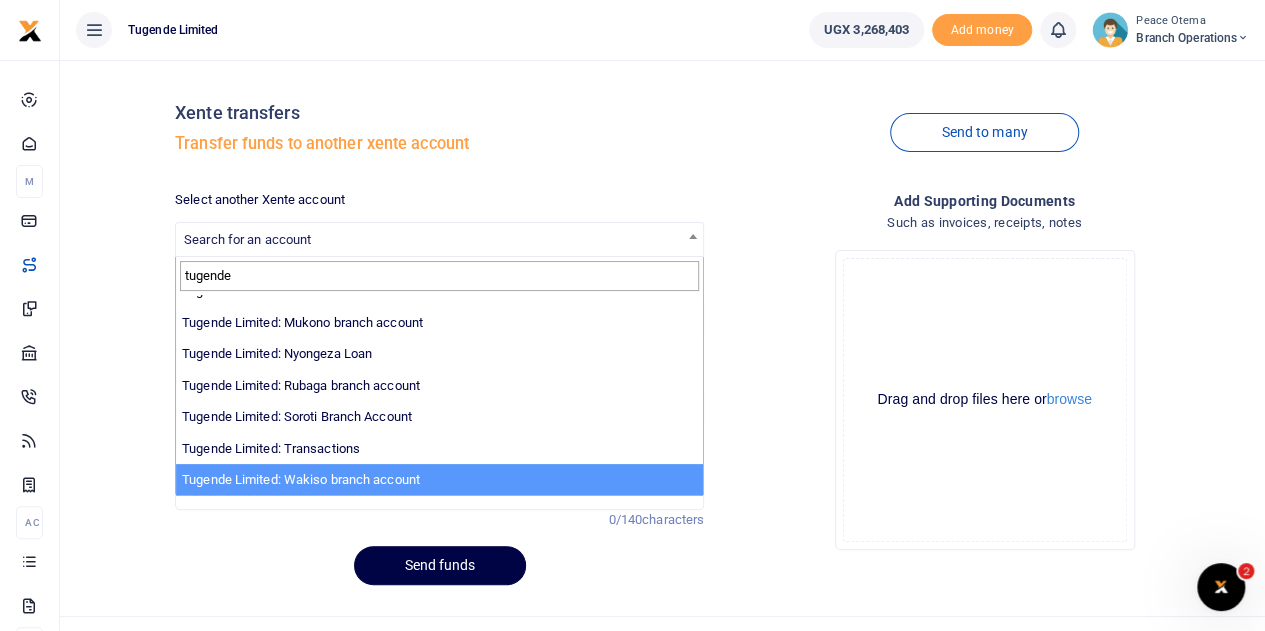 type on "tugende" 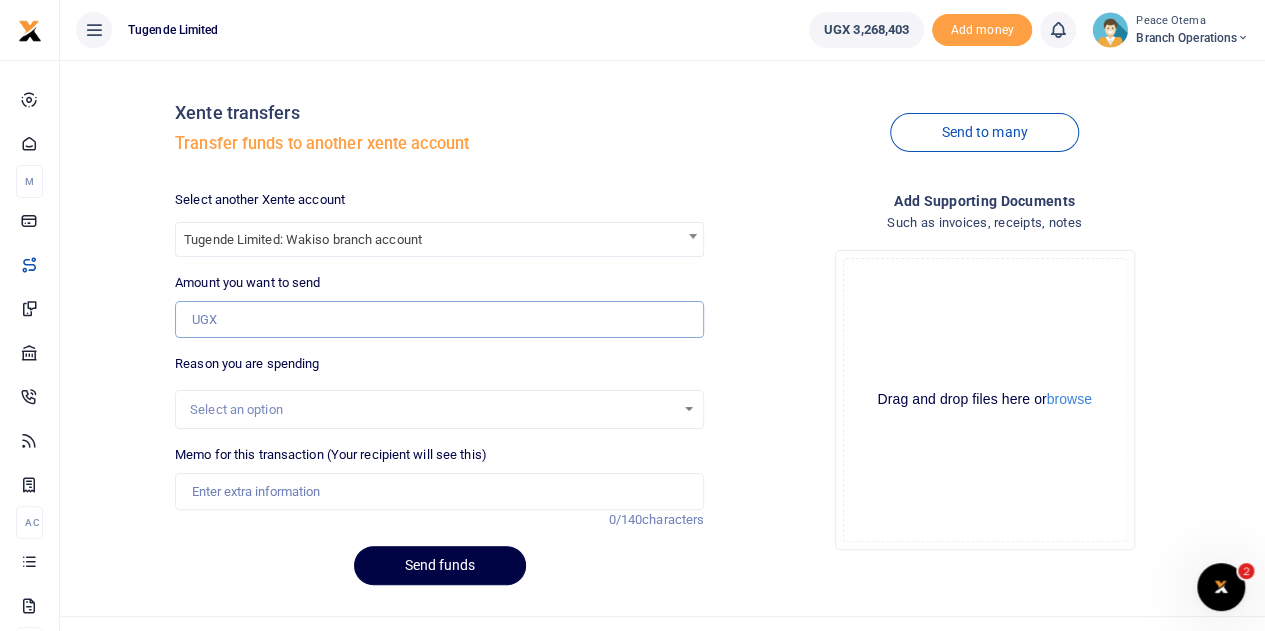 click on "Amount you want to send" at bounding box center [439, 320] 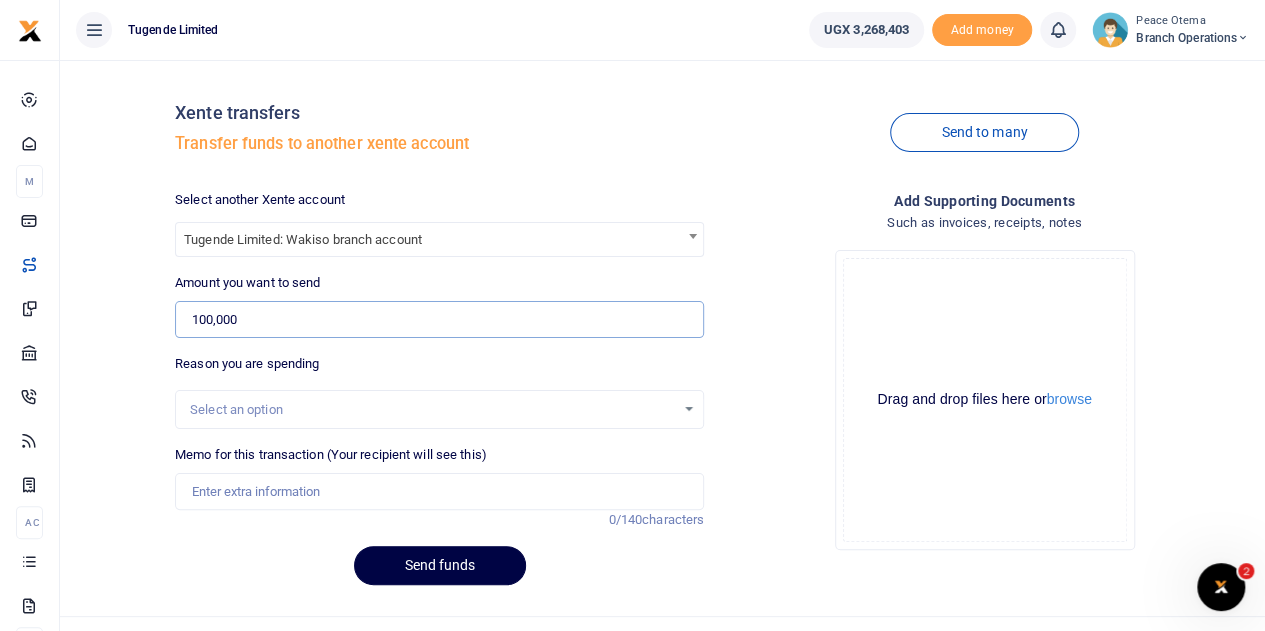 type on "100,000" 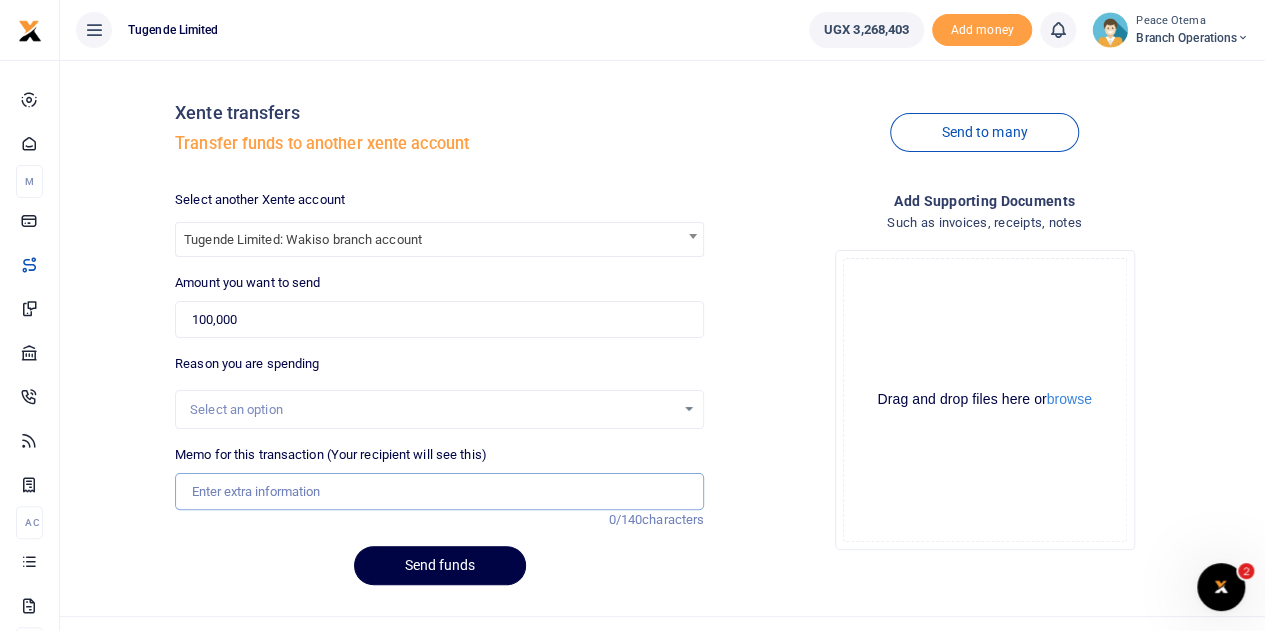 click on "Memo for this transaction (Your recipient will see this)" at bounding box center (439, 492) 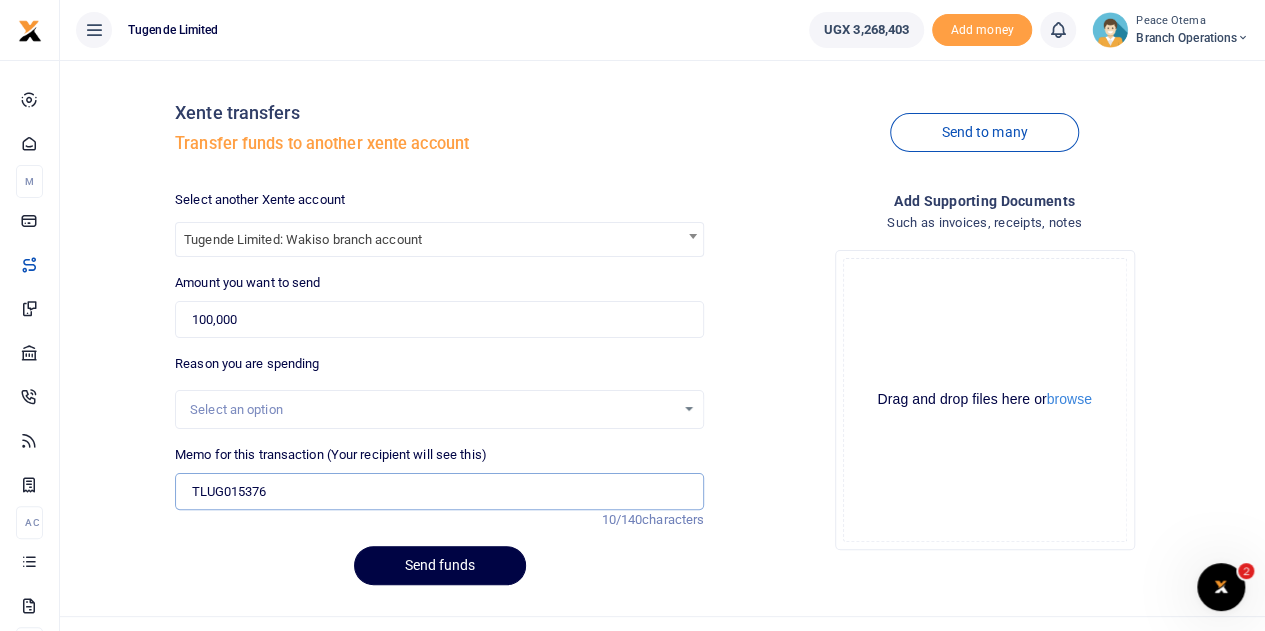 click on "TLUG015376" at bounding box center (439, 492) 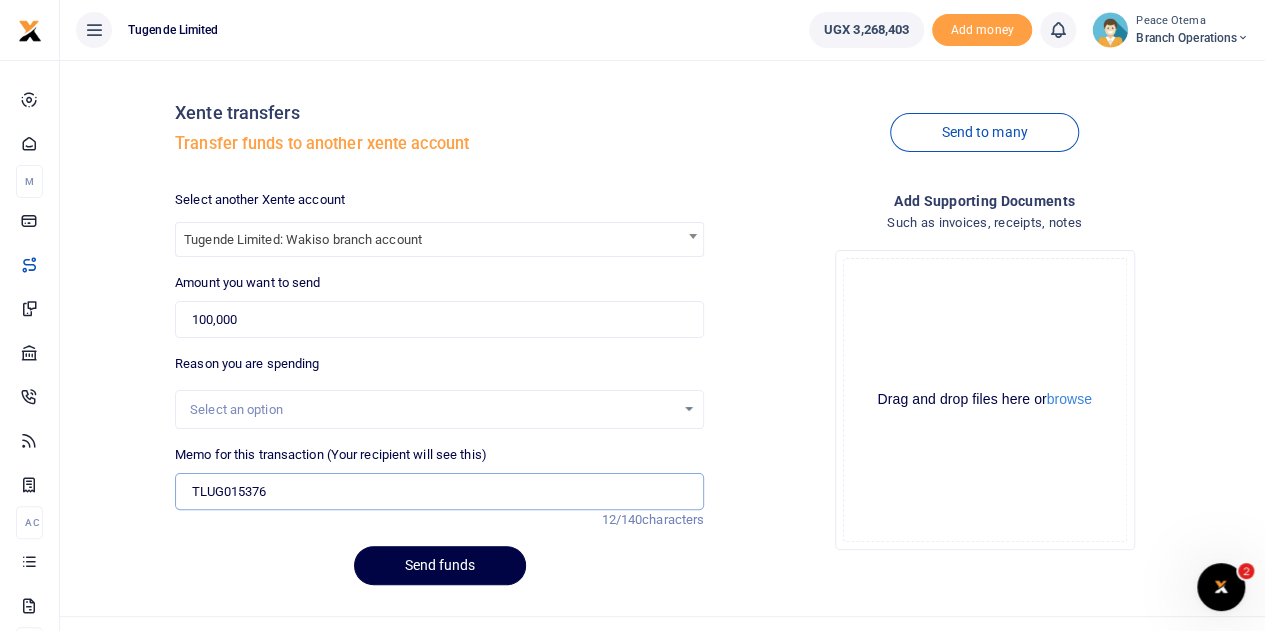 click on "TLUG015376" at bounding box center (439, 492) 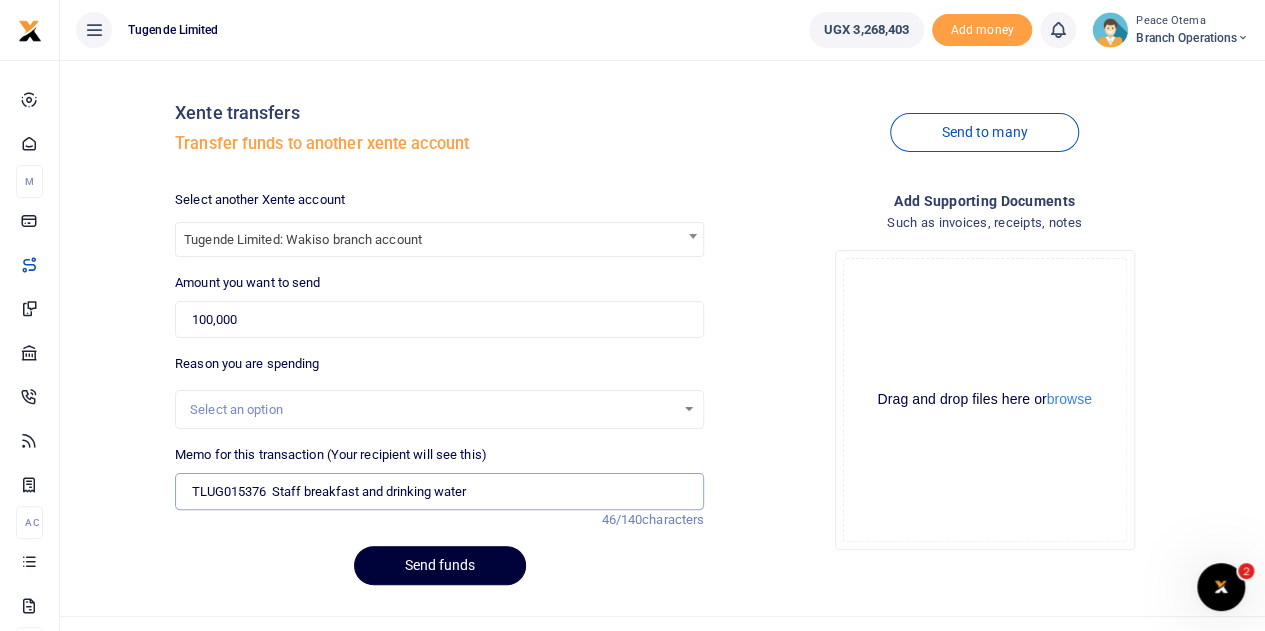 type on "TLUG015376  Staff breakfast and drinking water" 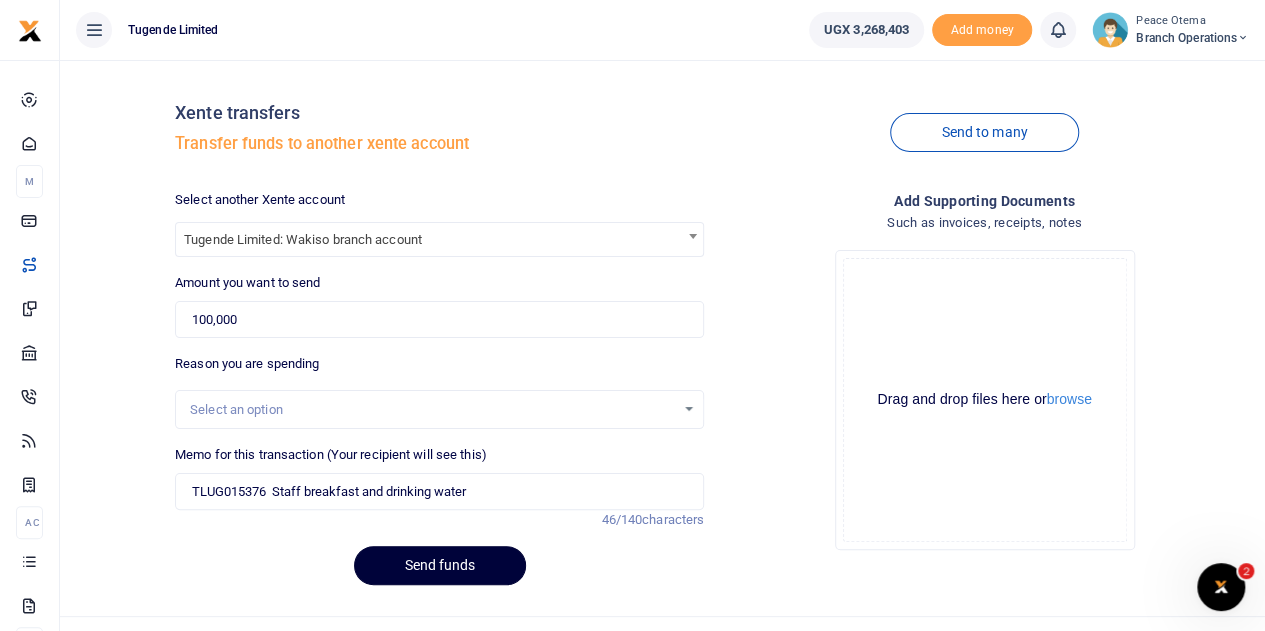 click on "Send funds" at bounding box center [440, 565] 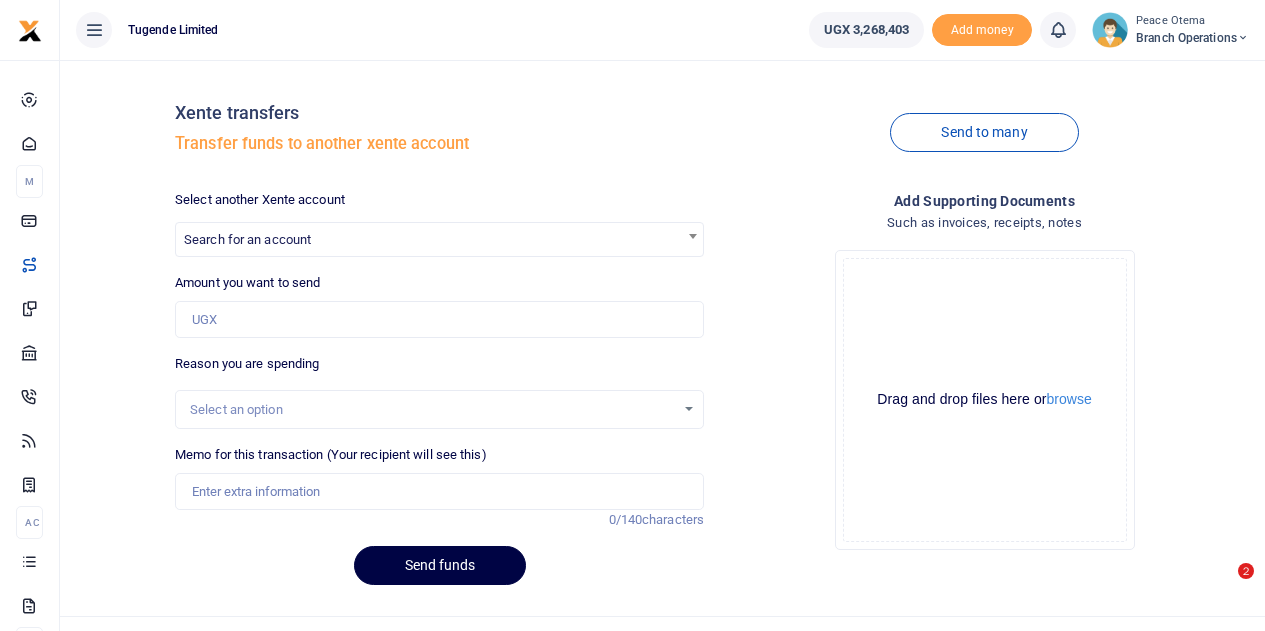 scroll, scrollTop: 0, scrollLeft: 0, axis: both 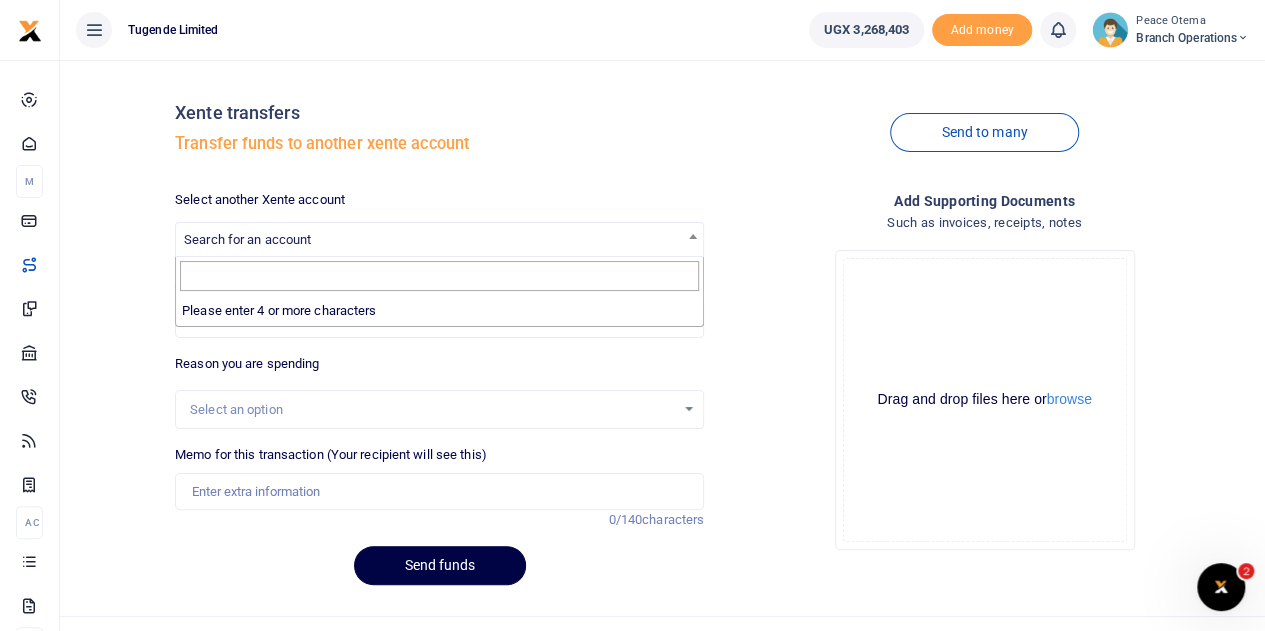 click on "Search for an account" at bounding box center (247, 239) 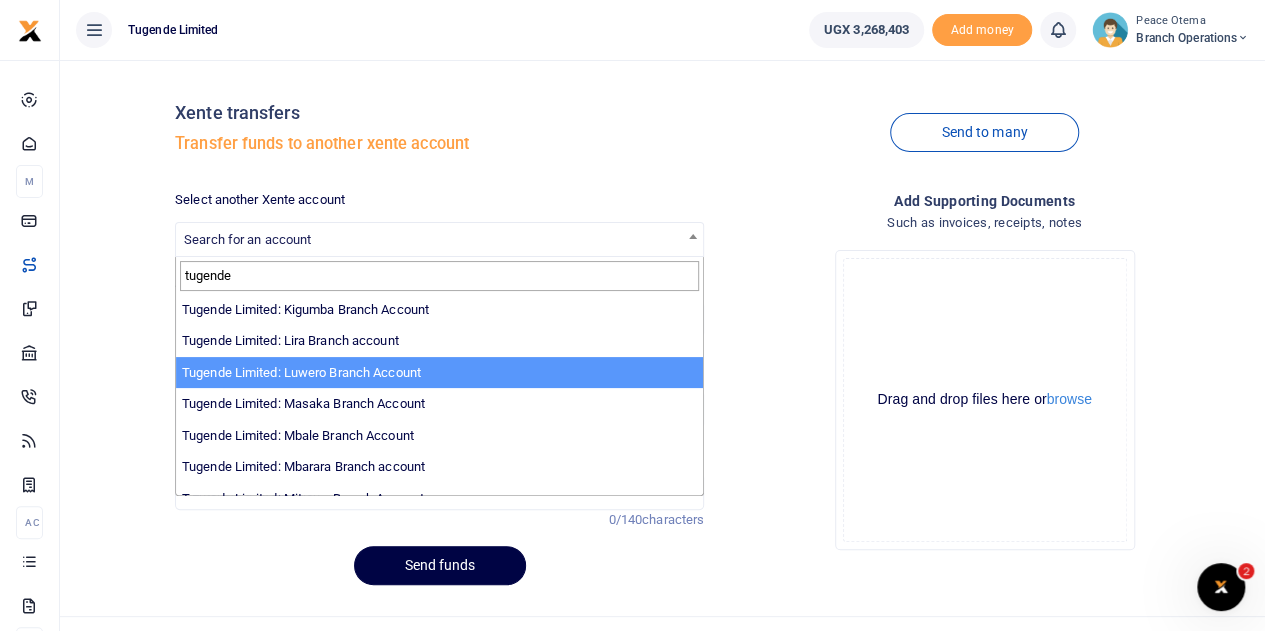 scroll, scrollTop: 394, scrollLeft: 0, axis: vertical 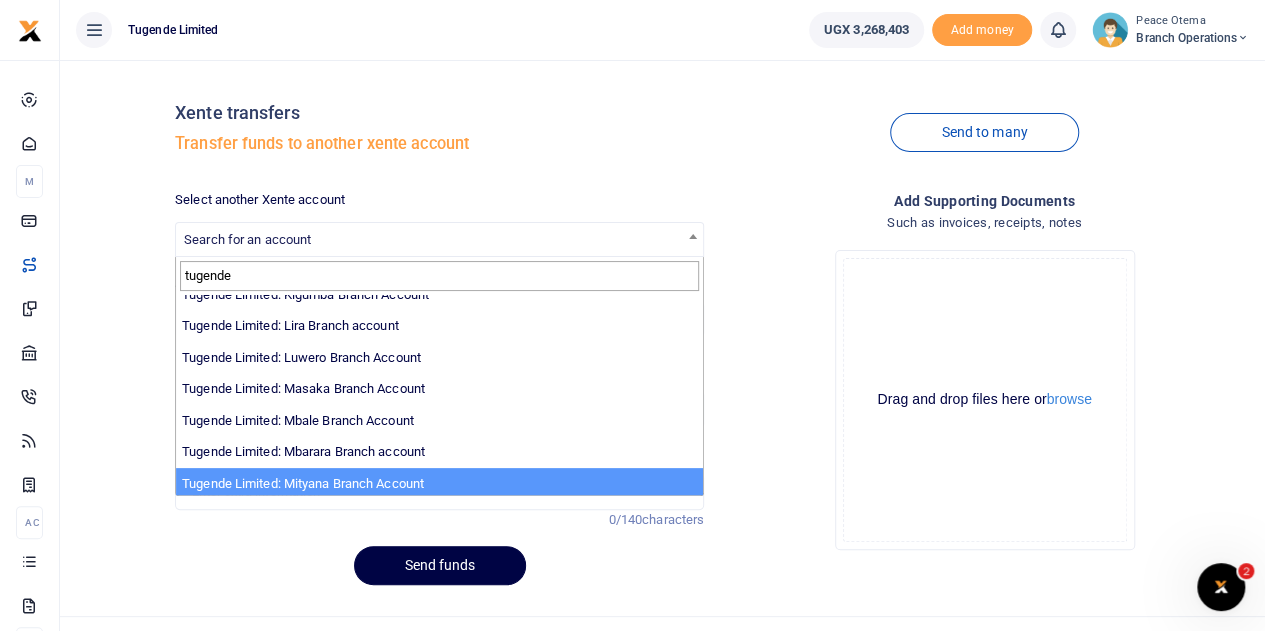 type on "tugende" 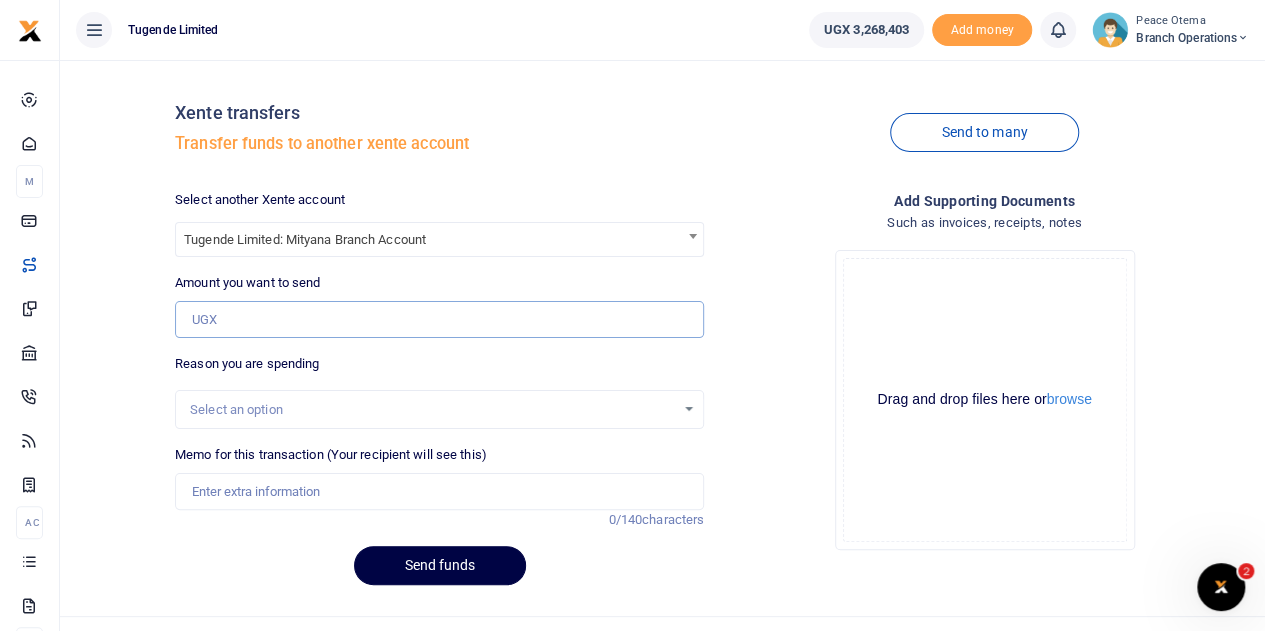 click on "Amount you want to send" at bounding box center (439, 320) 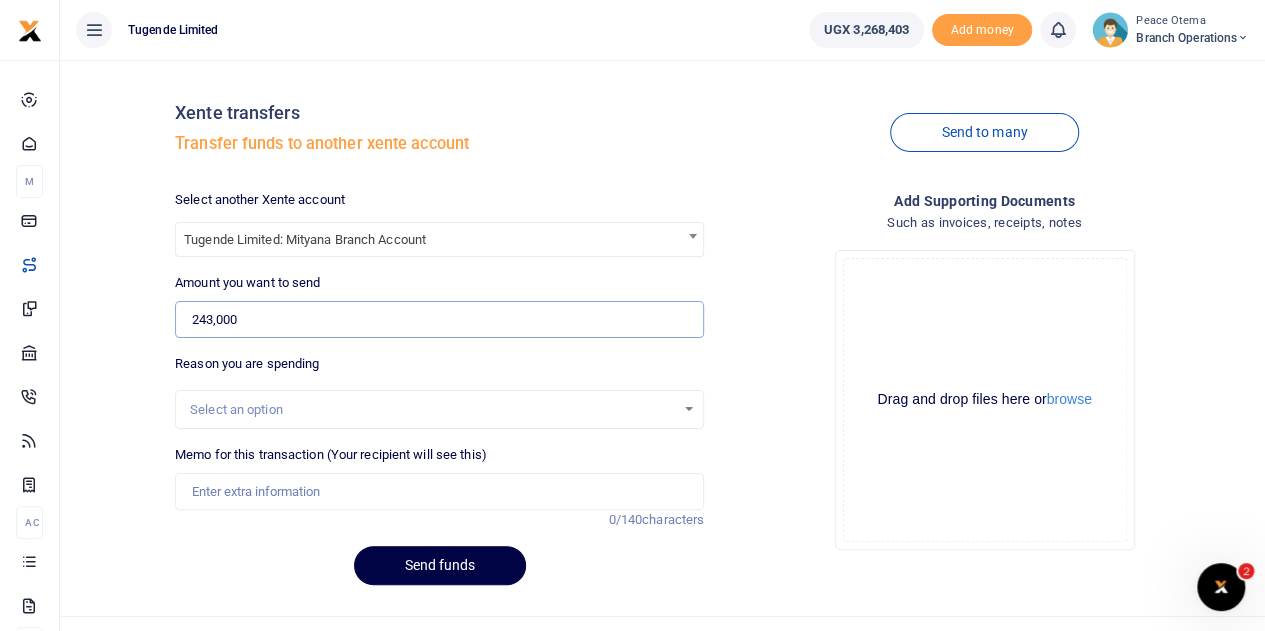type on "243,000" 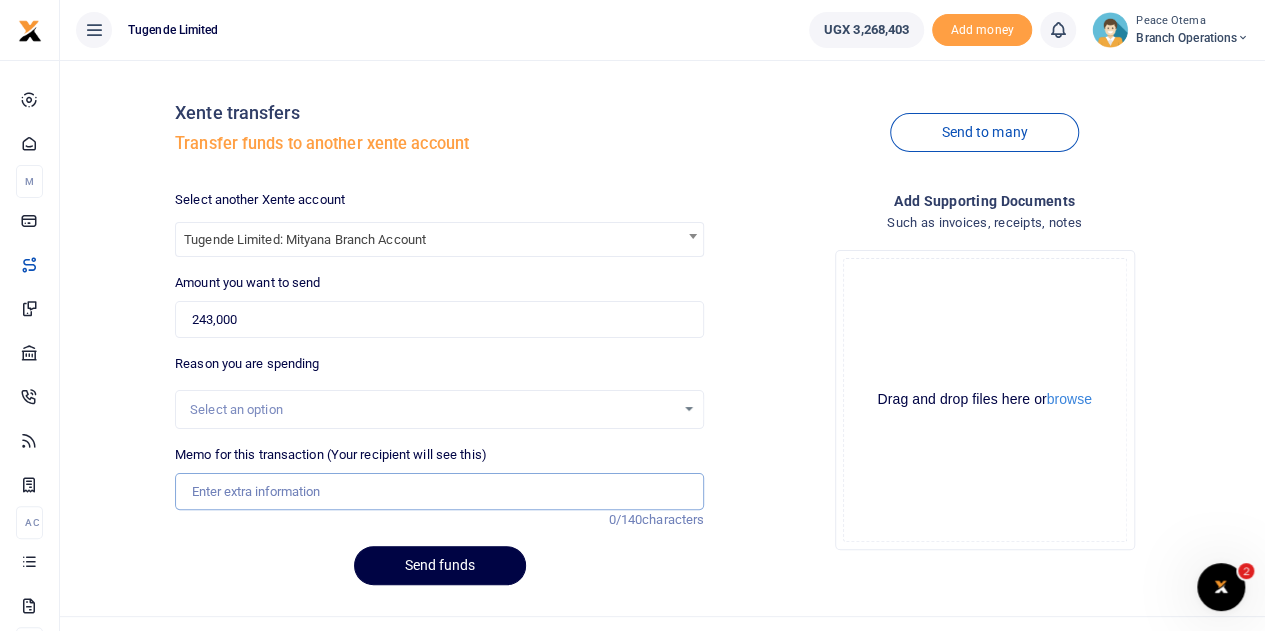 click on "Memo for this transaction (Your recipient will see this)" at bounding box center (439, 492) 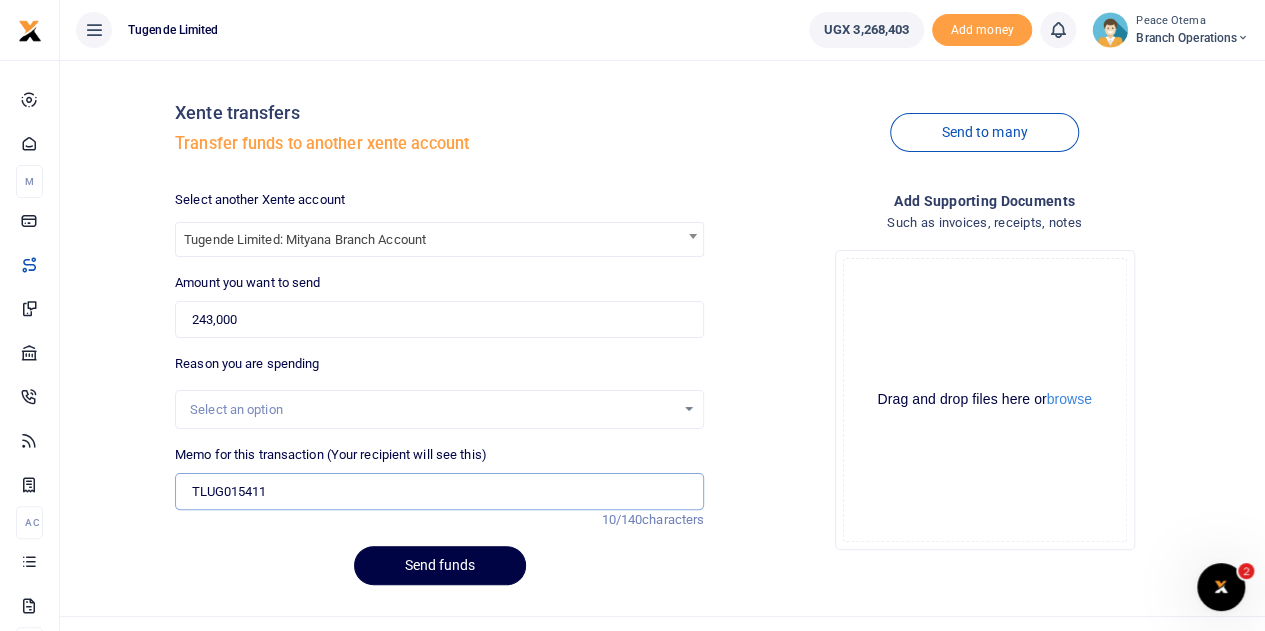 click on "TLUG015411" at bounding box center (439, 492) 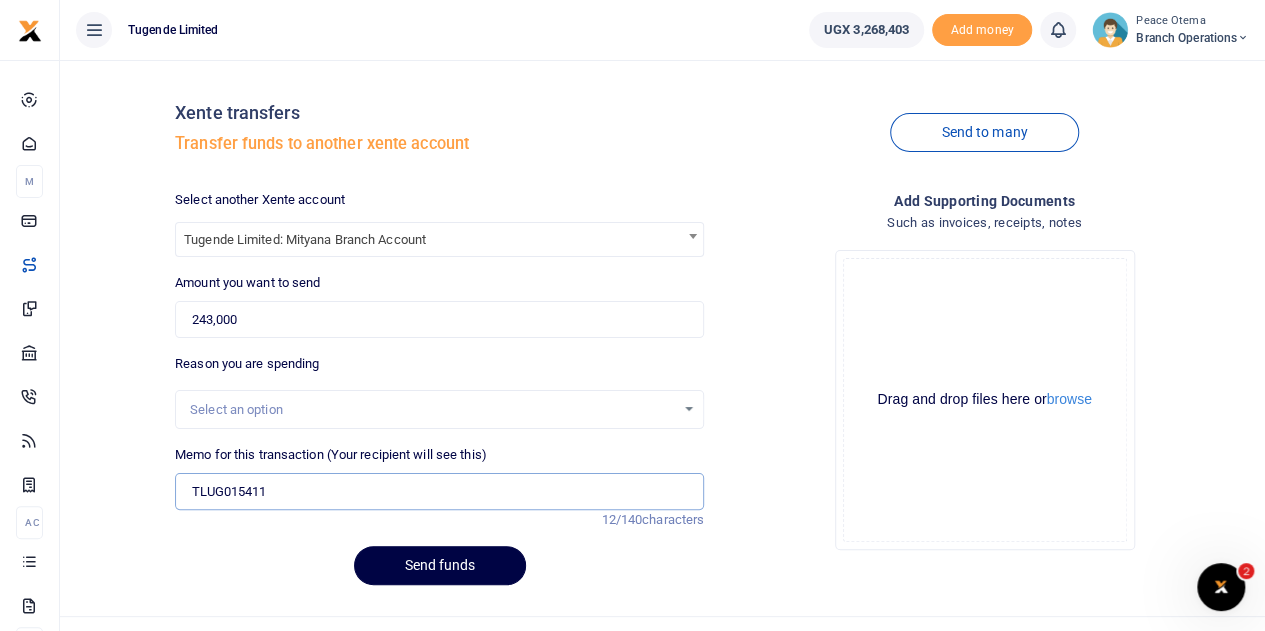 click on "TLUG015411" at bounding box center (439, 492) 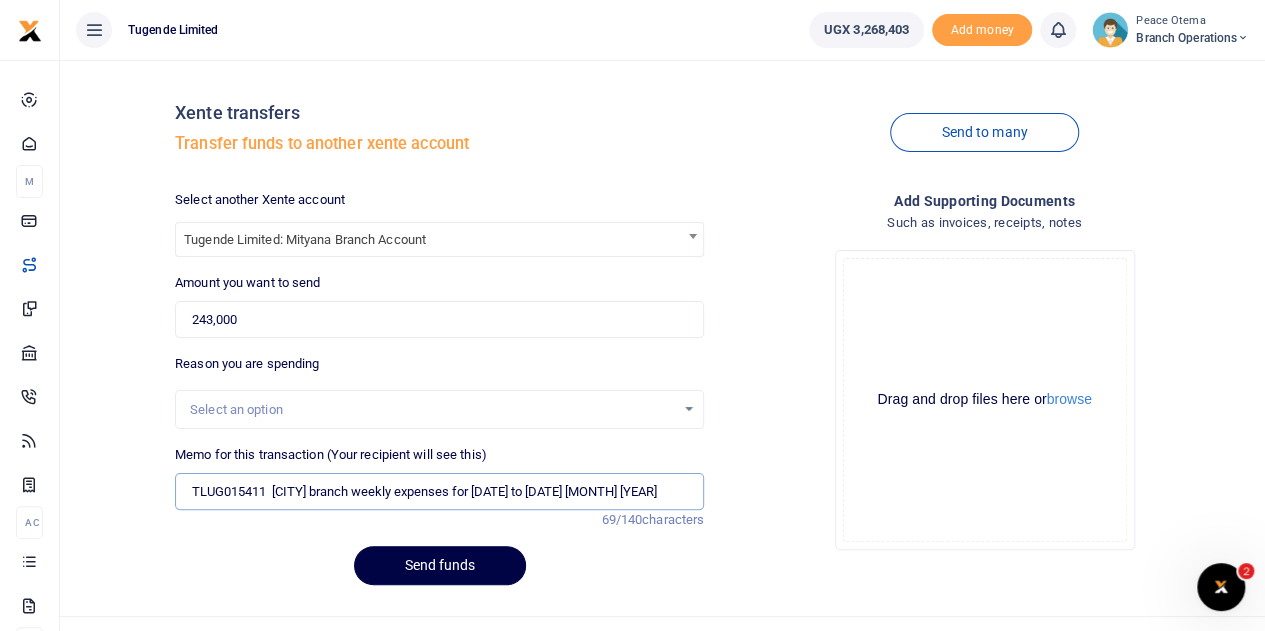 click on "TLUG015411  Mityana branch weekly expenses for 06th to 12th July 2025" at bounding box center [439, 492] 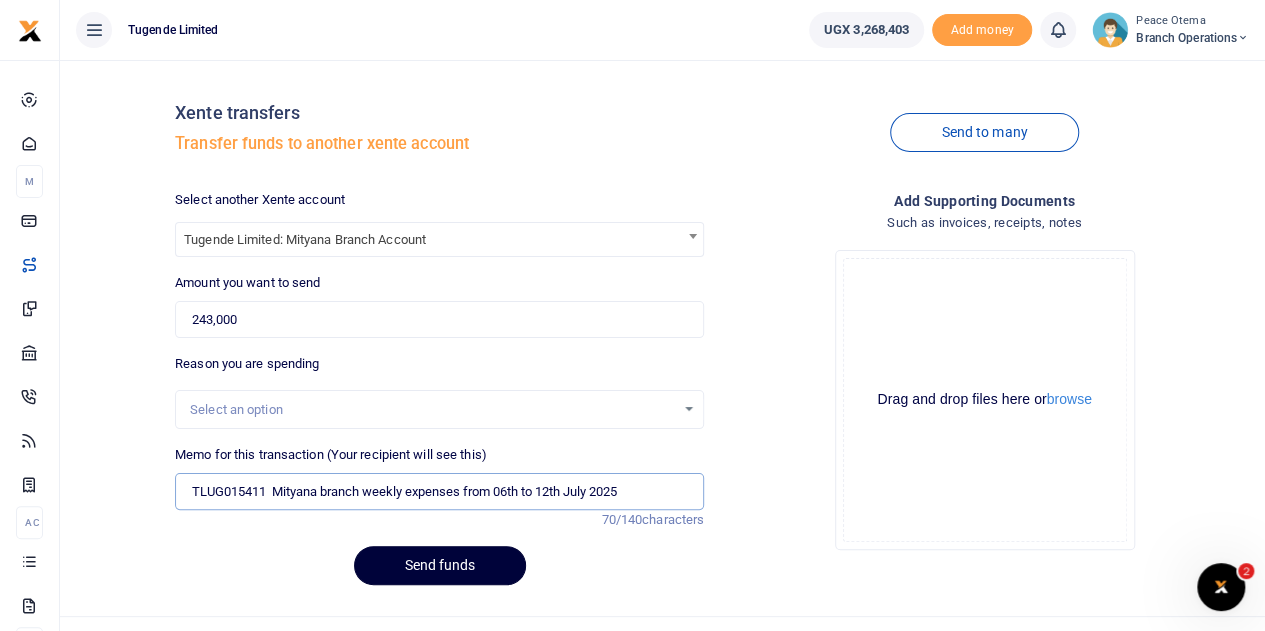 type on "TLUG015411  Mityana branch weekly expenses from 06th to 12th July 2025" 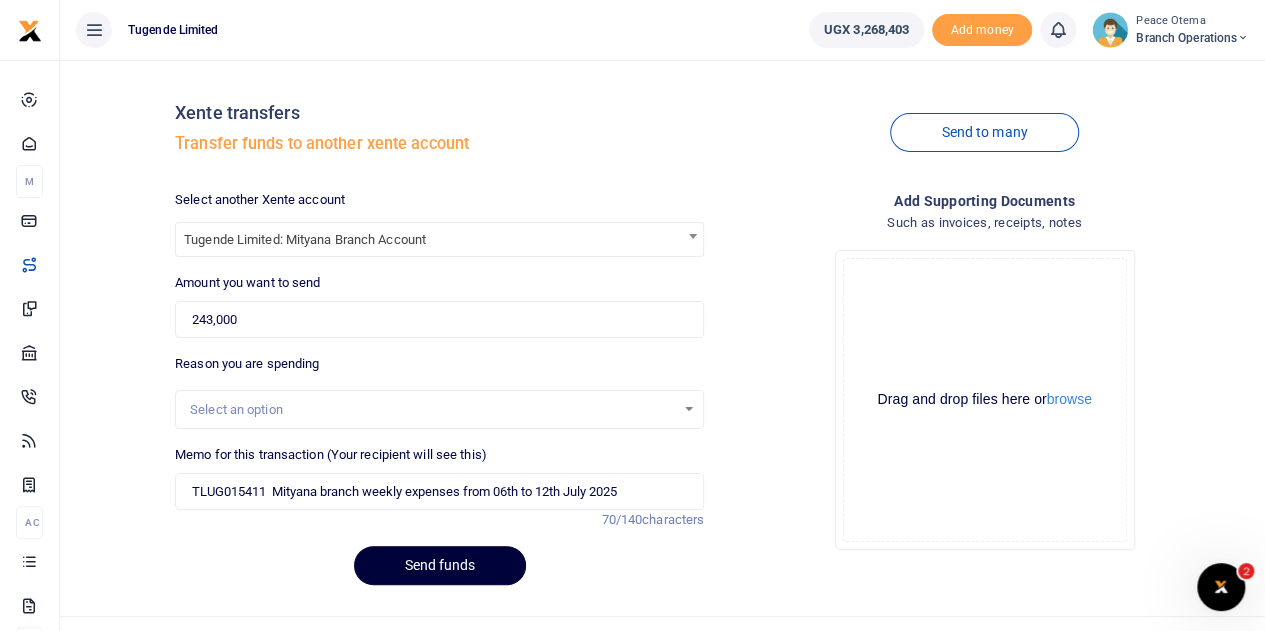 click on "Send funds" at bounding box center [440, 565] 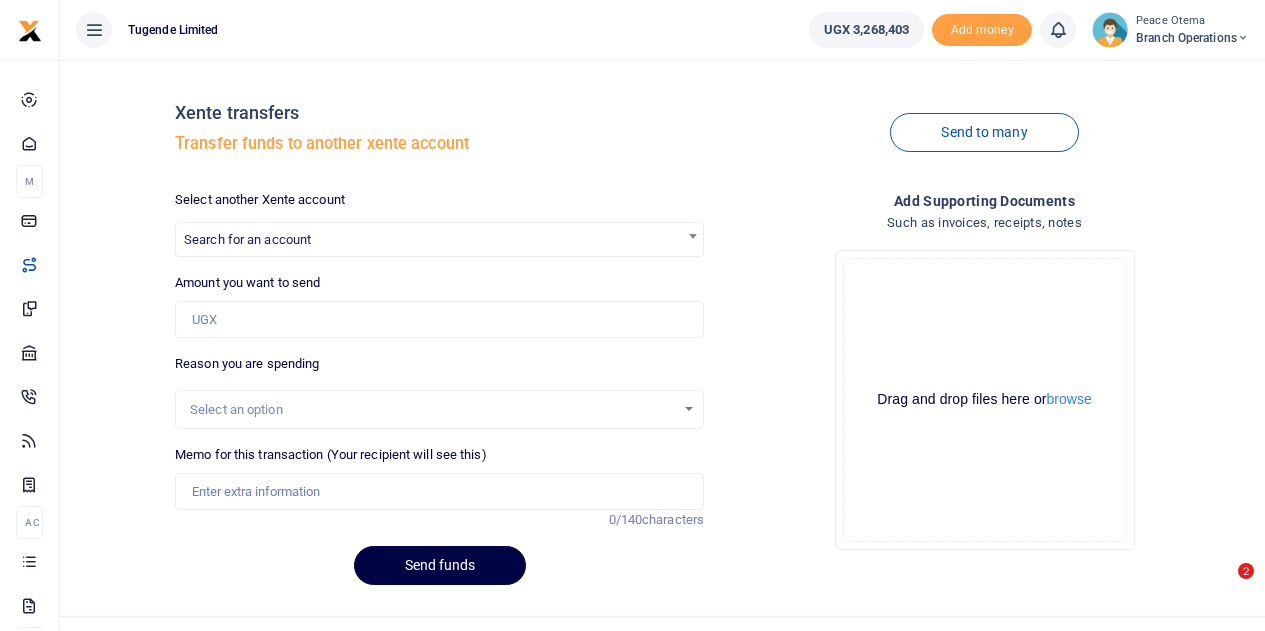 scroll, scrollTop: 0, scrollLeft: 0, axis: both 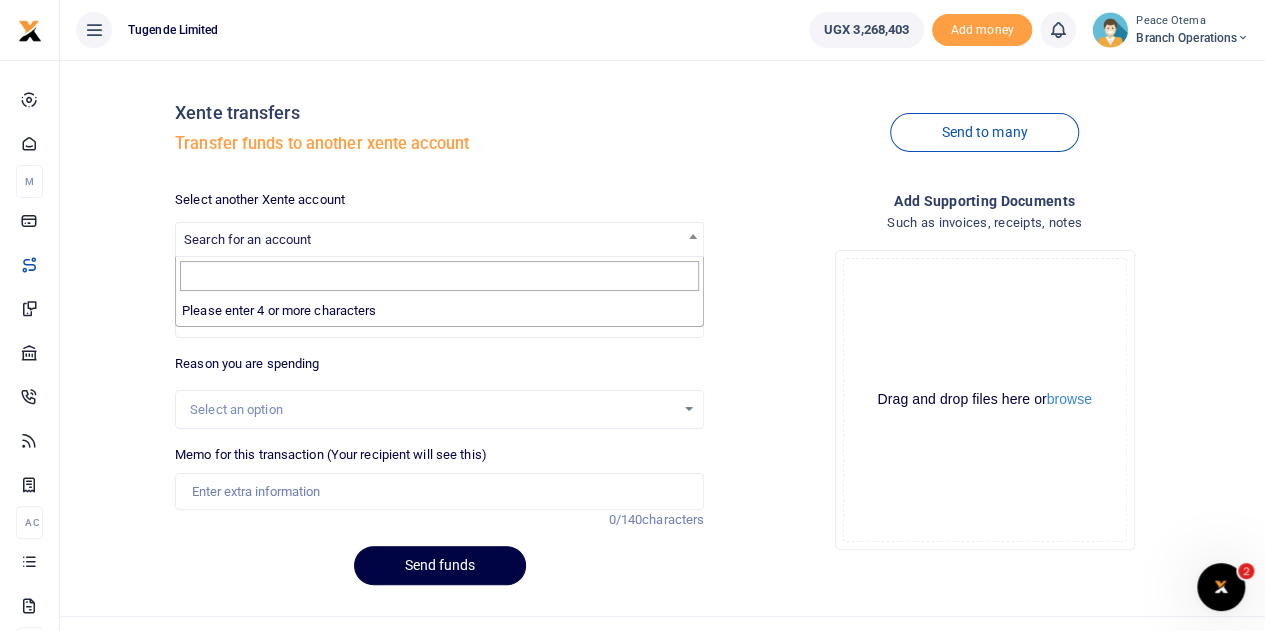 click on "Search for an account" at bounding box center [247, 239] 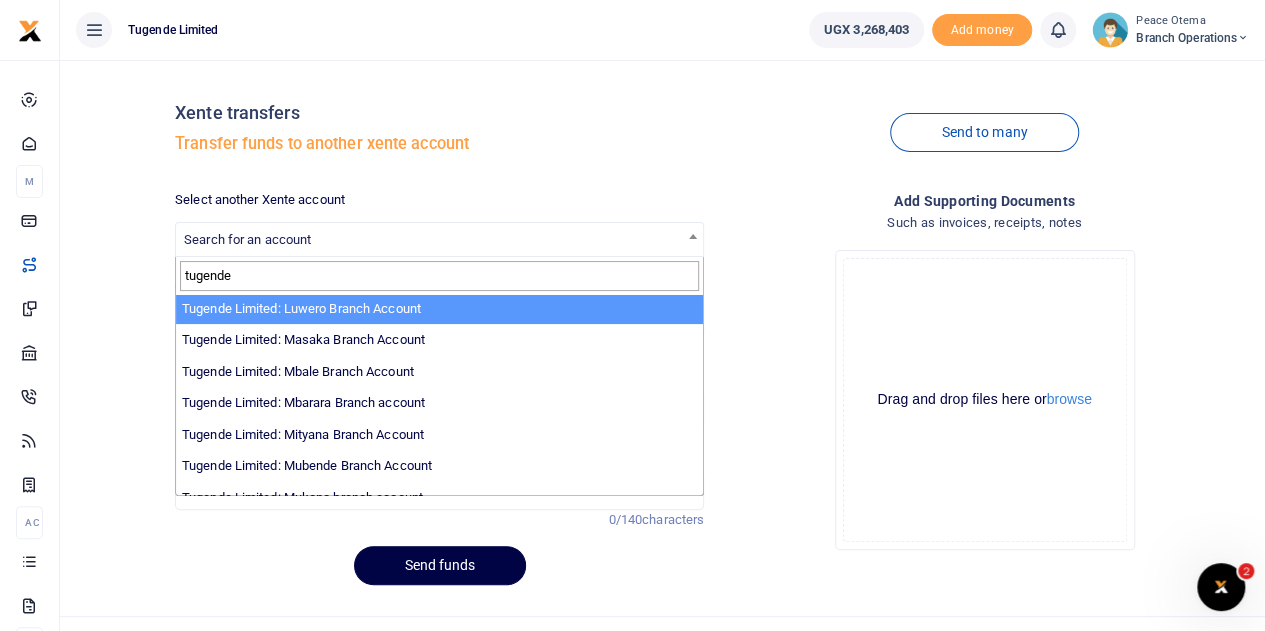 scroll, scrollTop: 460, scrollLeft: 0, axis: vertical 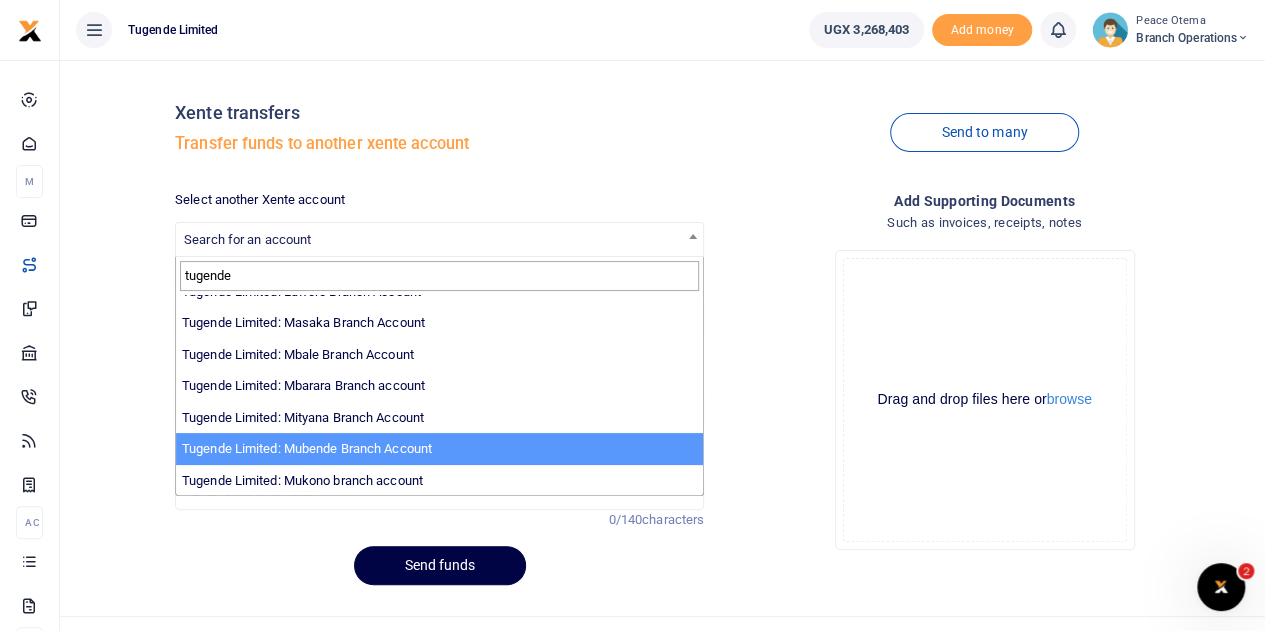 type on "tugende" 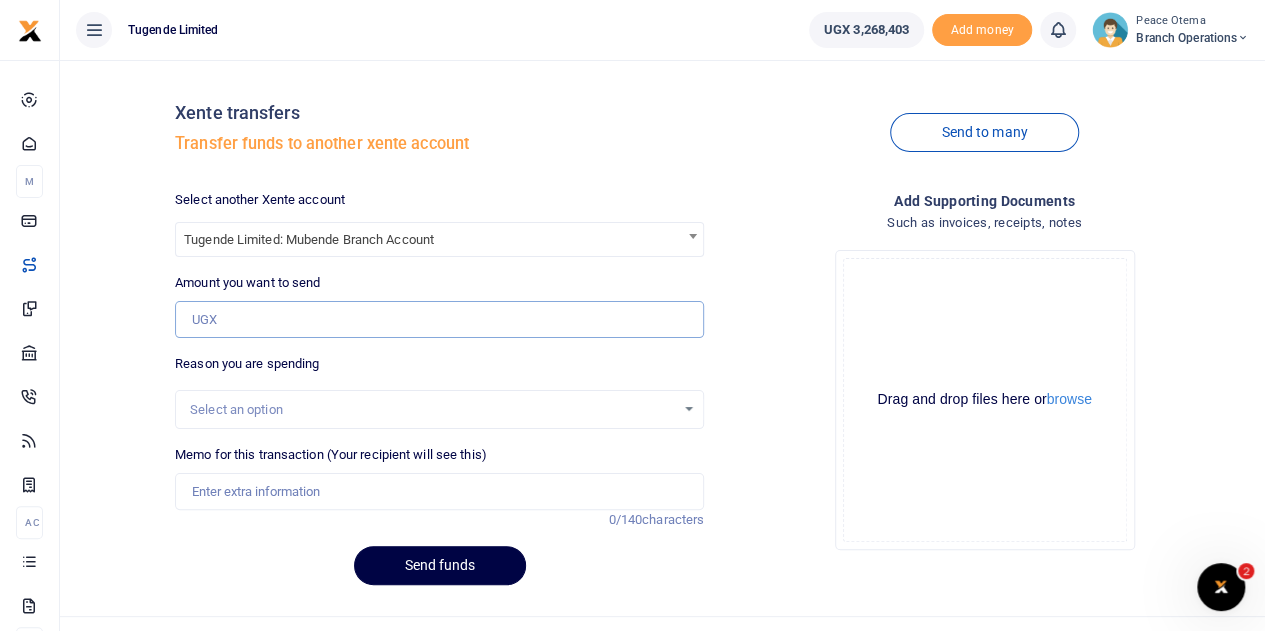 click on "Amount you want to send" at bounding box center [439, 320] 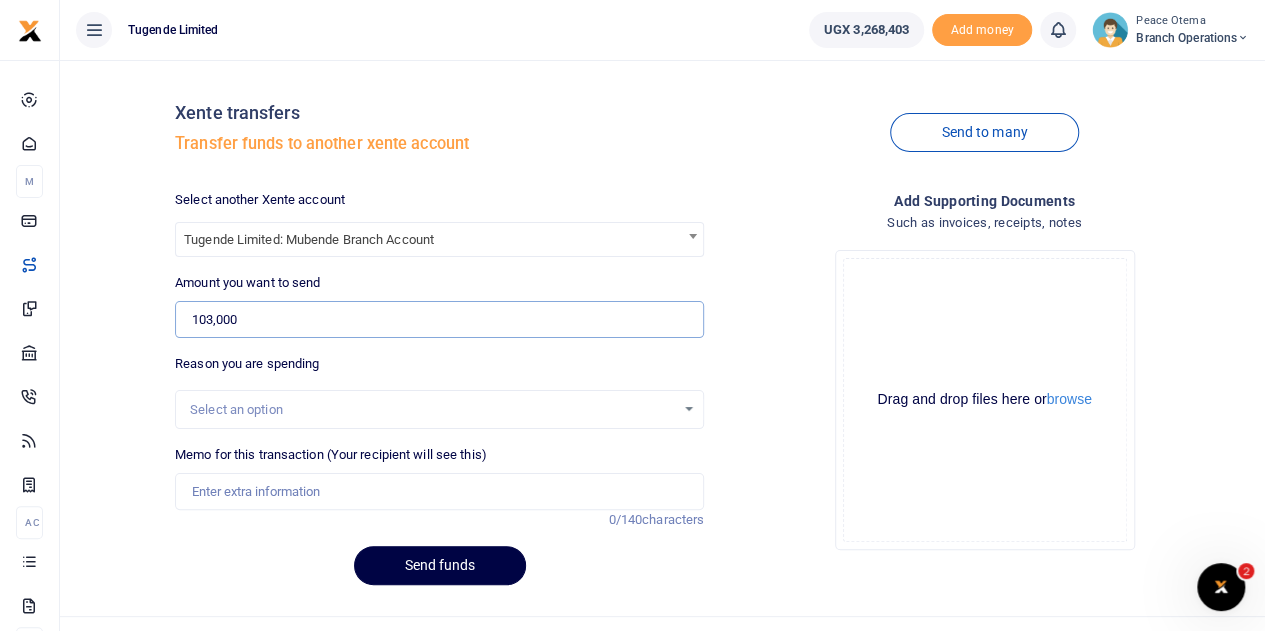 type on "103,000" 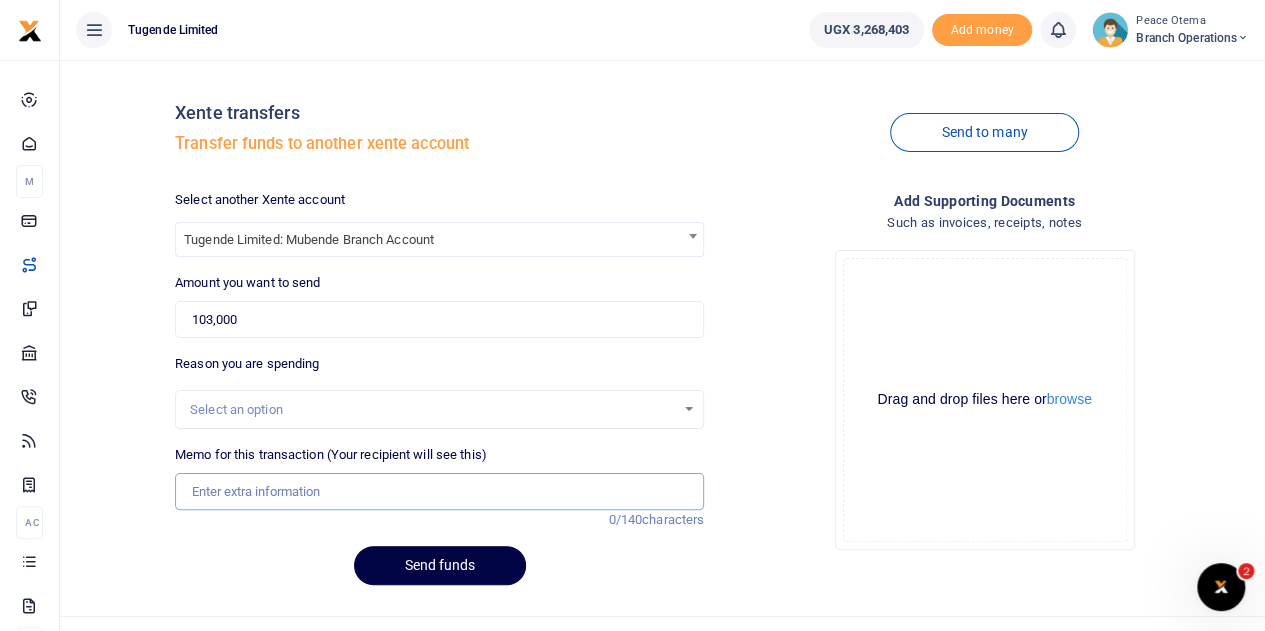 click on "Memo for this transaction (Your recipient will see this)" at bounding box center [439, 492] 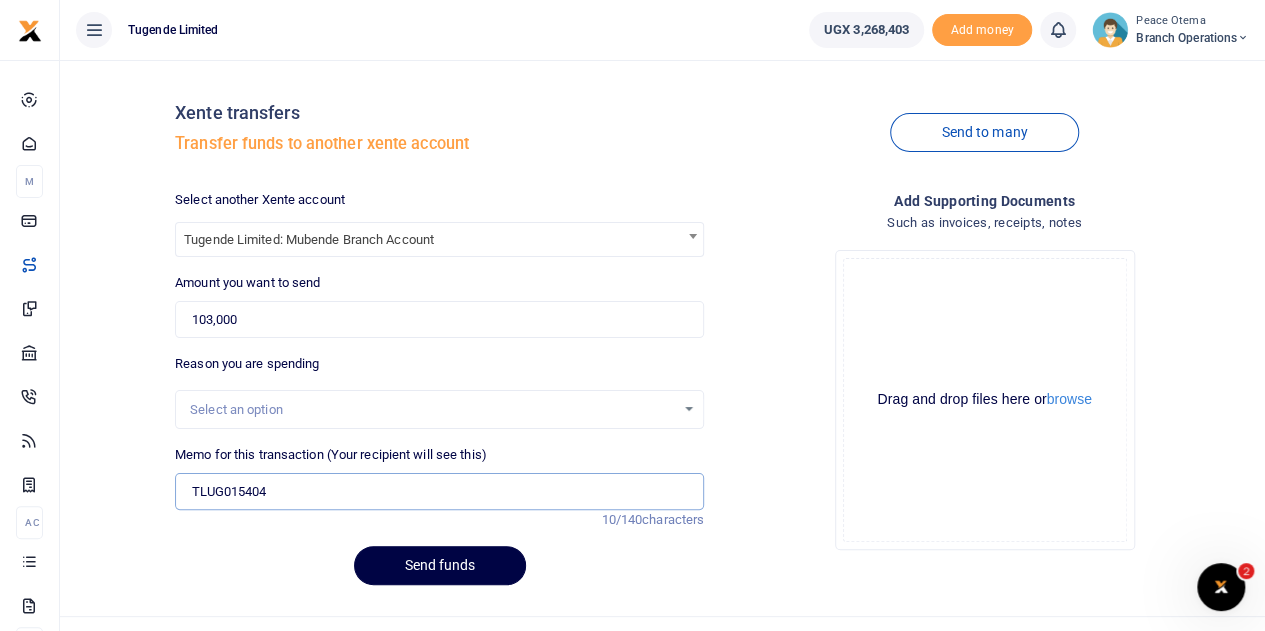 click on "TLUG015404" at bounding box center (439, 492) 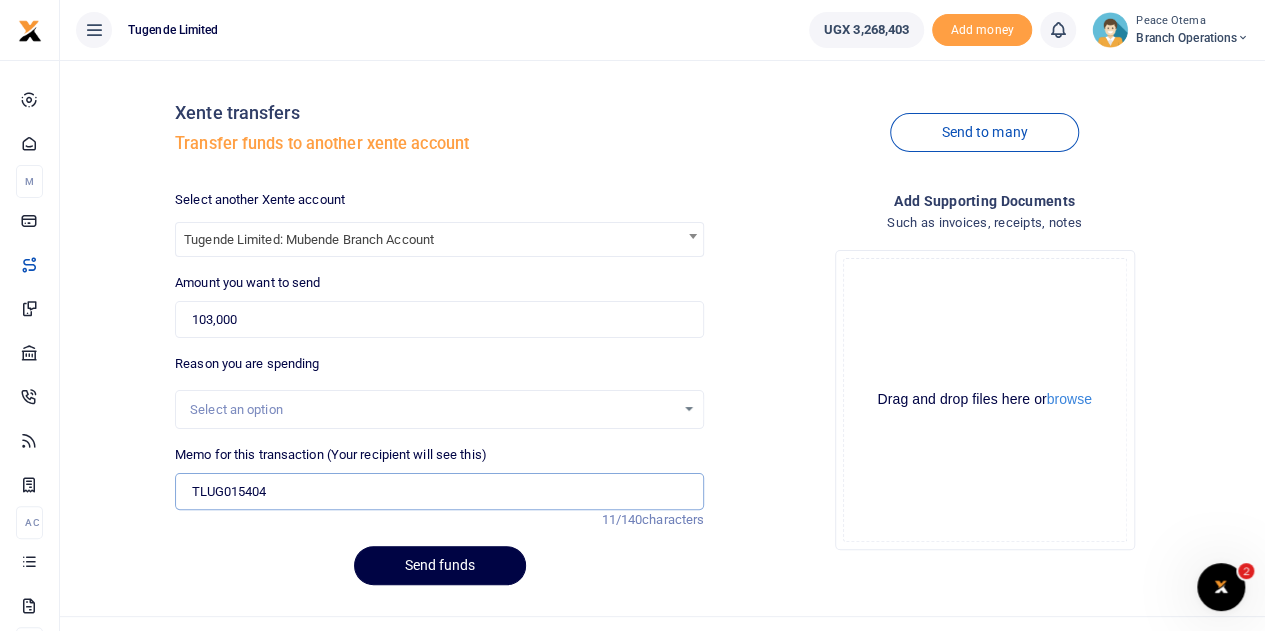 click on "TLUG015404" at bounding box center (439, 492) 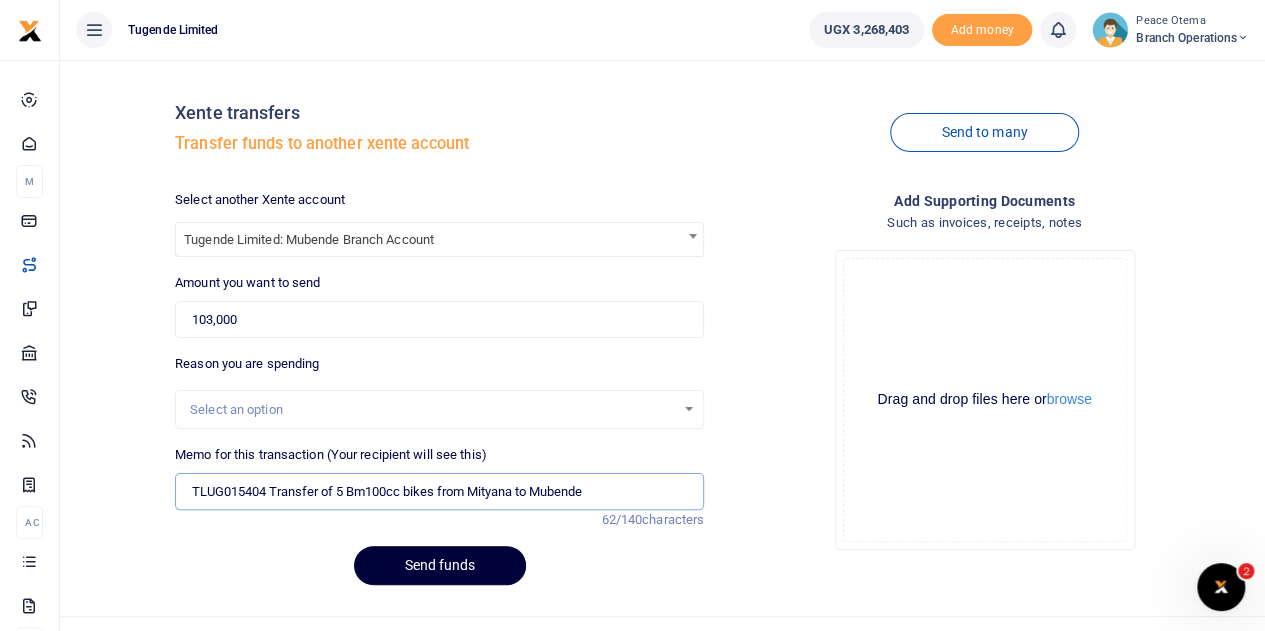 type on "TLUG015404 Transfer of 5 Bm100cc bikes from Mityana to Mubende" 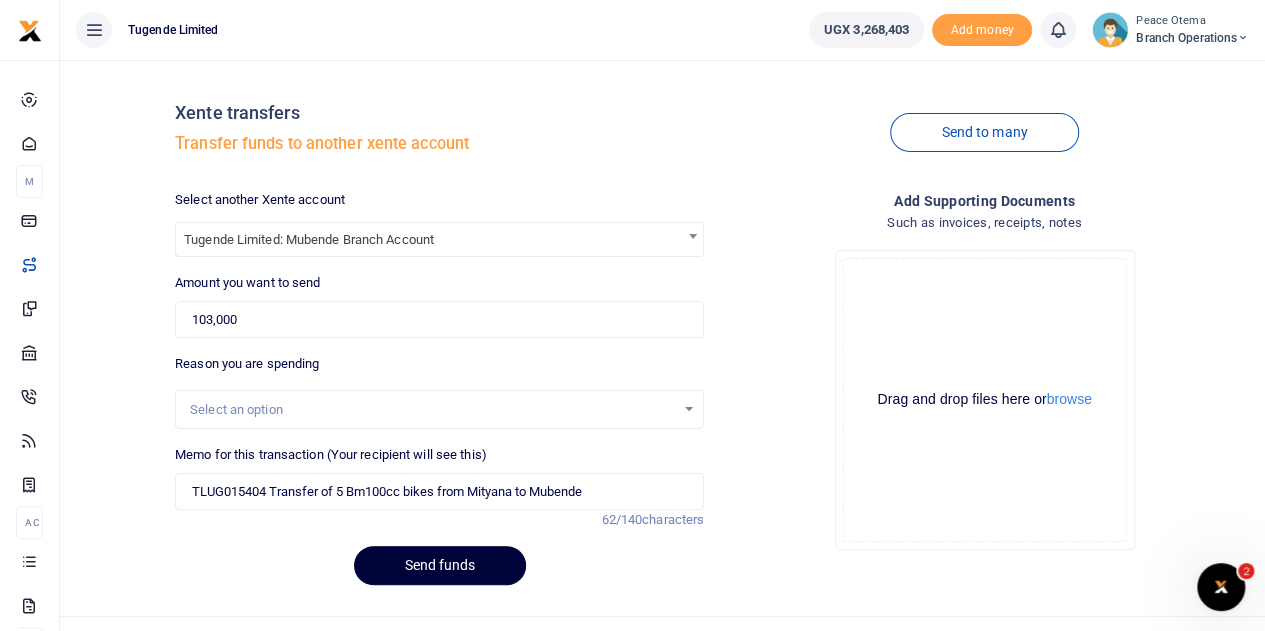 click on "Send funds" at bounding box center (440, 565) 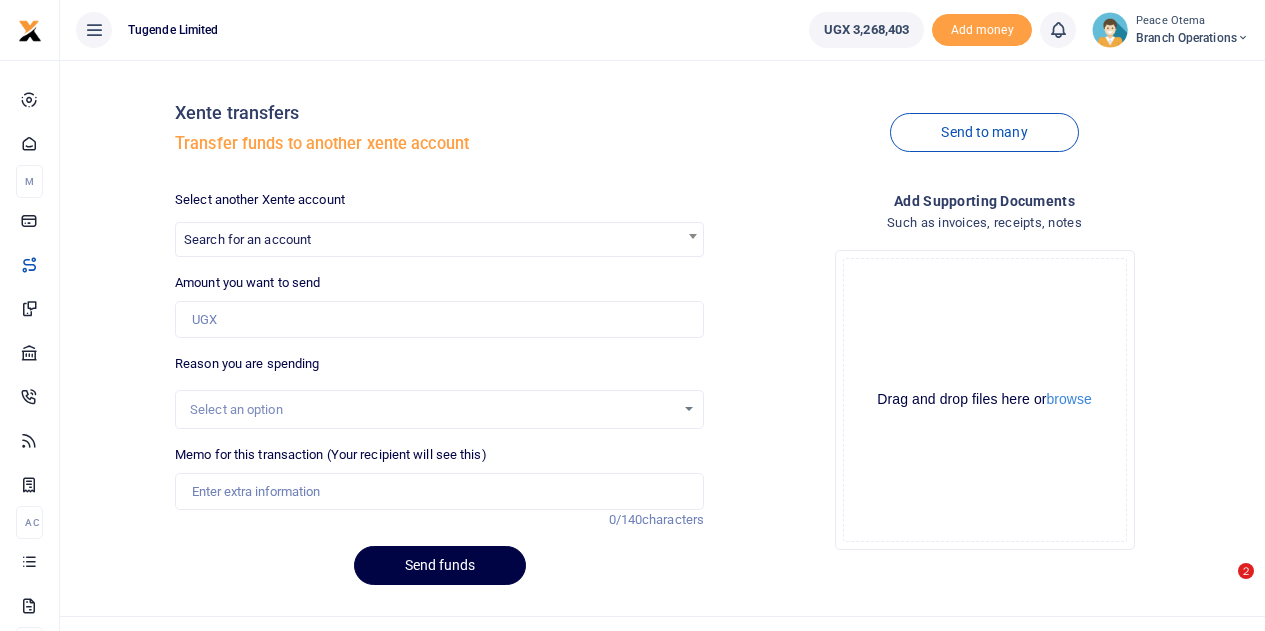 scroll, scrollTop: 0, scrollLeft: 0, axis: both 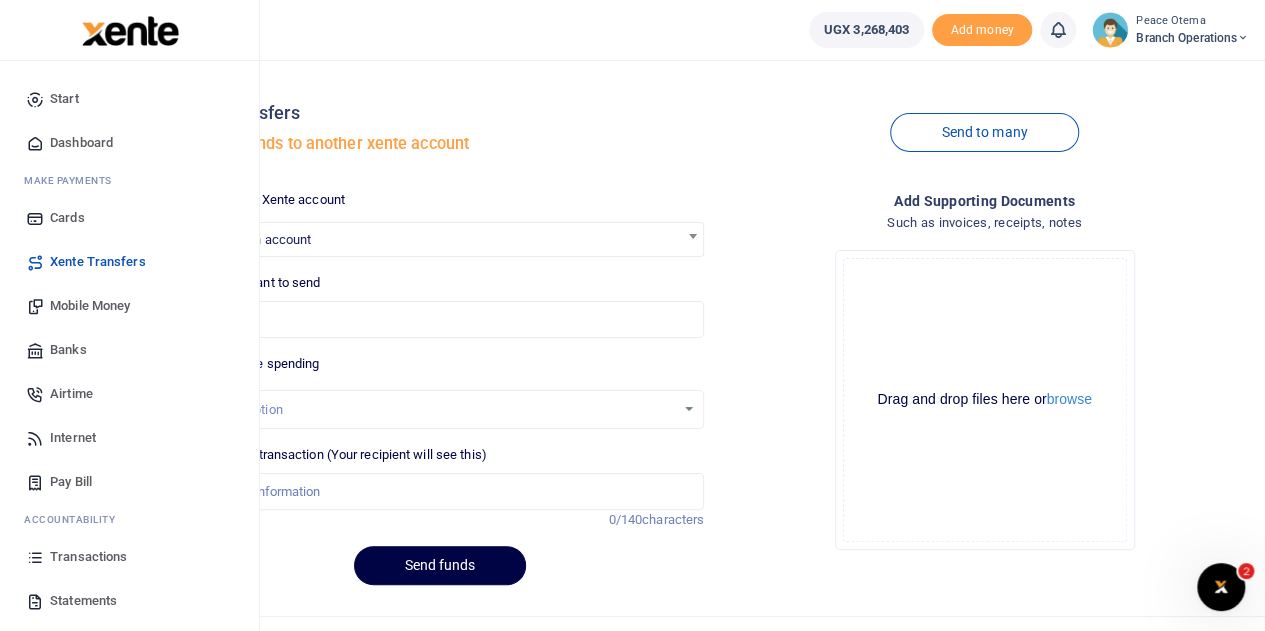 click on "Mobile Money" at bounding box center (90, 306) 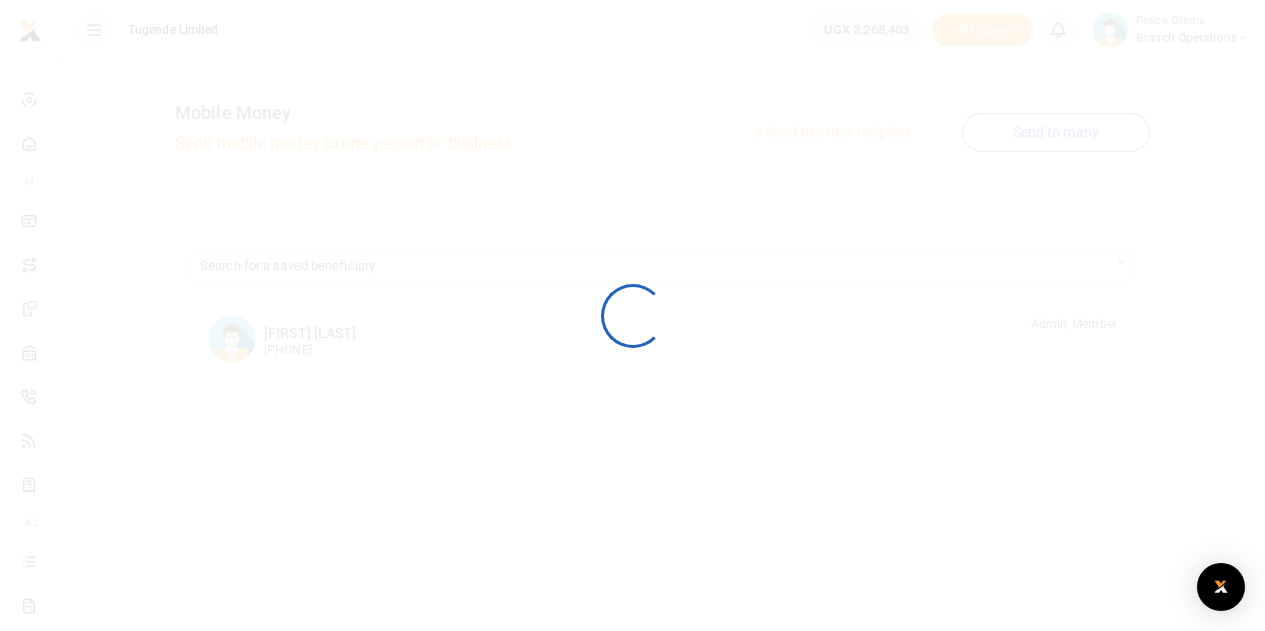 scroll, scrollTop: 0, scrollLeft: 0, axis: both 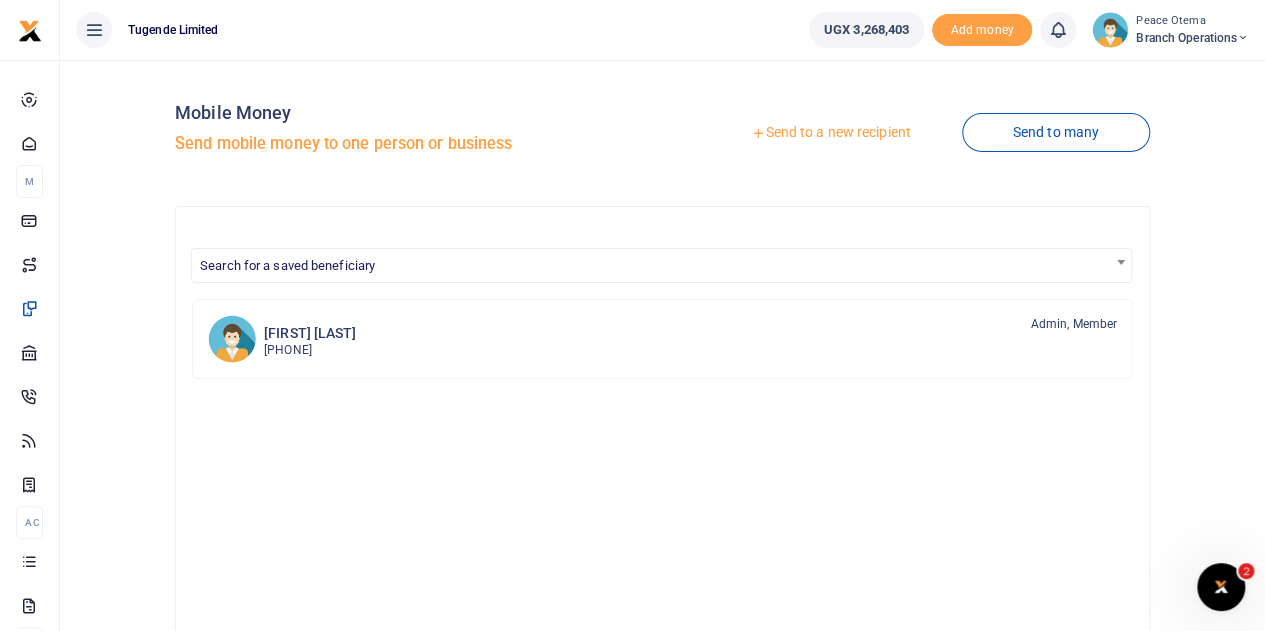 click at bounding box center (758, 133) 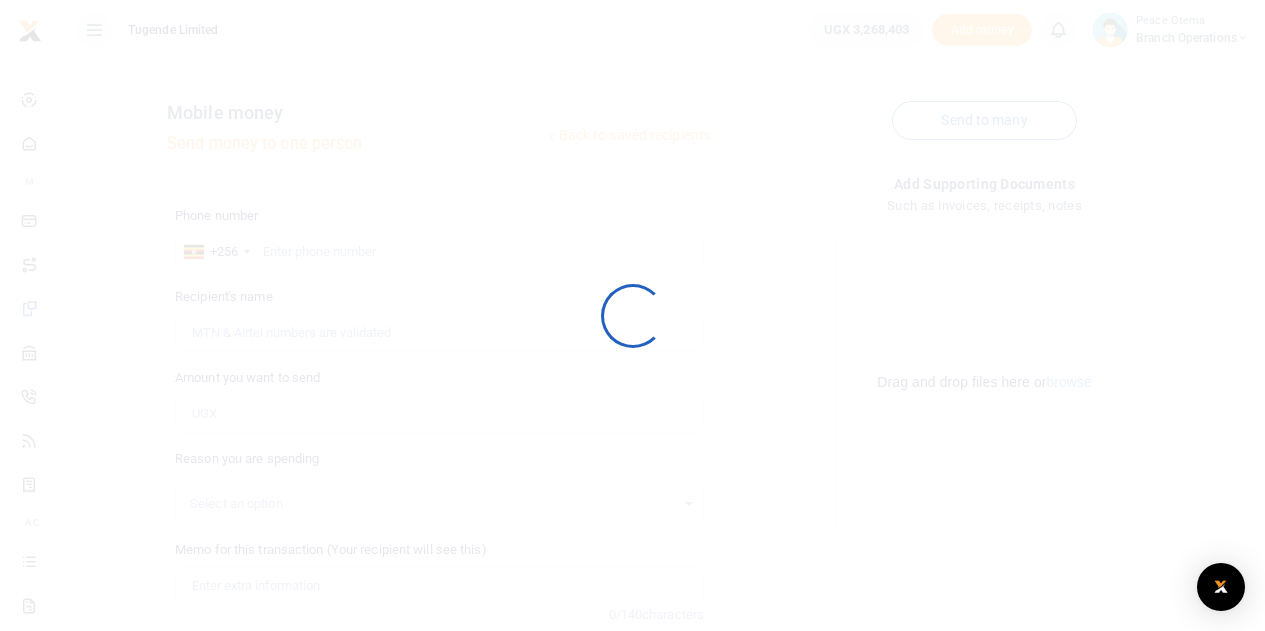 scroll, scrollTop: 0, scrollLeft: 0, axis: both 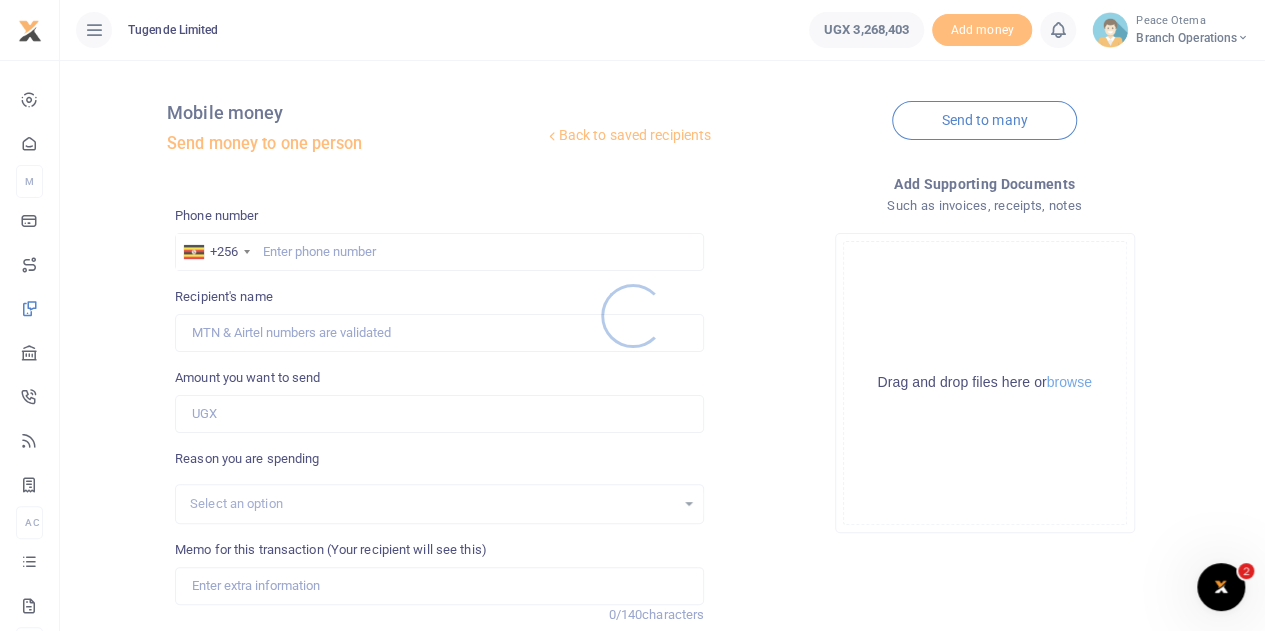 click at bounding box center [632, 315] 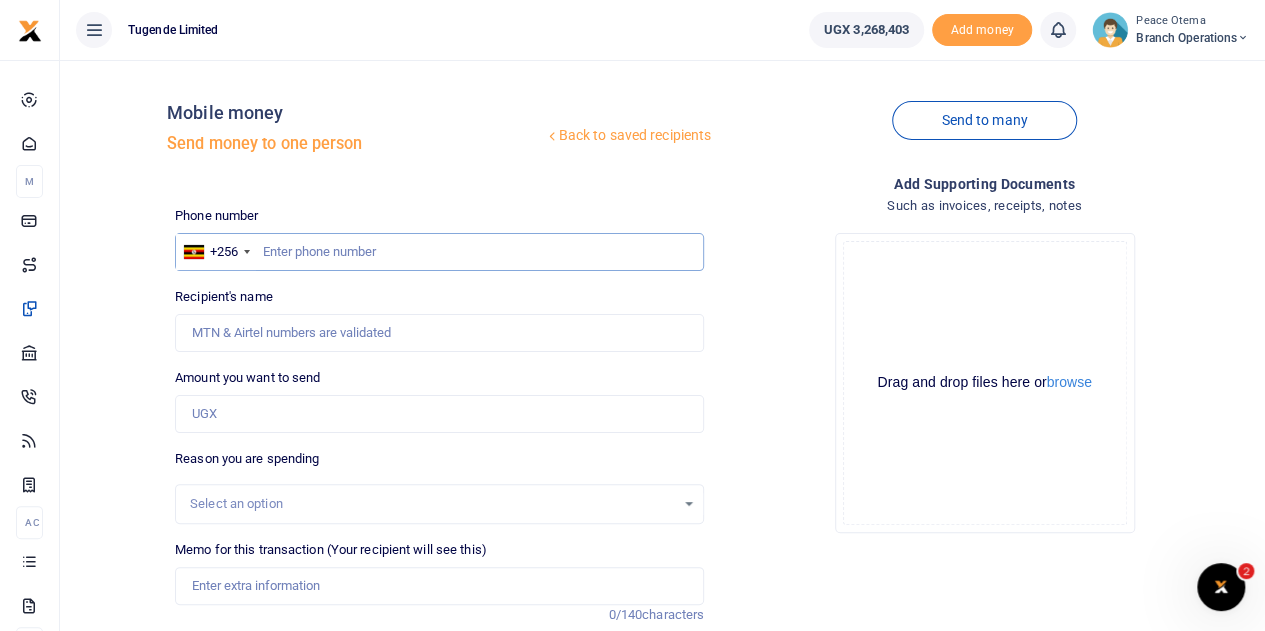 click at bounding box center (439, 252) 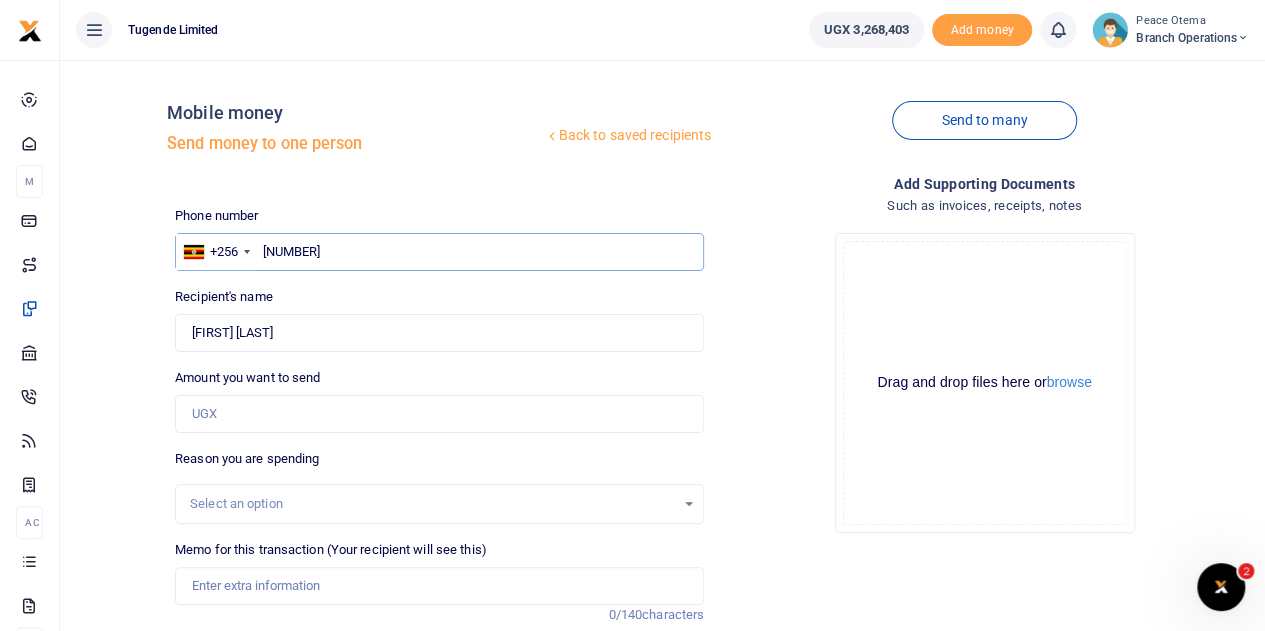 type on "779827839" 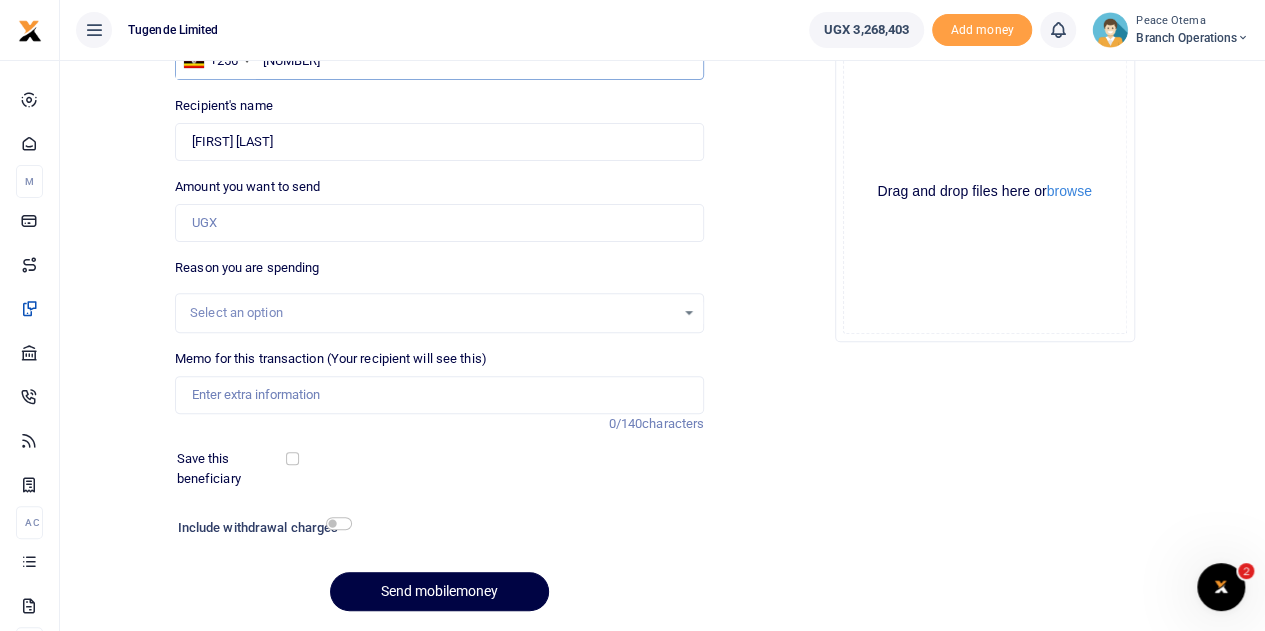 scroll, scrollTop: 193, scrollLeft: 0, axis: vertical 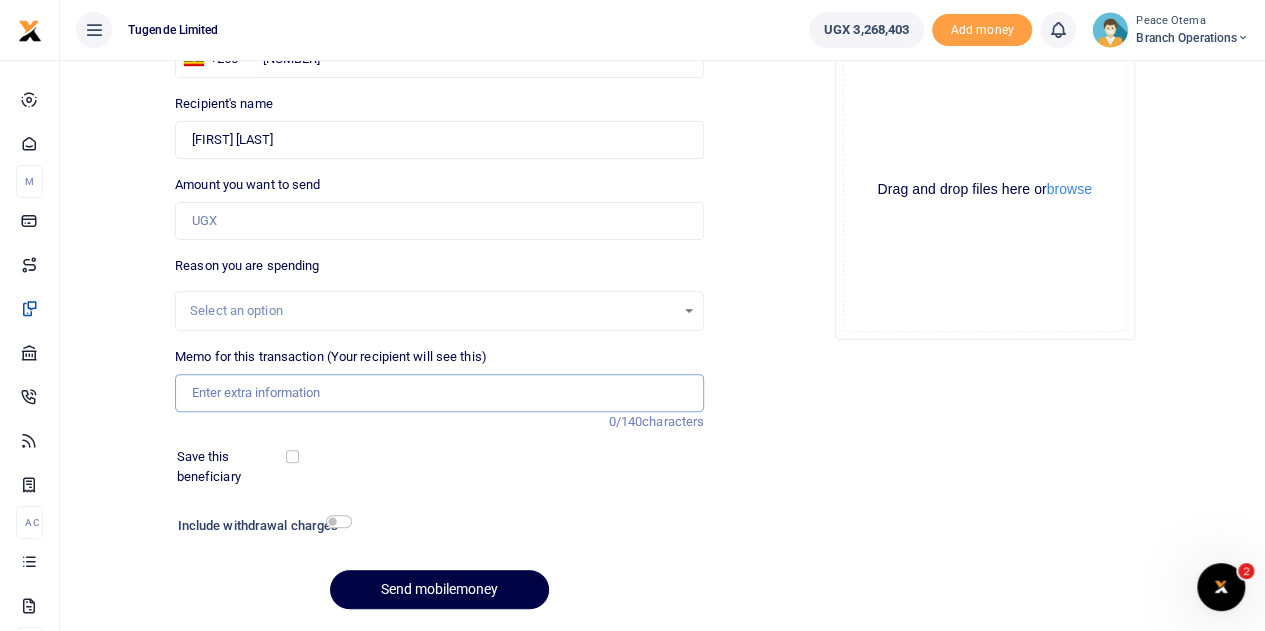 click on "Memo for this transaction (Your recipient will see this)" at bounding box center (439, 393) 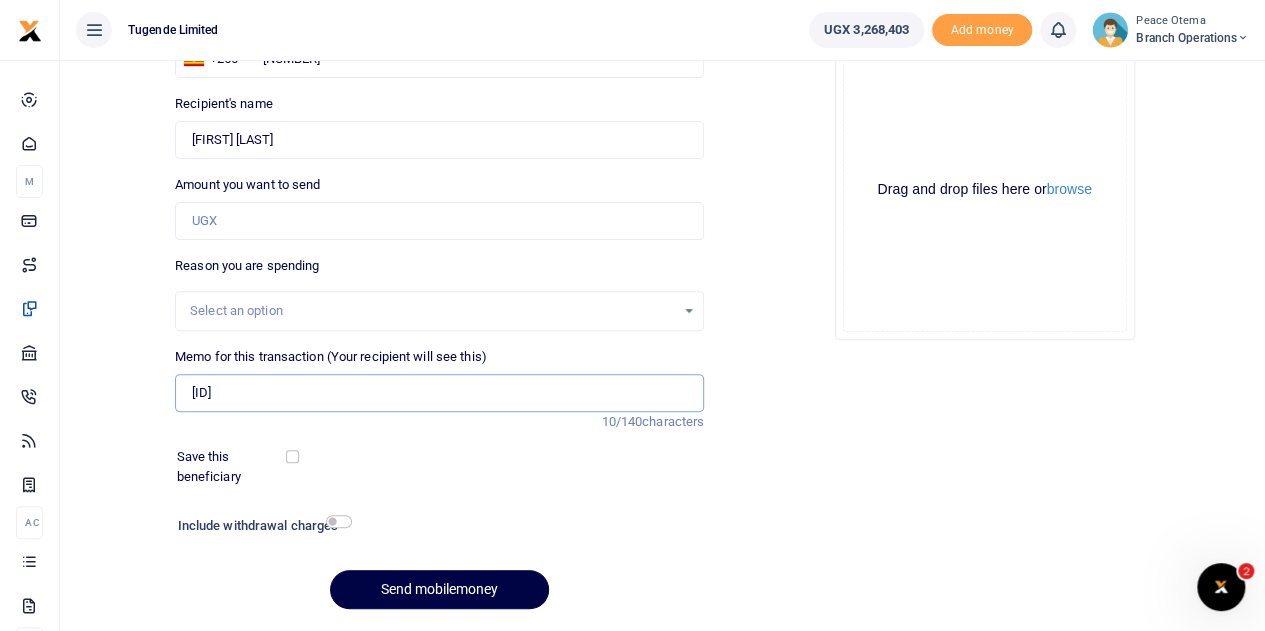 click on "TLUG015422" at bounding box center (439, 393) 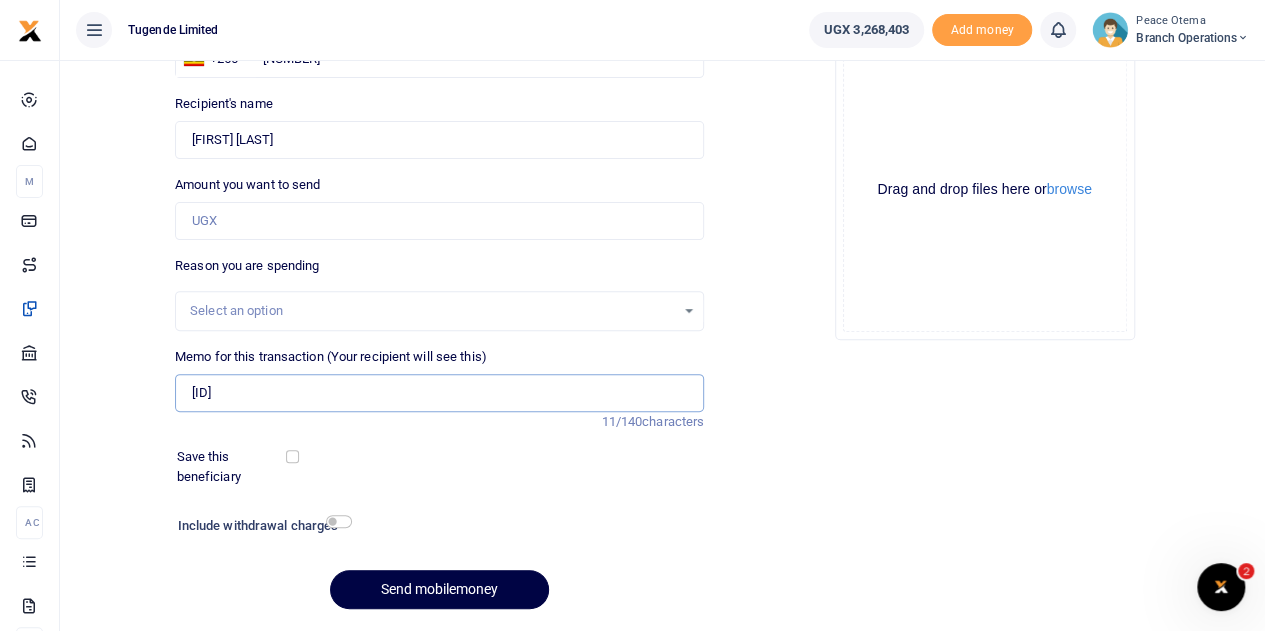 paste on "Mukono Branch Compound Cleaning July 2025" 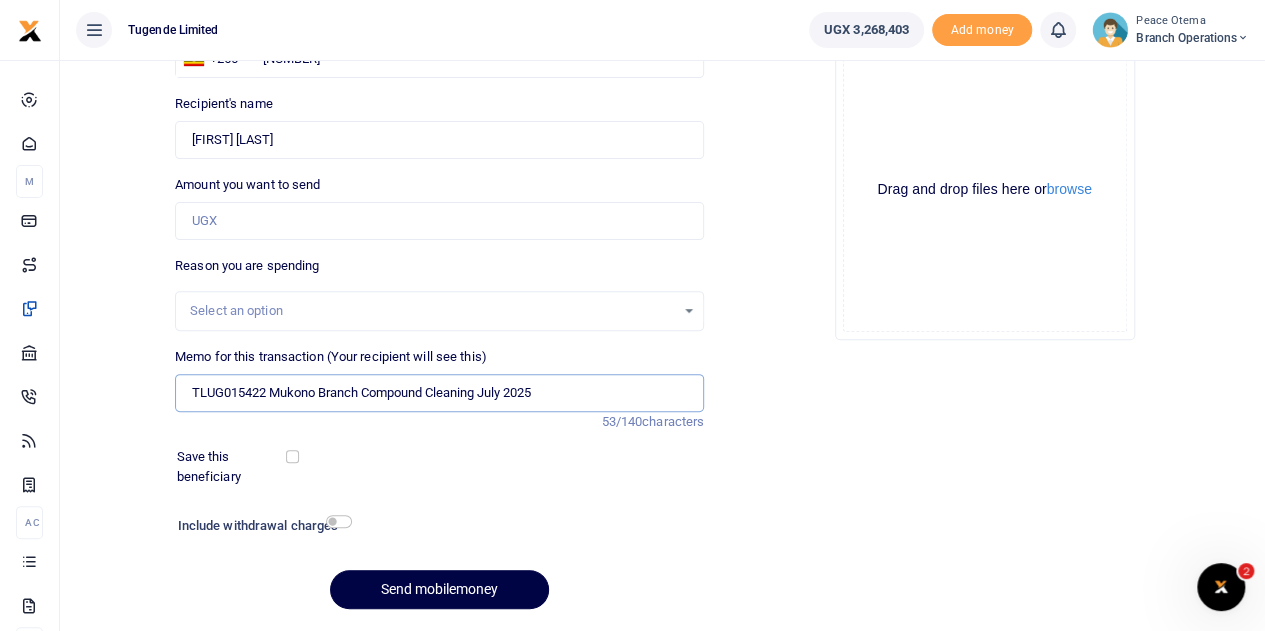 type on "TLUG015422 Mukono Branch Compound Cleaning July 2025" 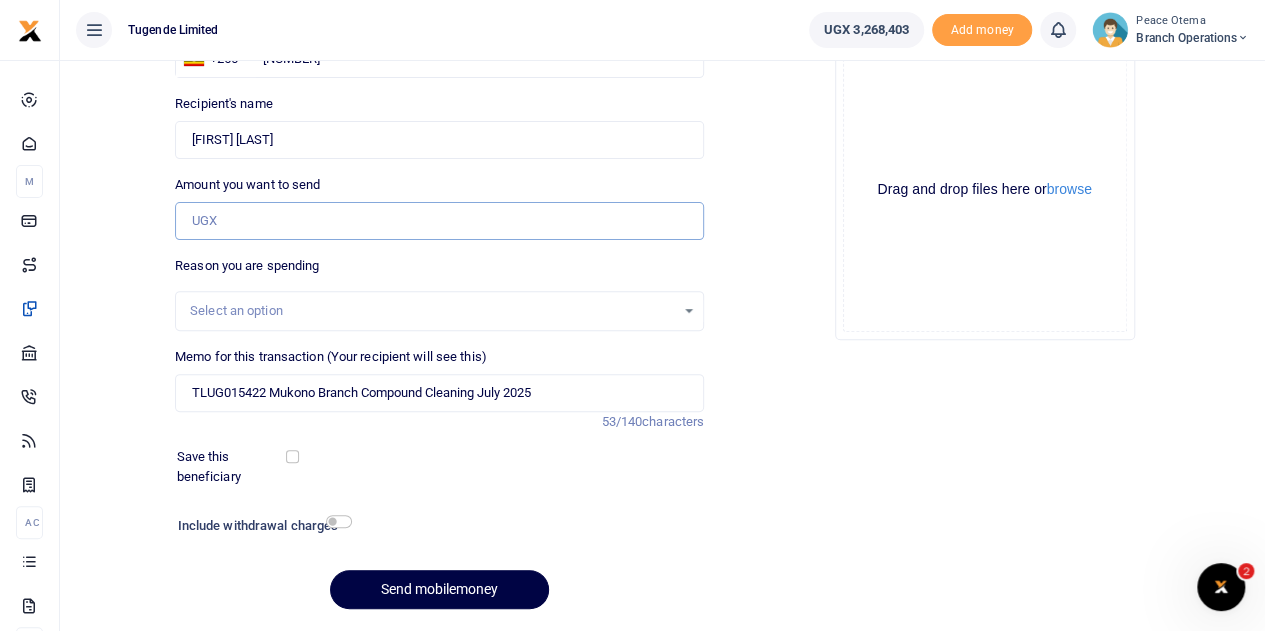 click on "Amount you want to send" at bounding box center [439, 221] 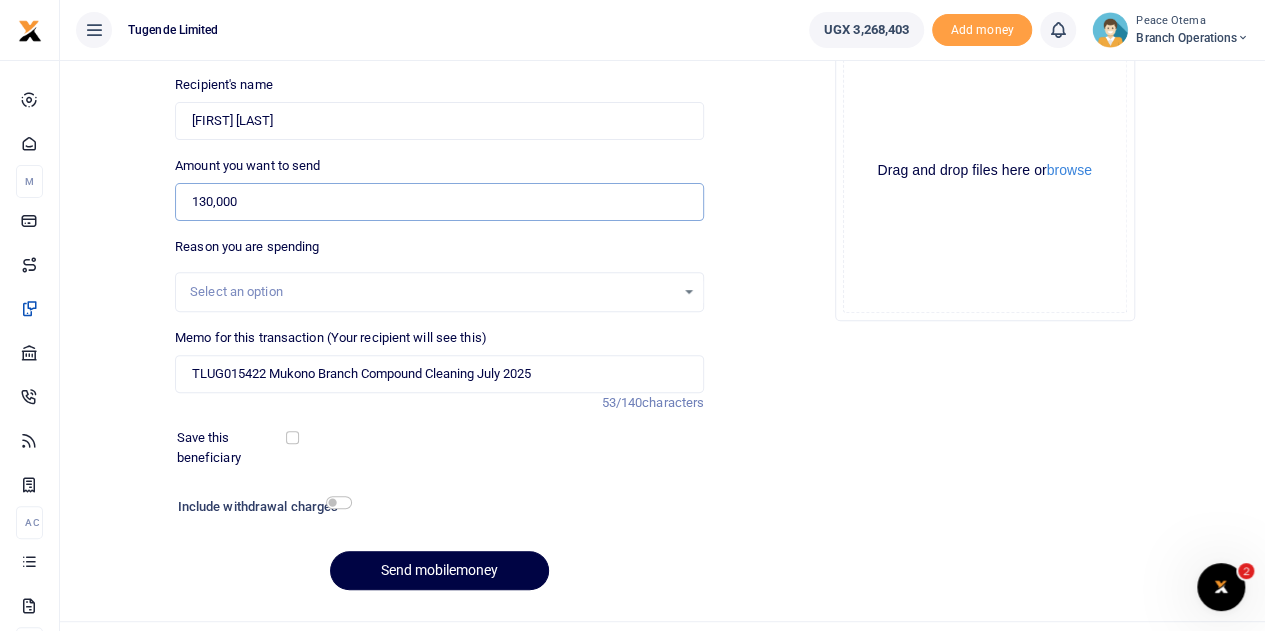 scroll, scrollTop: 214, scrollLeft: 0, axis: vertical 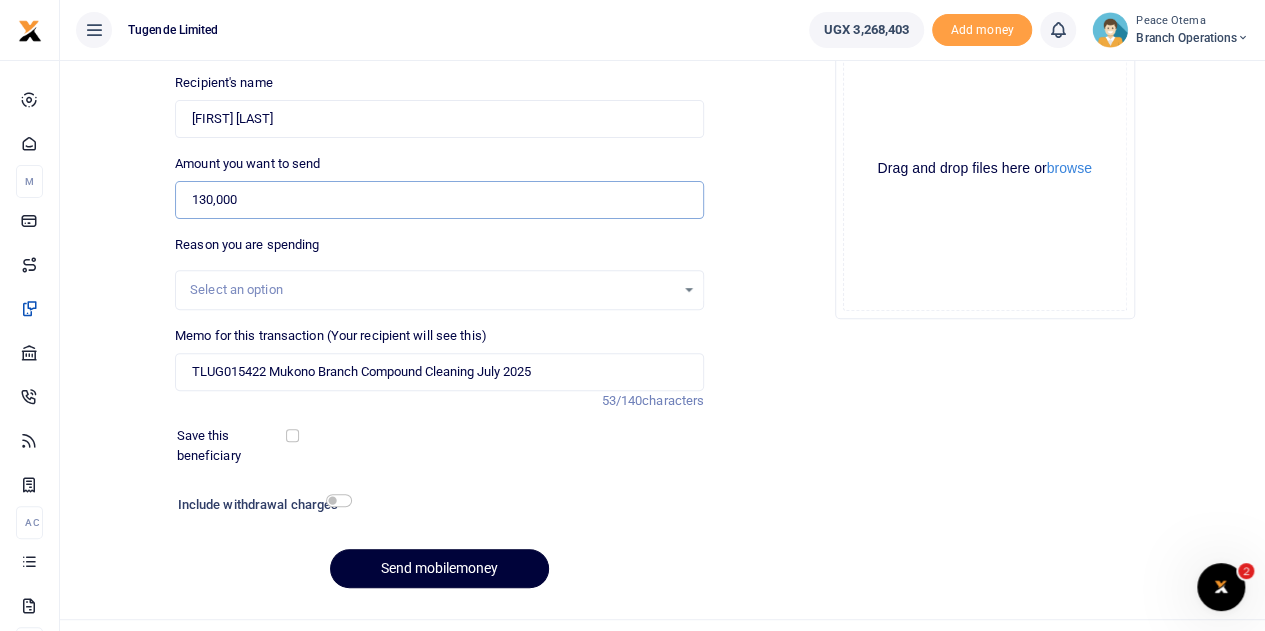 type on "130,000" 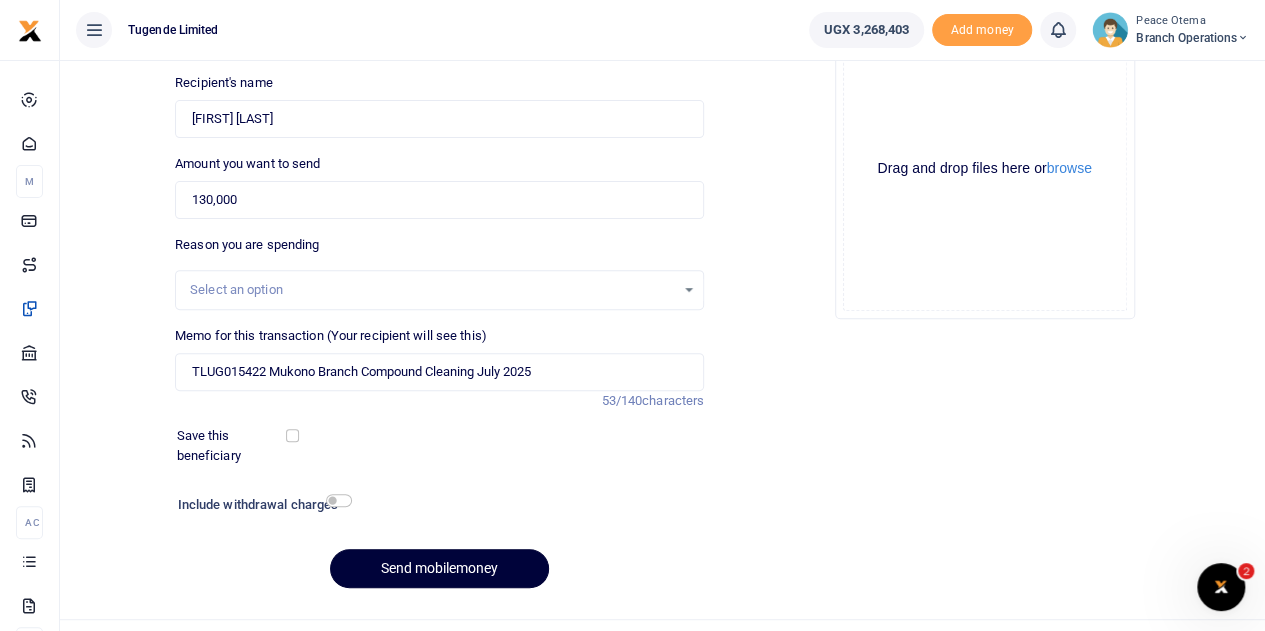 click on "Send mobilemoney" at bounding box center [439, 568] 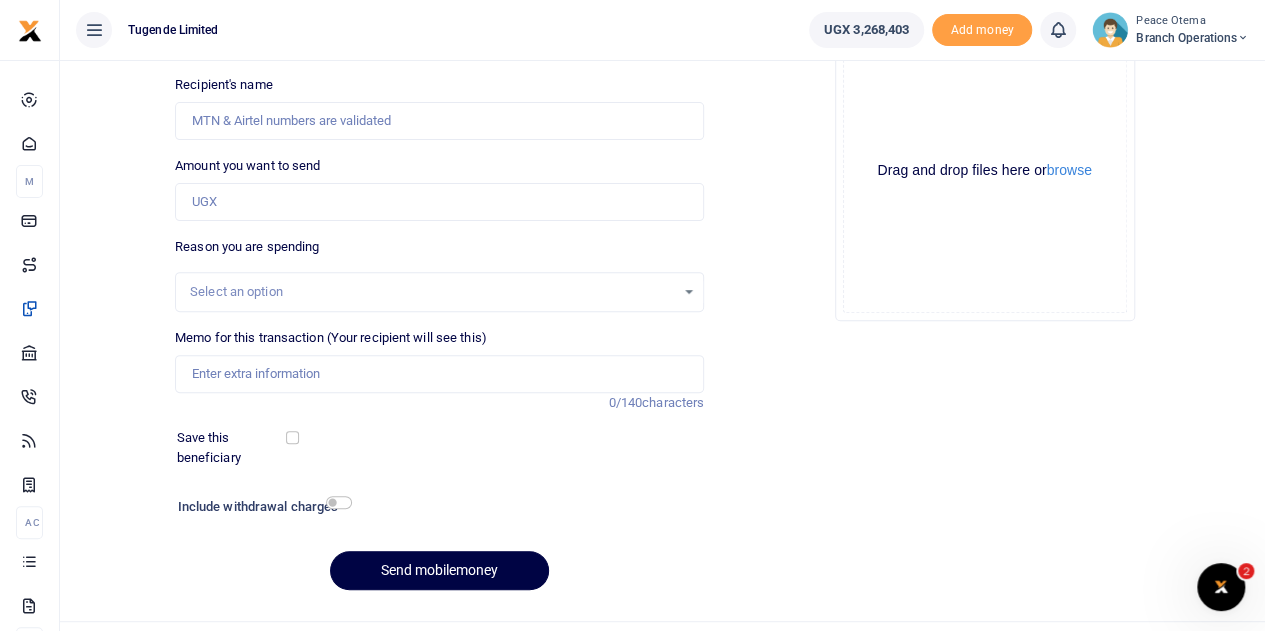 scroll, scrollTop: 0, scrollLeft: 0, axis: both 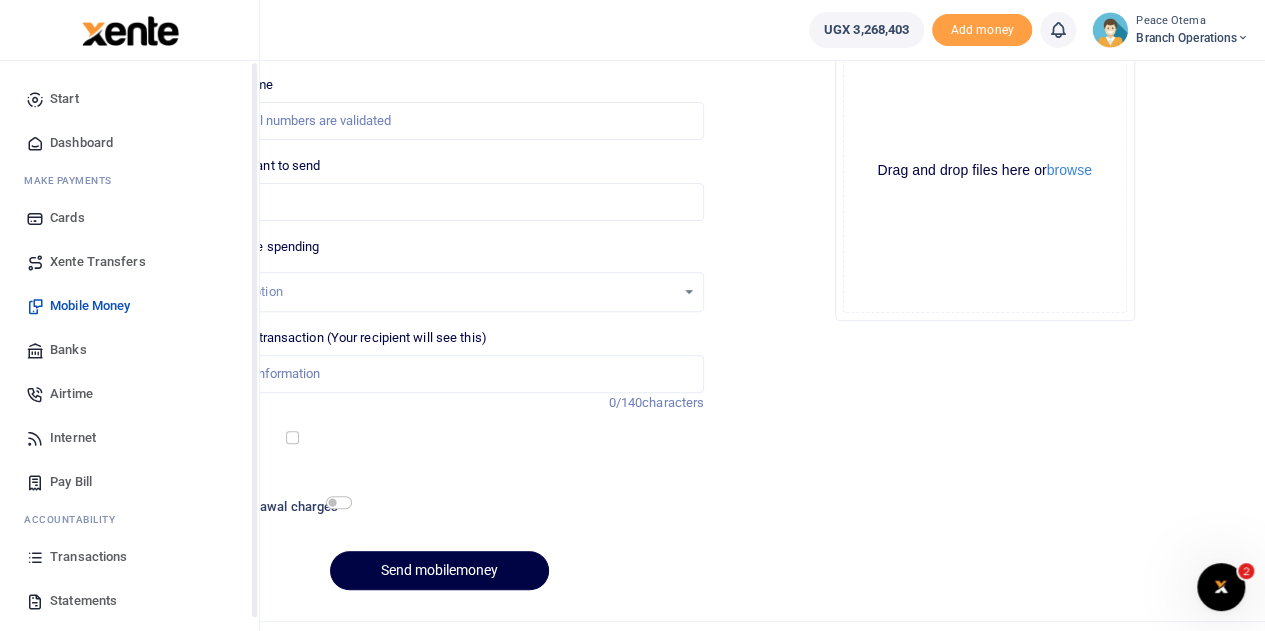 click on "Xente Transfers" at bounding box center [98, 262] 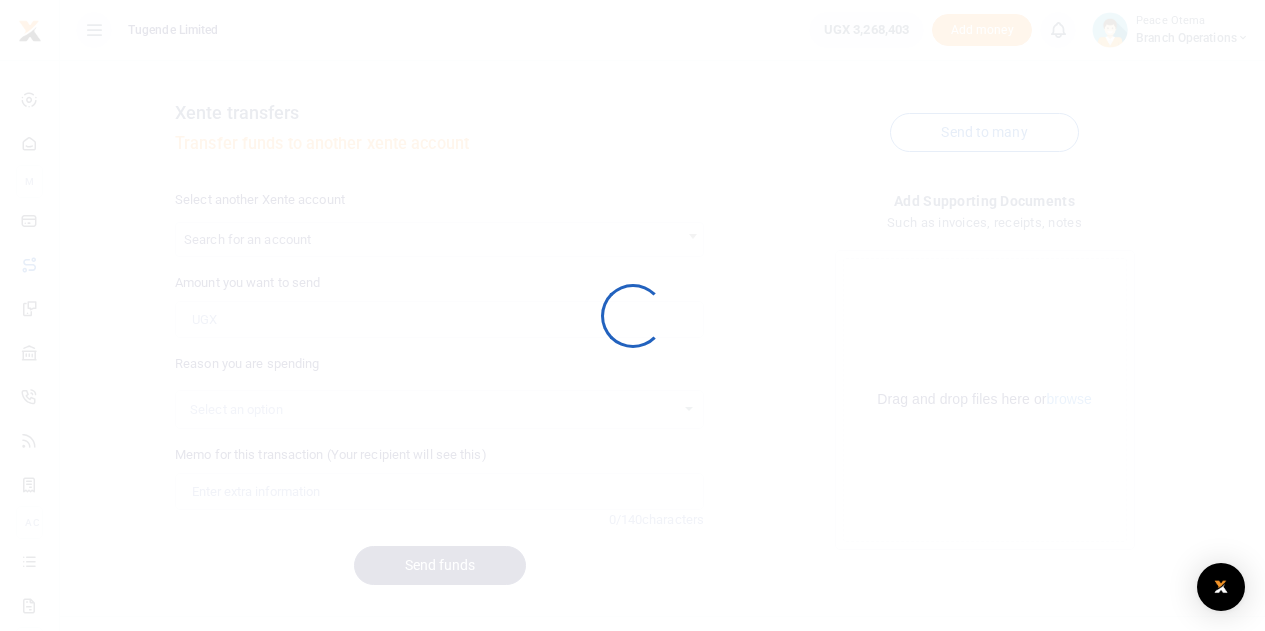 scroll, scrollTop: 0, scrollLeft: 0, axis: both 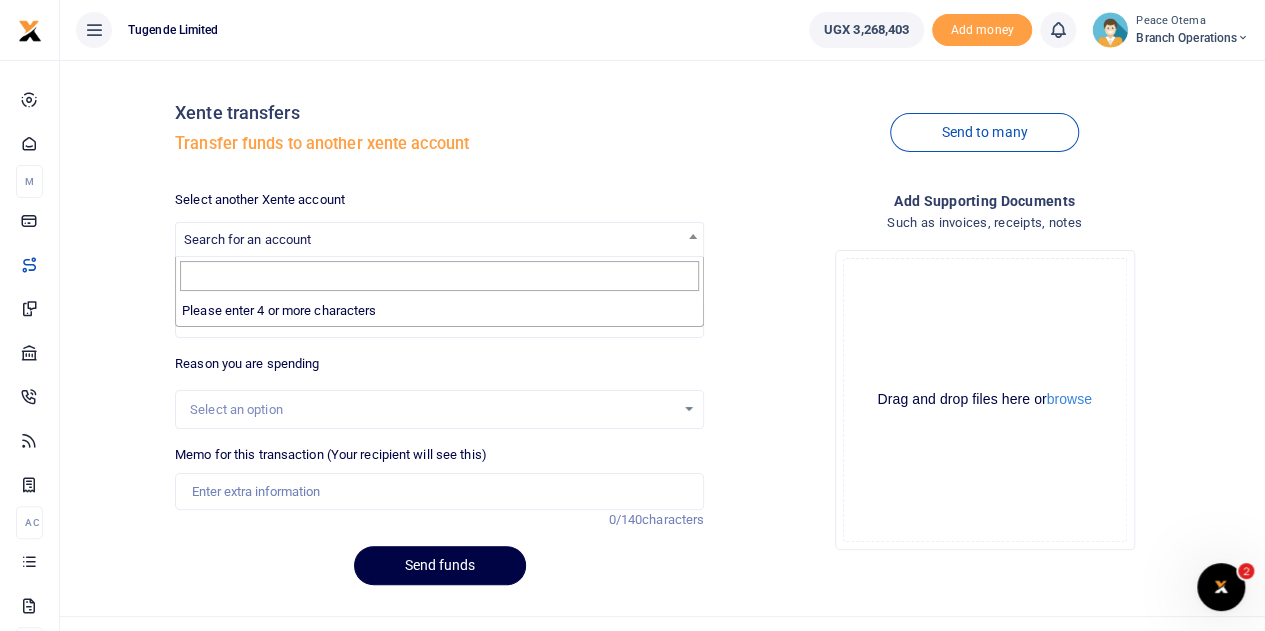 click on "Search for an account" at bounding box center (247, 239) 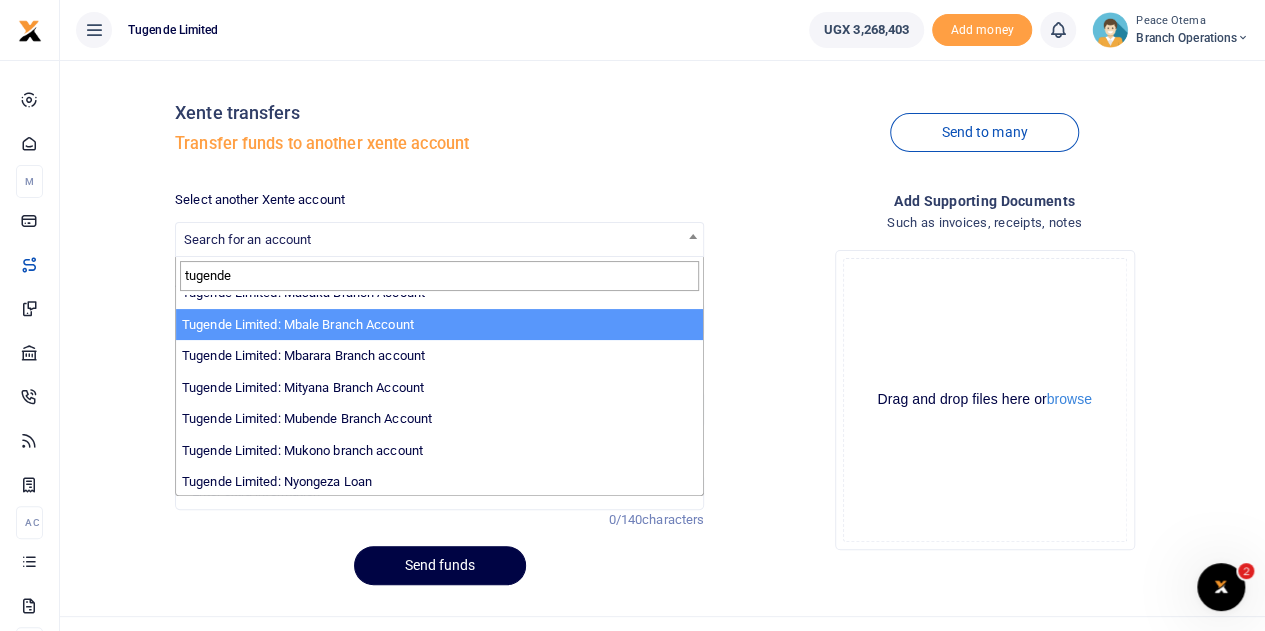 scroll, scrollTop: 496, scrollLeft: 0, axis: vertical 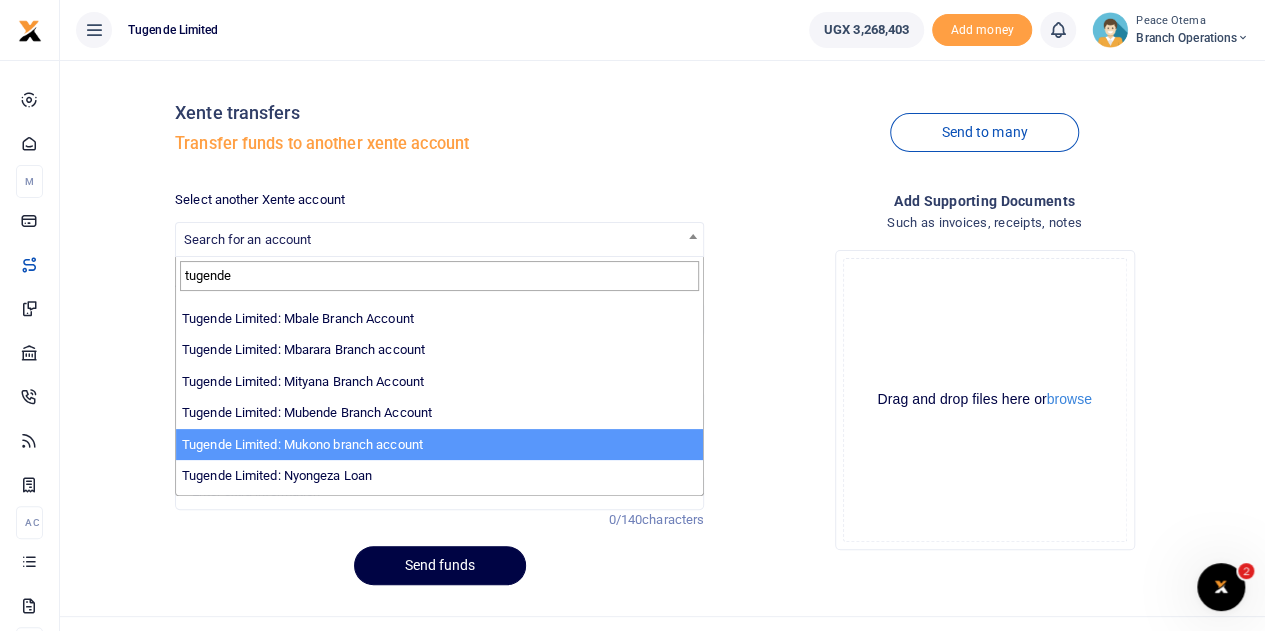 type on "tugende" 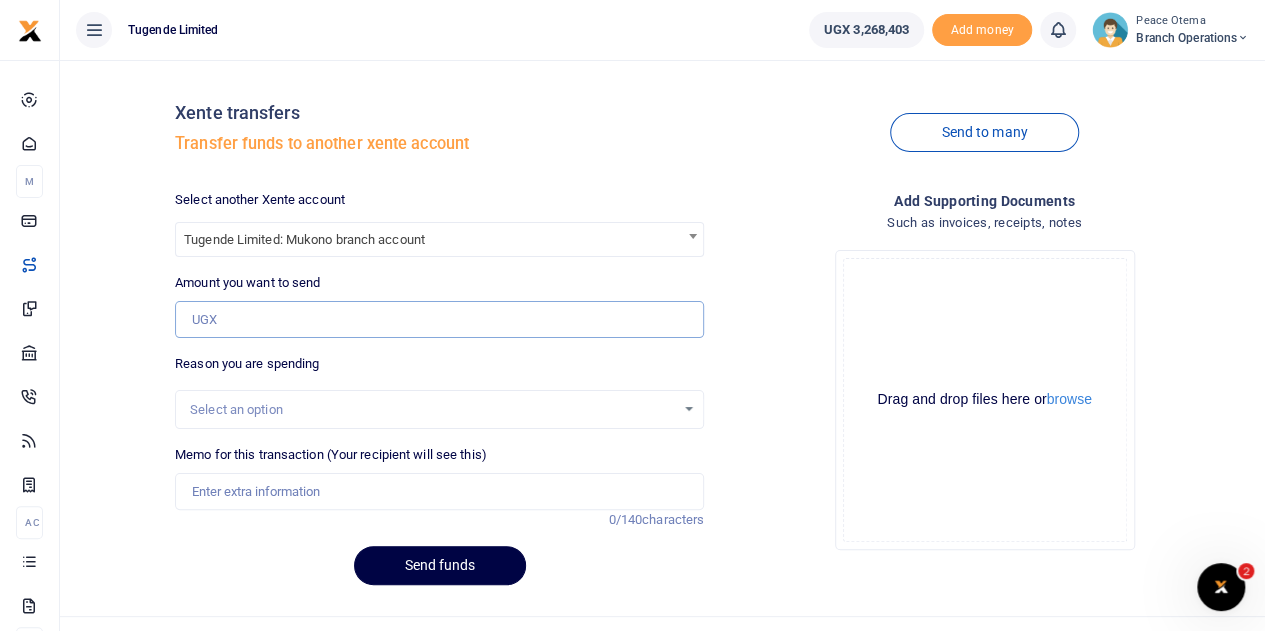 click on "Amount you want to send" at bounding box center (439, 320) 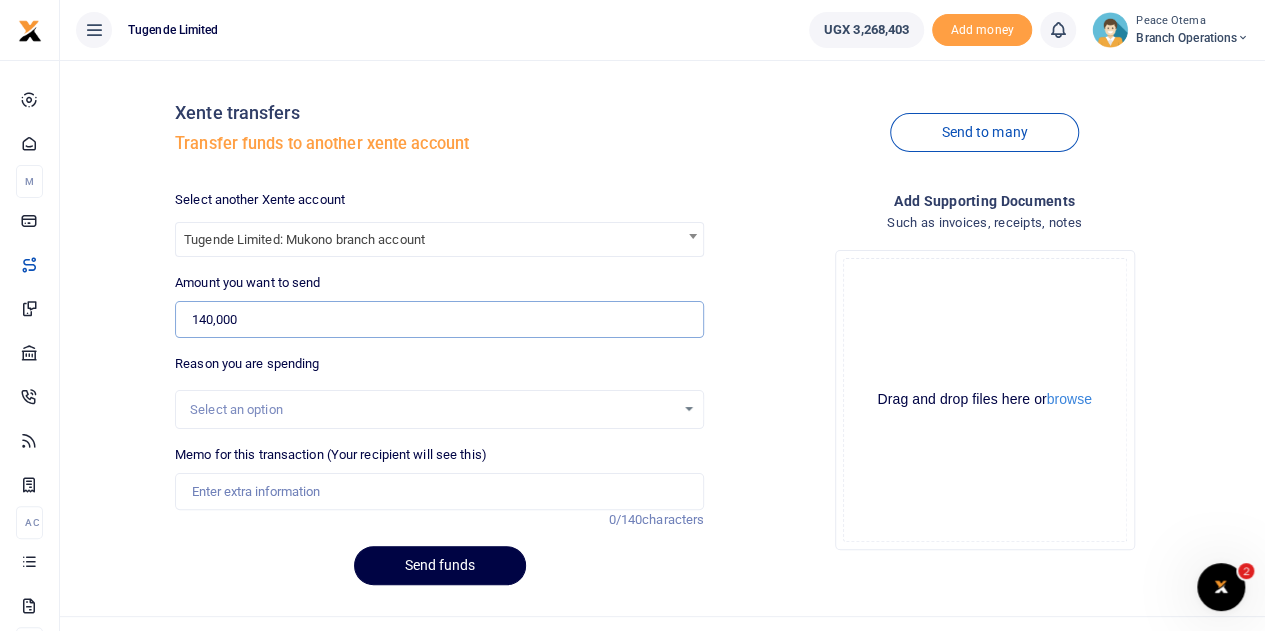 type on "140,000" 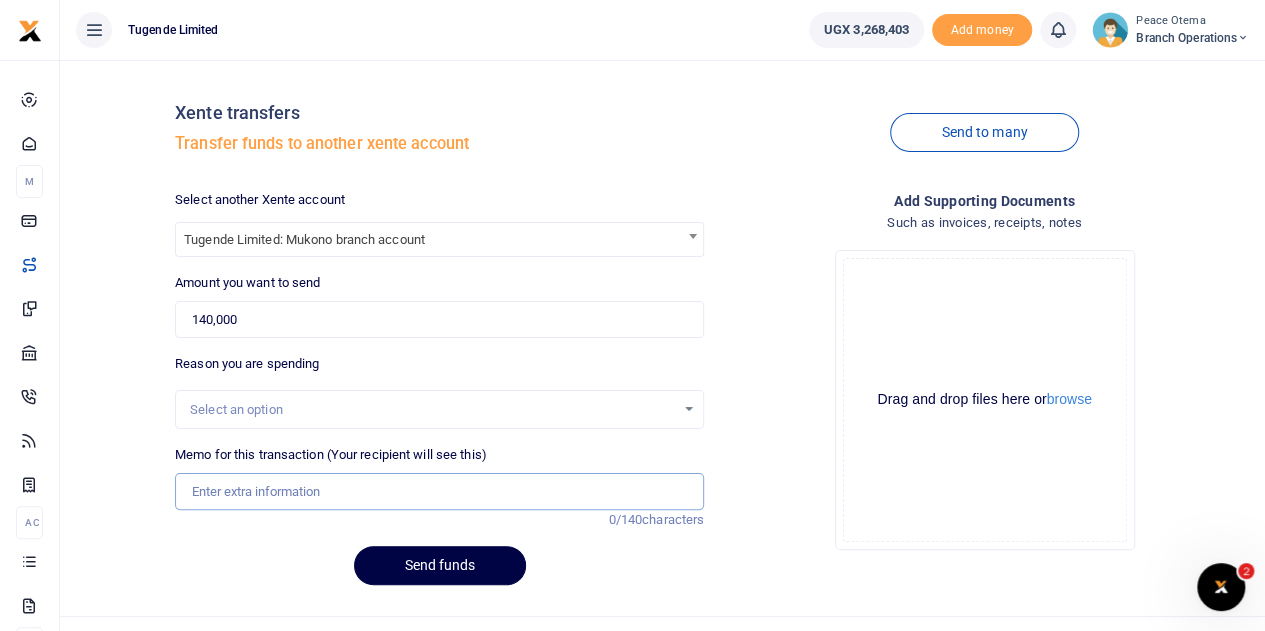 click on "Memo for this transaction (Your recipient will see this)" at bounding box center (439, 492) 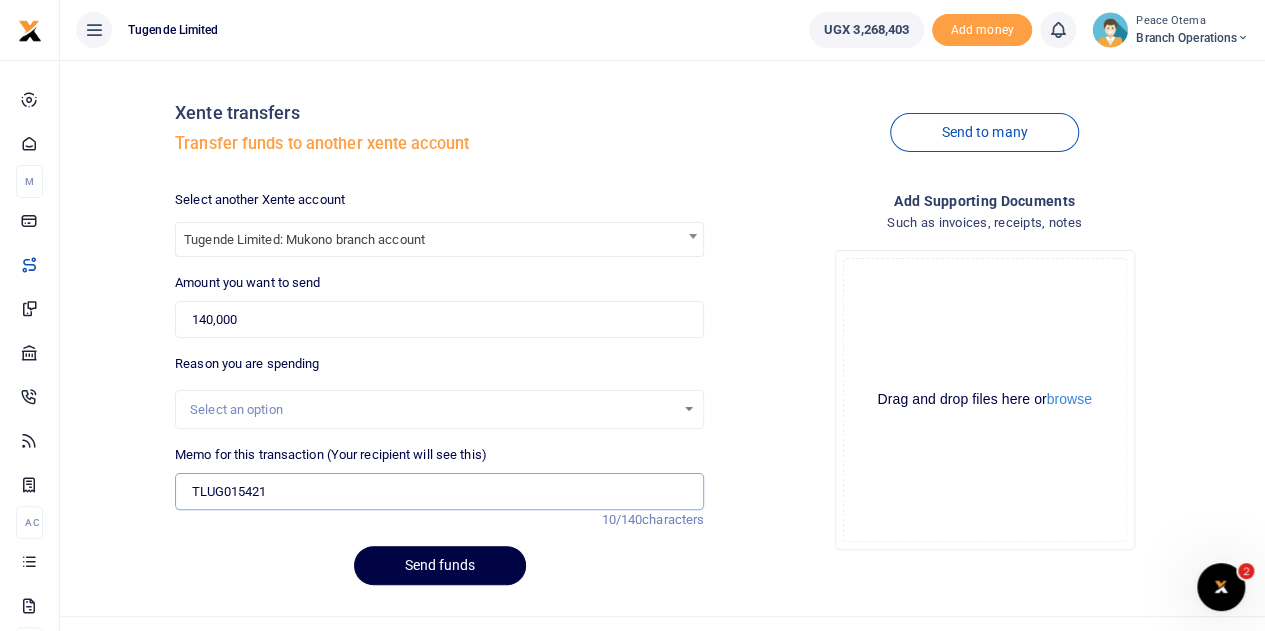 click on "TLUG015421" at bounding box center [439, 492] 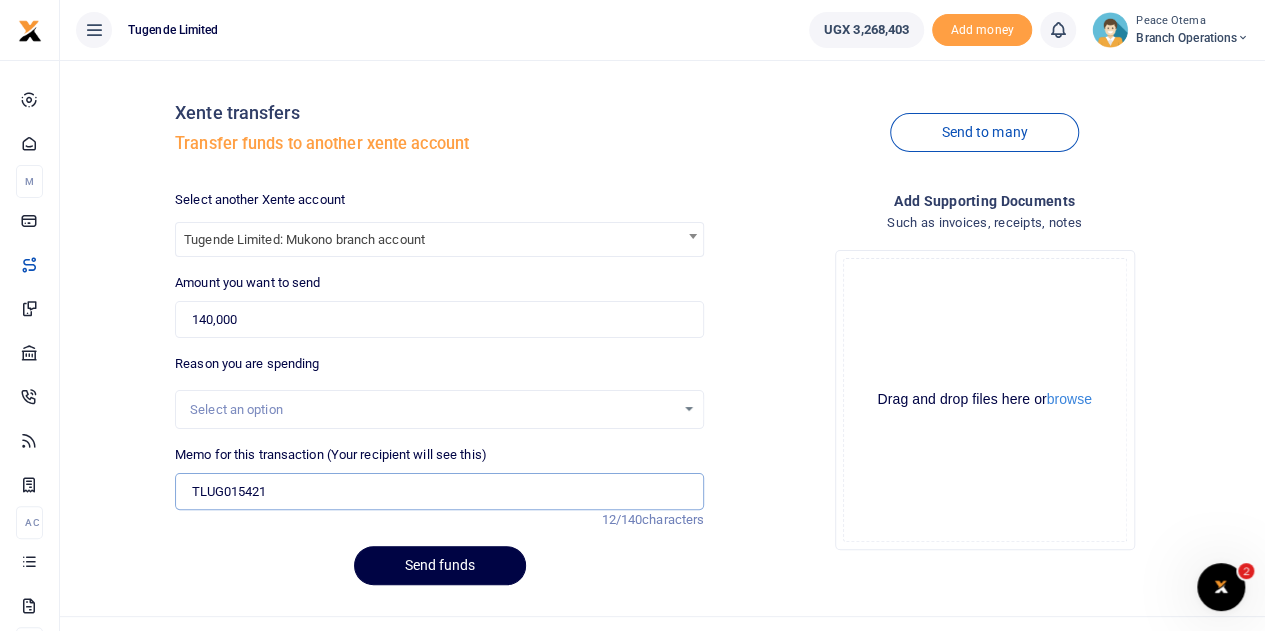 click on "TLUG015421" at bounding box center (439, 492) 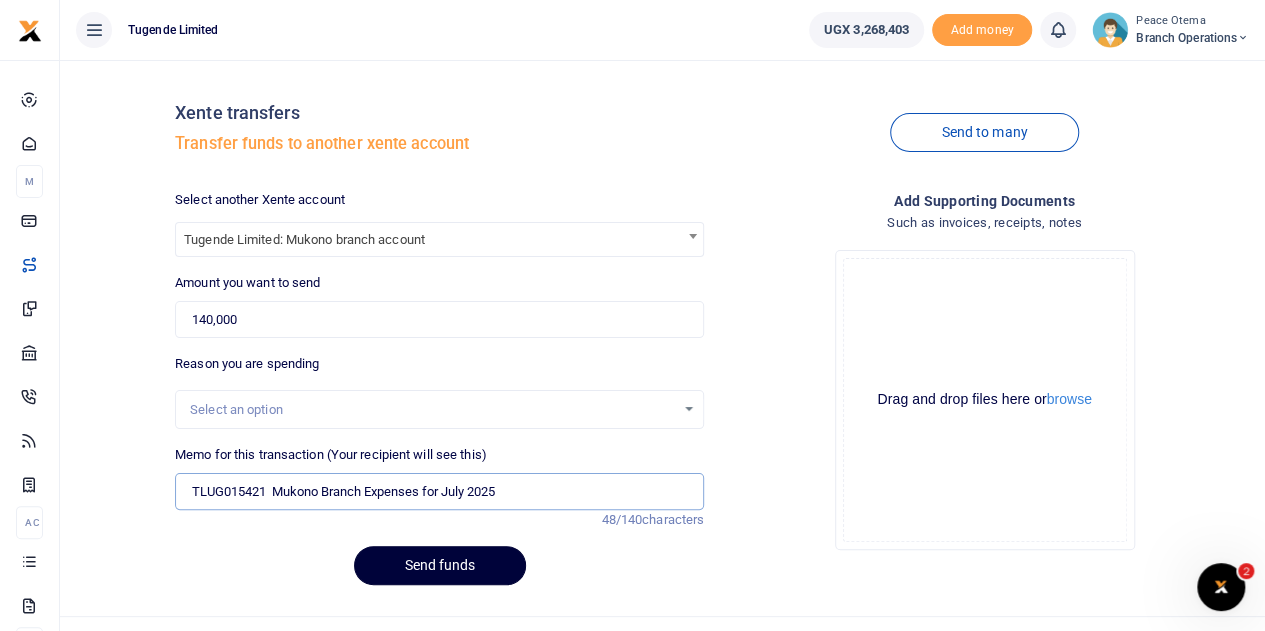 type on "TLUG015421  Mukono Branch Expenses for July 2025" 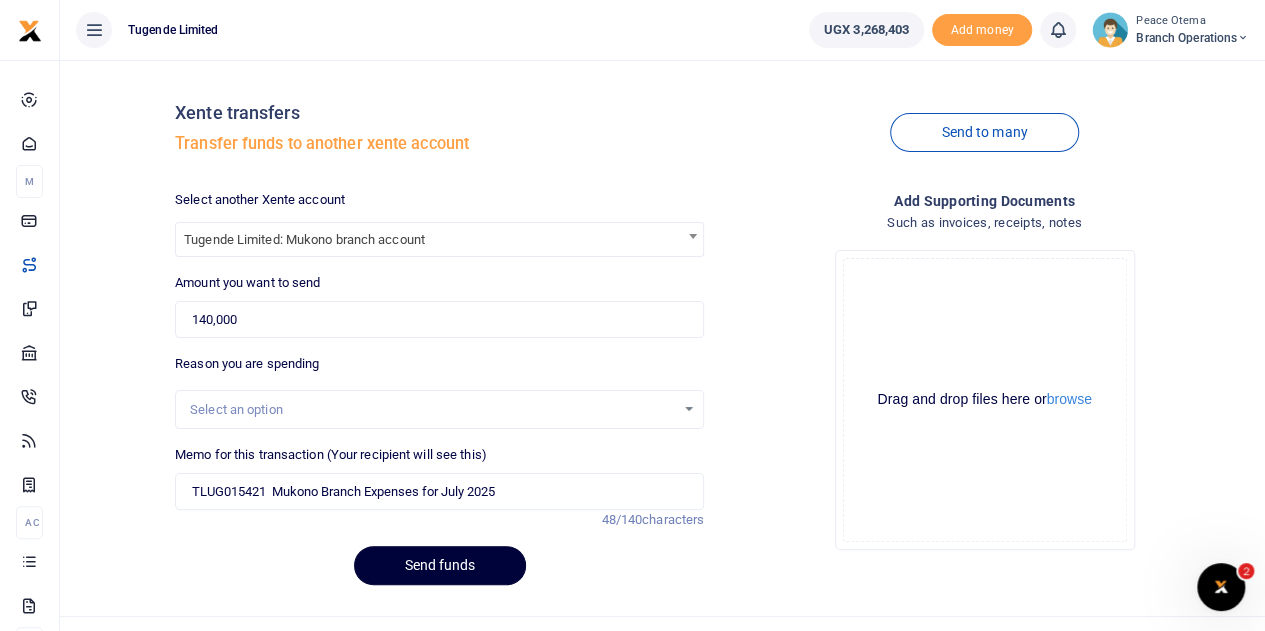 click on "Send funds" at bounding box center [440, 565] 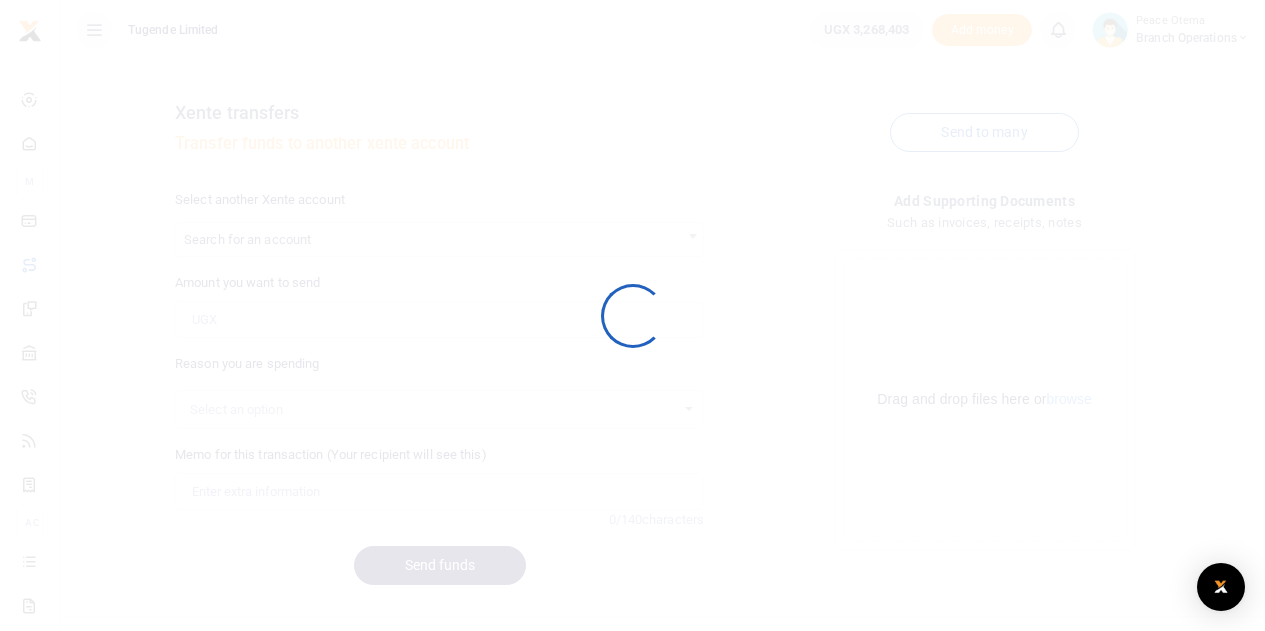 scroll, scrollTop: 0, scrollLeft: 0, axis: both 